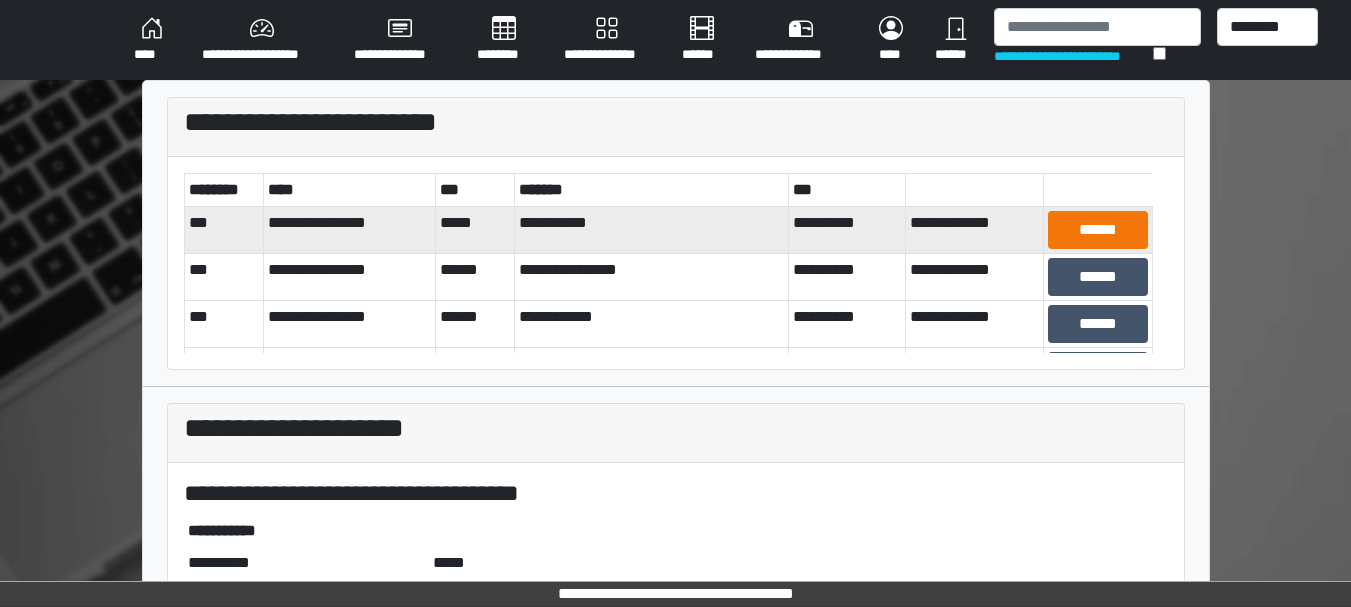 scroll, scrollTop: 0, scrollLeft: 0, axis: both 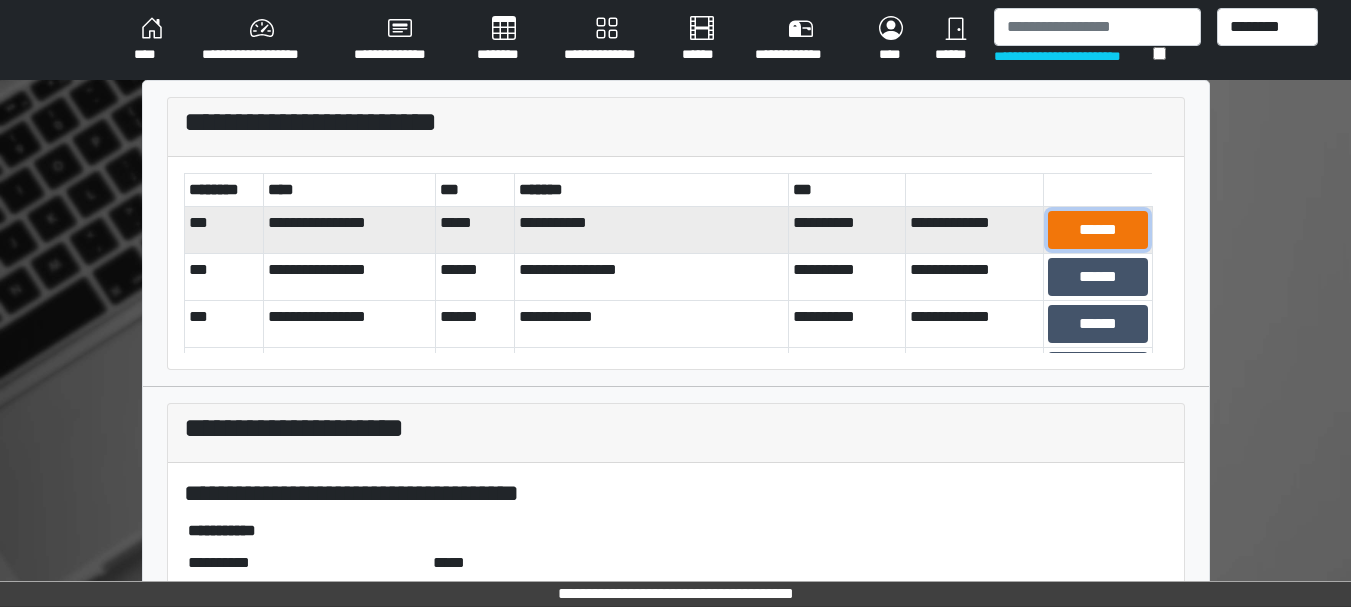 click on "******" at bounding box center [1098, 230] 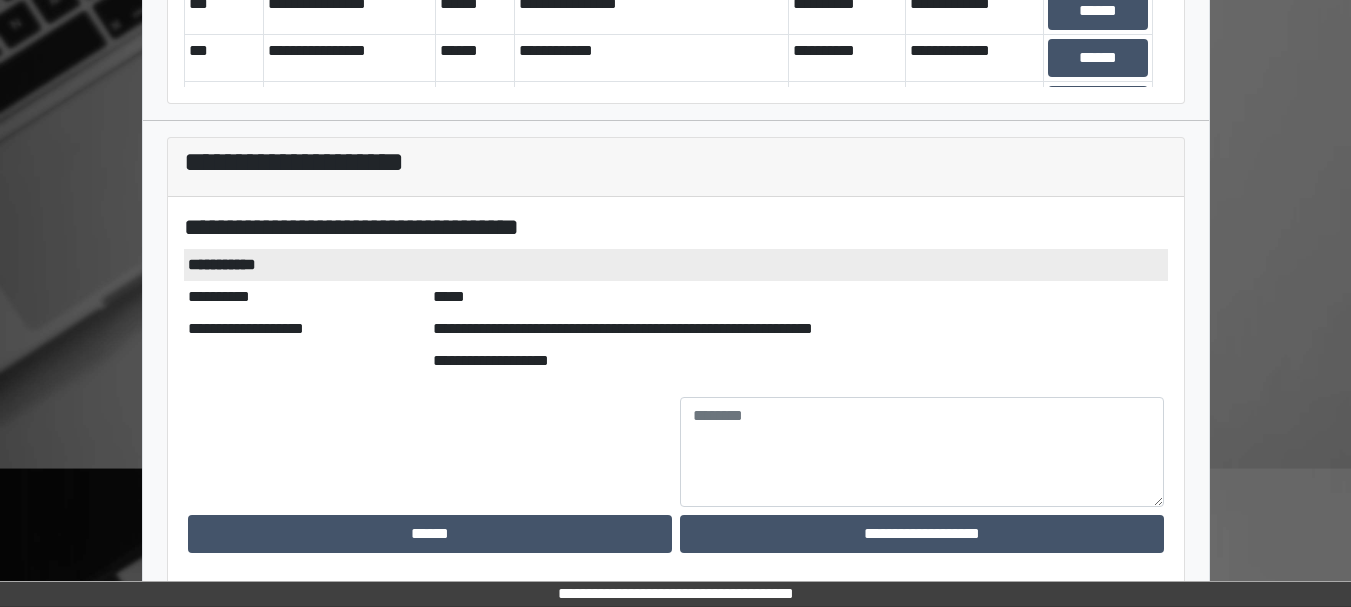 scroll, scrollTop: 265, scrollLeft: 0, axis: vertical 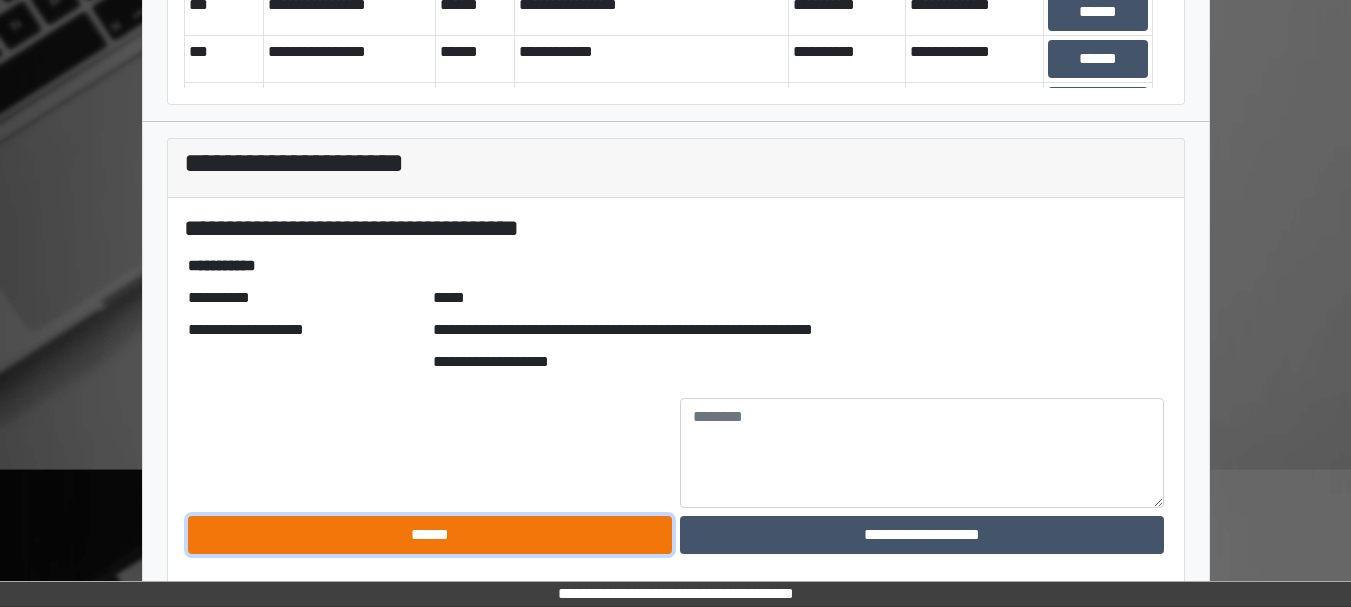 click on "******" at bounding box center [430, 535] 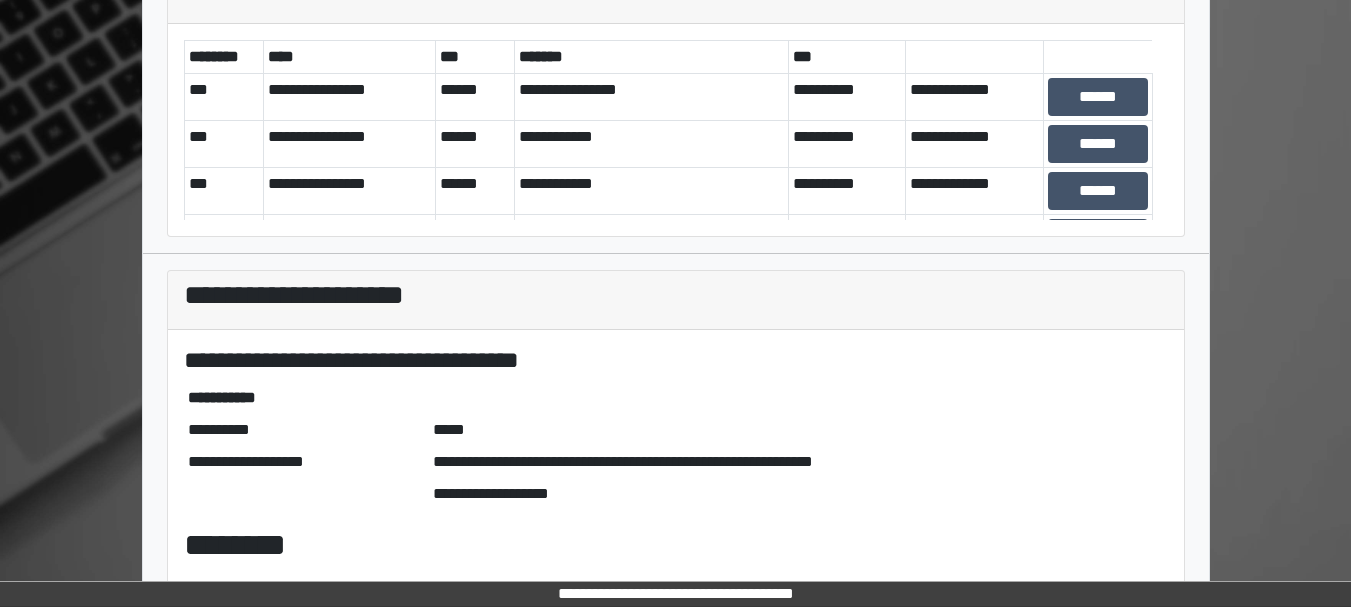 scroll, scrollTop: 133, scrollLeft: 0, axis: vertical 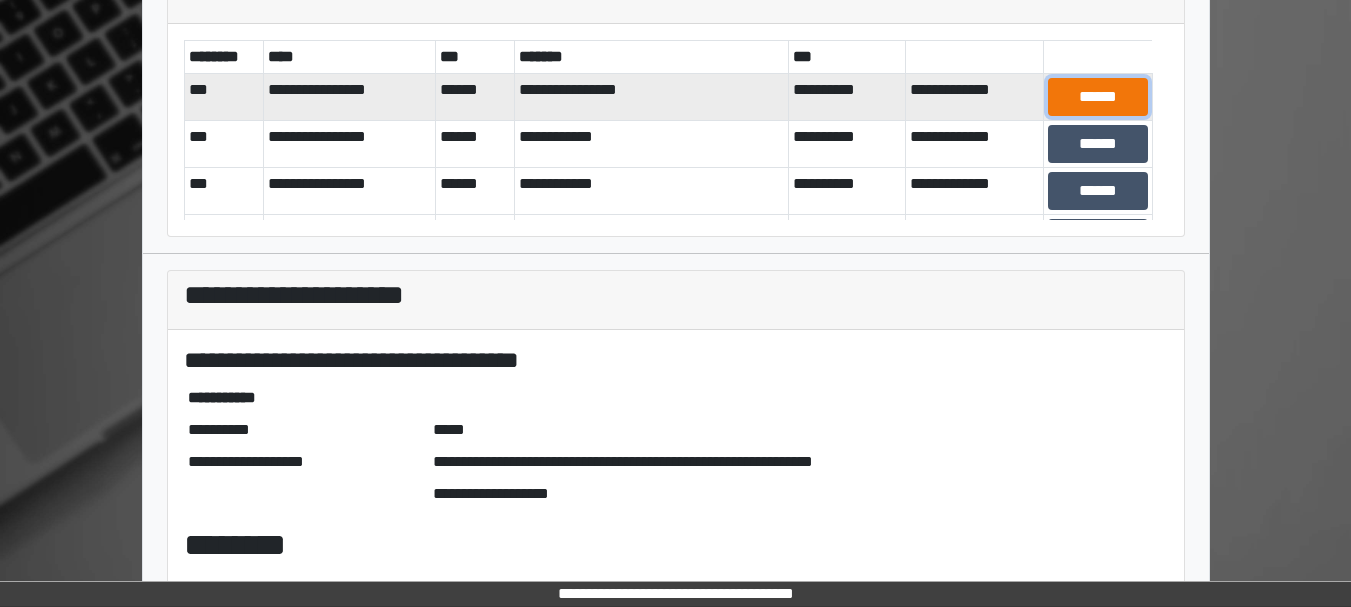 click on "******" at bounding box center [1098, 97] 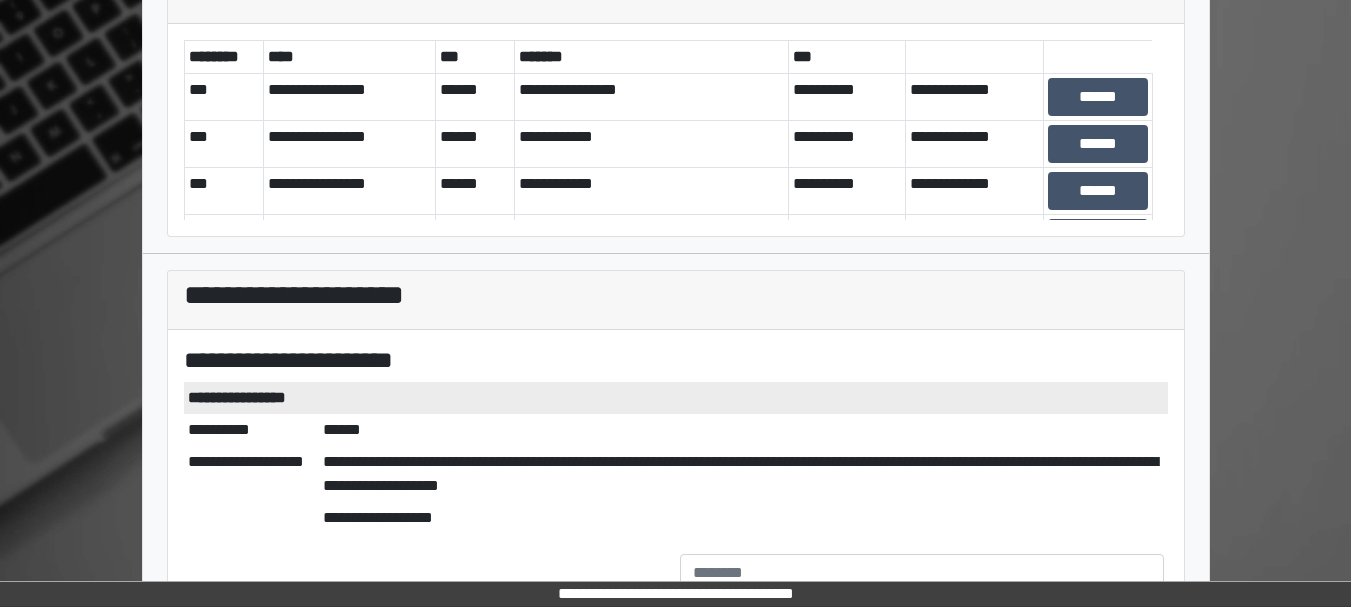 scroll, scrollTop: 290, scrollLeft: 0, axis: vertical 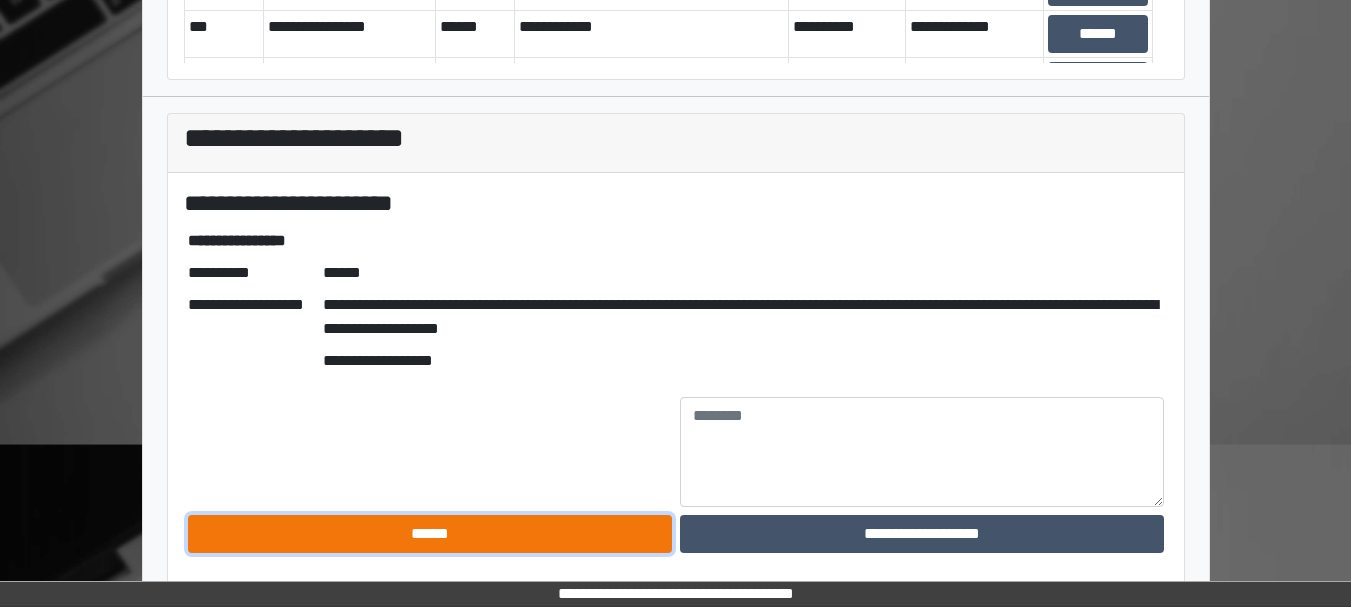 click on "******" at bounding box center [430, 534] 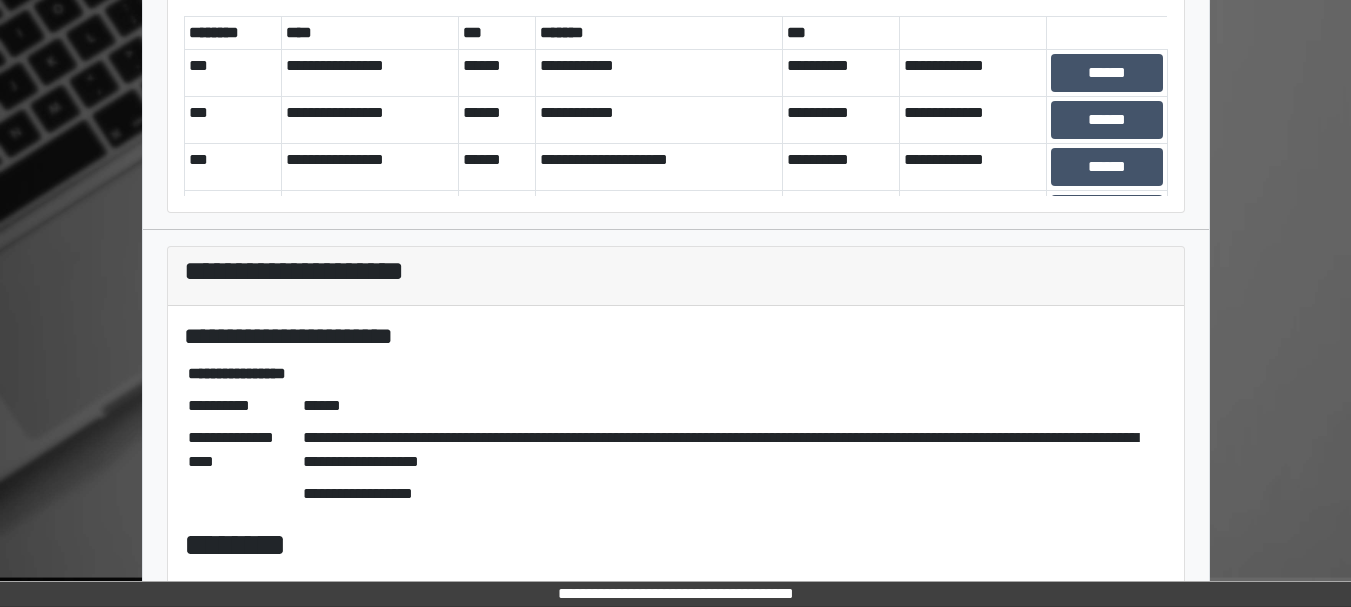 scroll, scrollTop: 157, scrollLeft: 0, axis: vertical 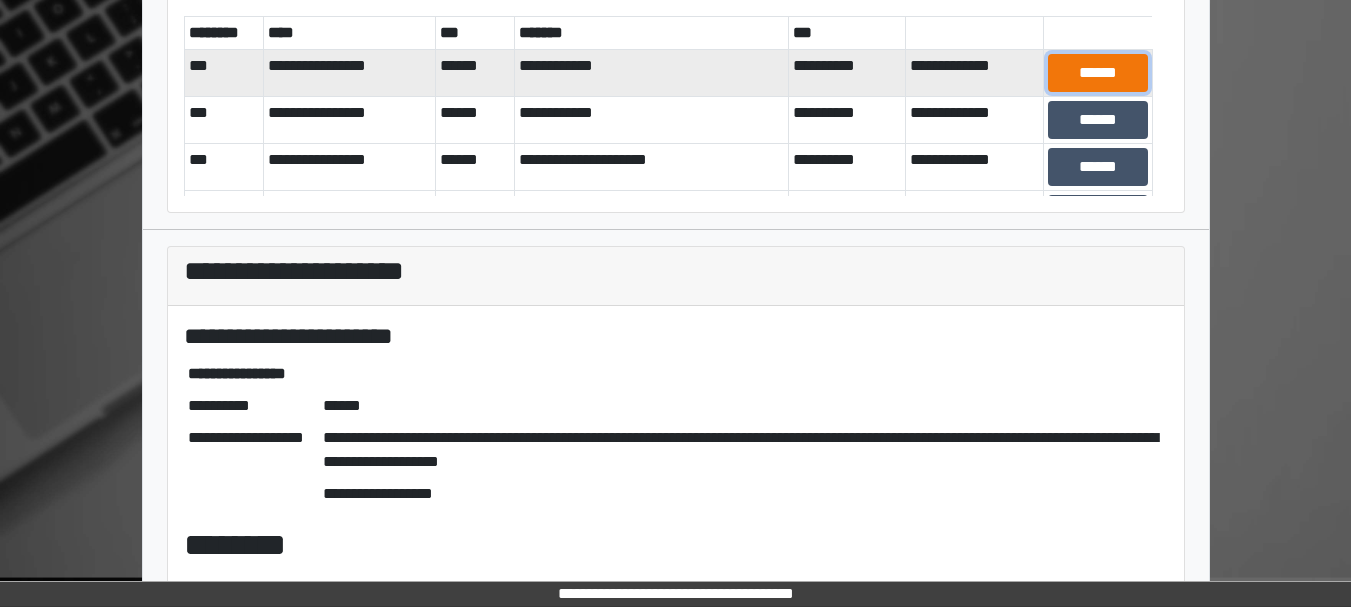 click on "******" at bounding box center (1098, 73) 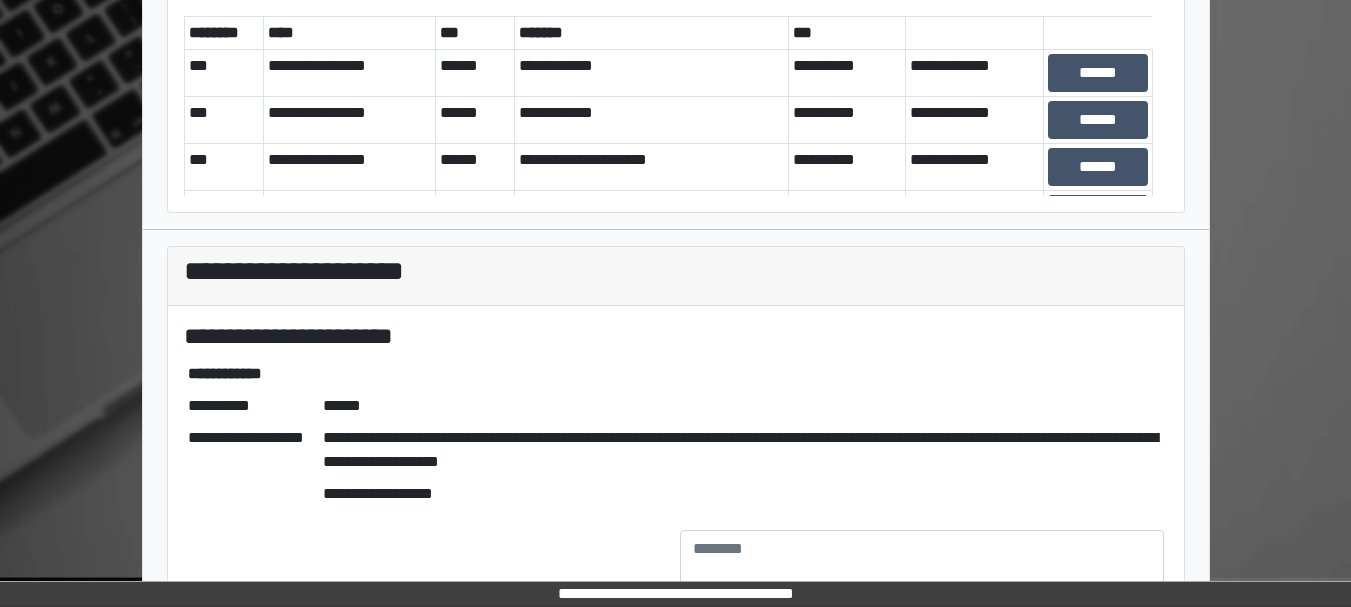scroll, scrollTop: 290, scrollLeft: 0, axis: vertical 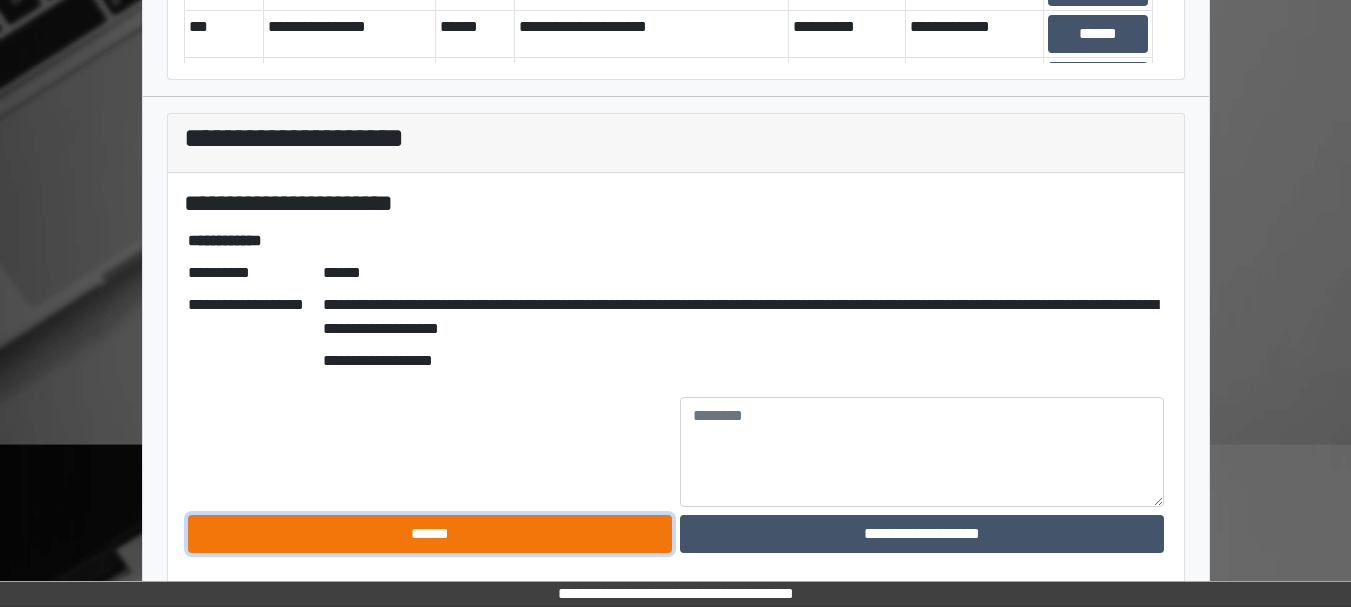 click on "******" at bounding box center (430, 534) 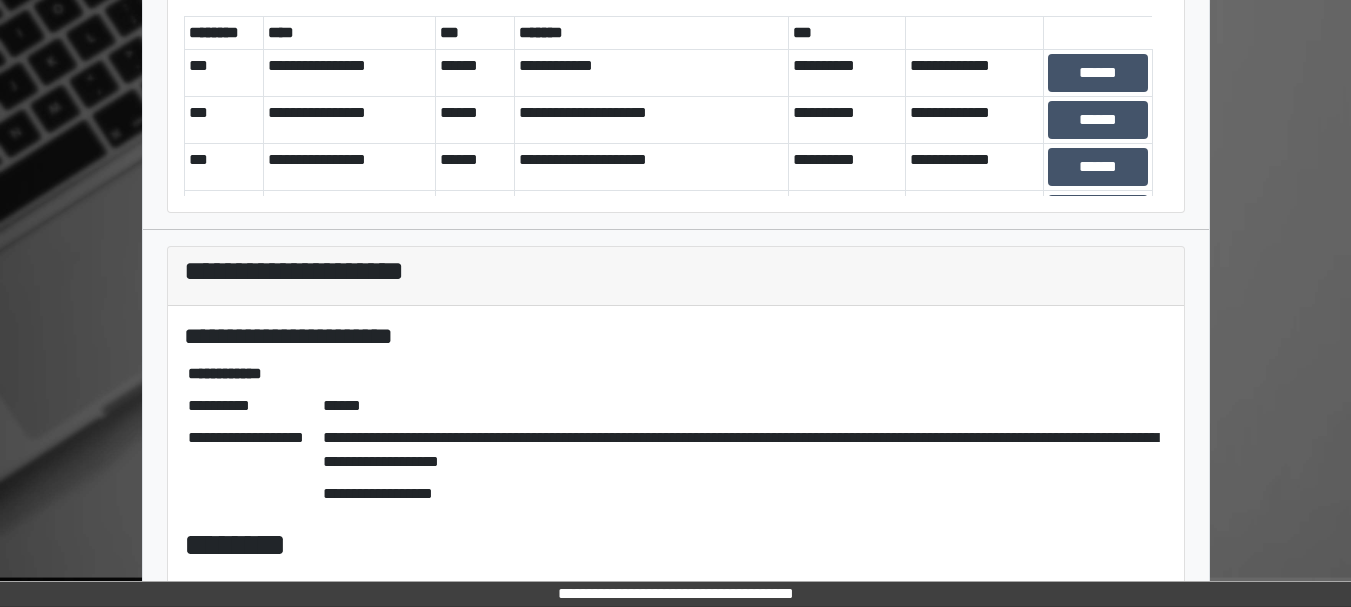 scroll, scrollTop: 157, scrollLeft: 0, axis: vertical 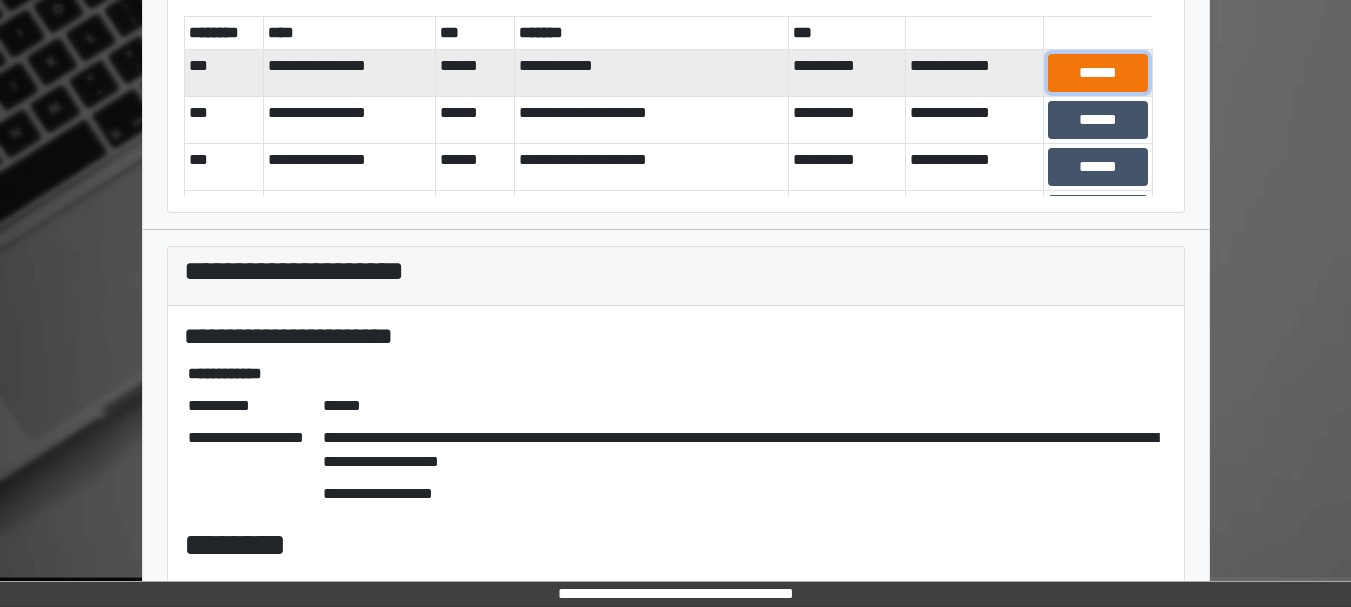 click on "******" at bounding box center [1098, 73] 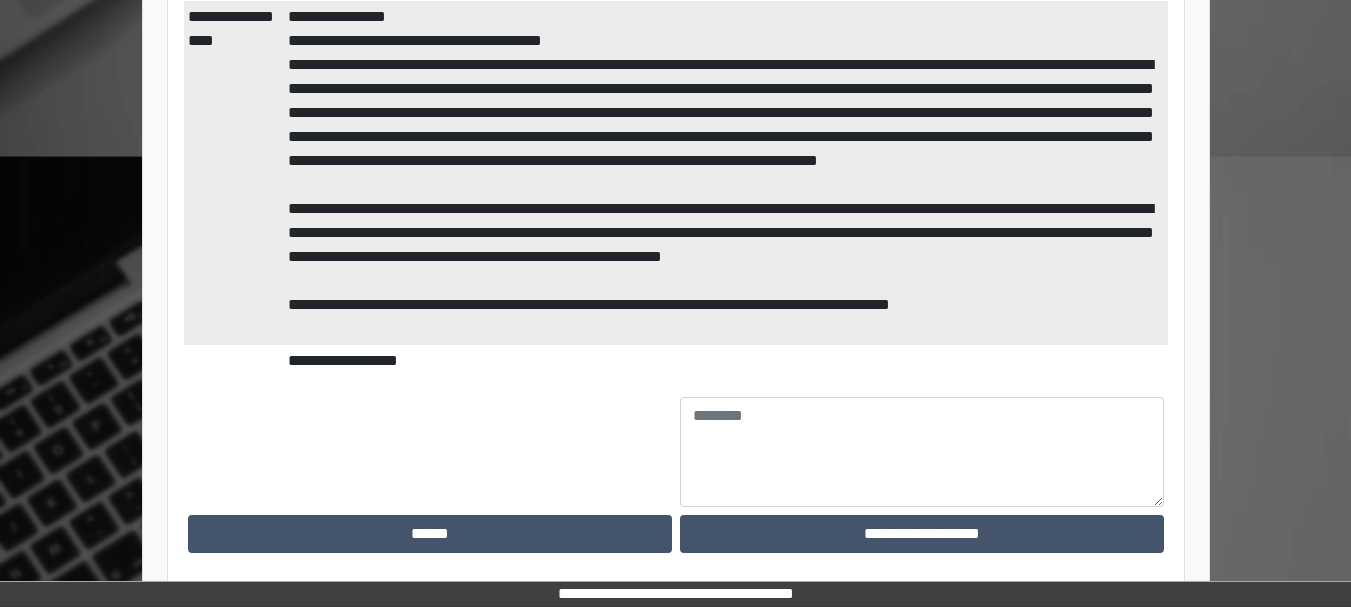 scroll, scrollTop: 577, scrollLeft: 0, axis: vertical 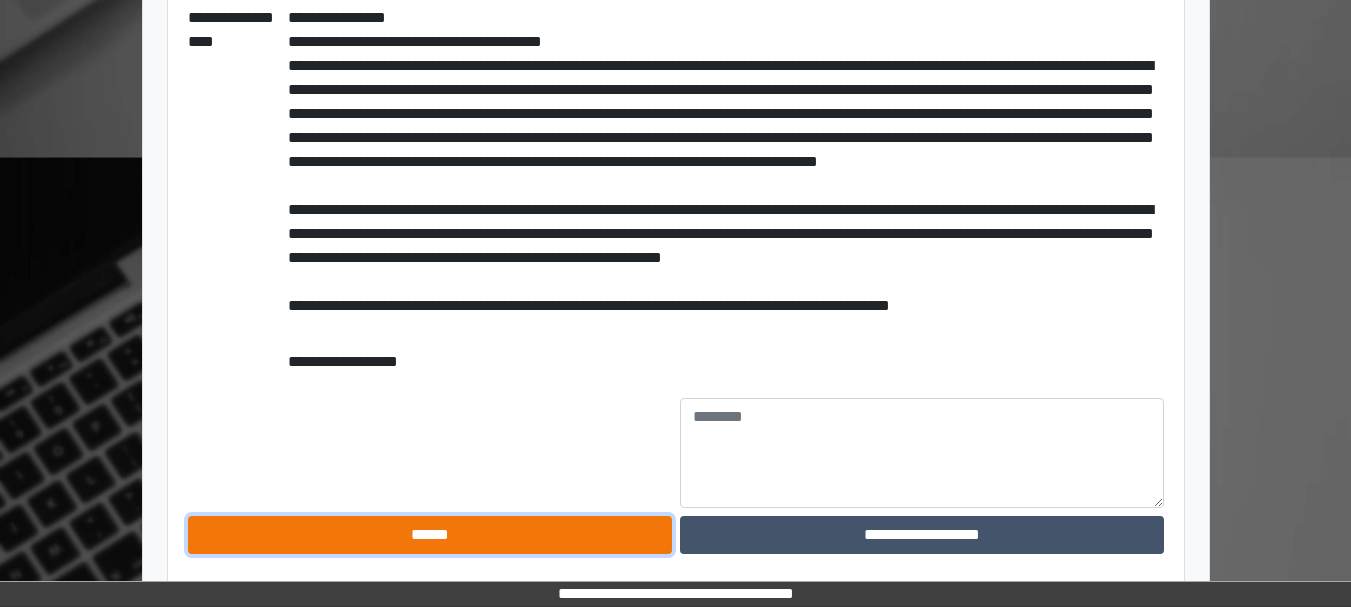 click on "******" at bounding box center [430, 535] 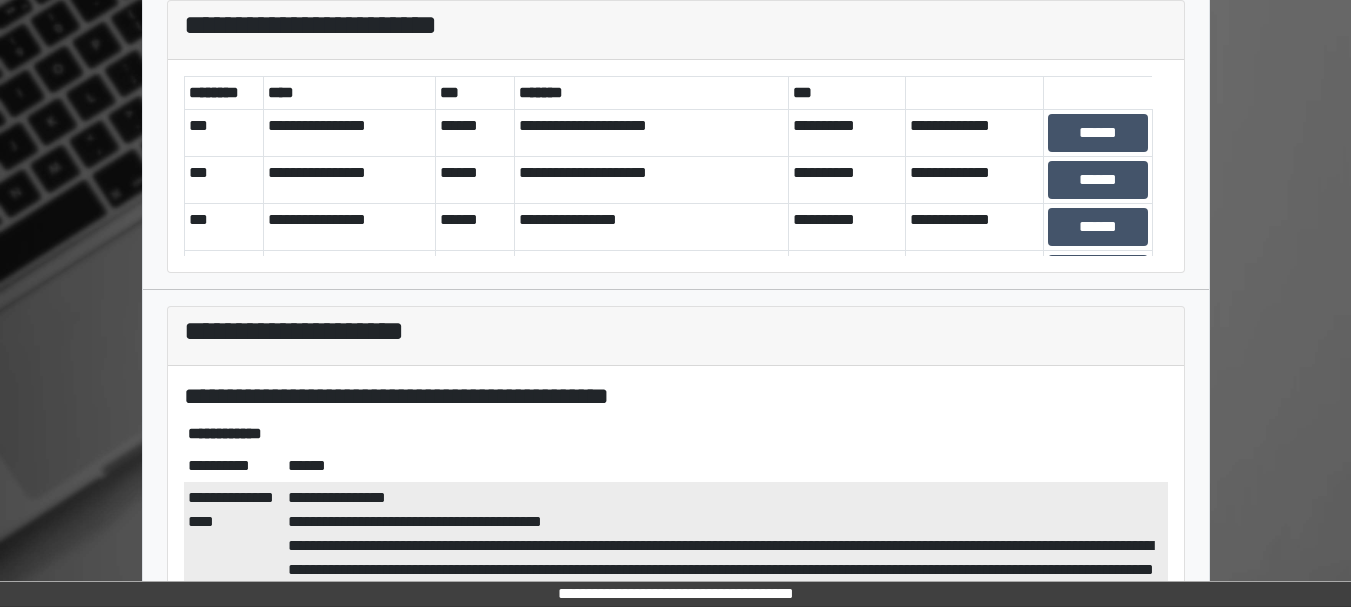 scroll, scrollTop: 48, scrollLeft: 0, axis: vertical 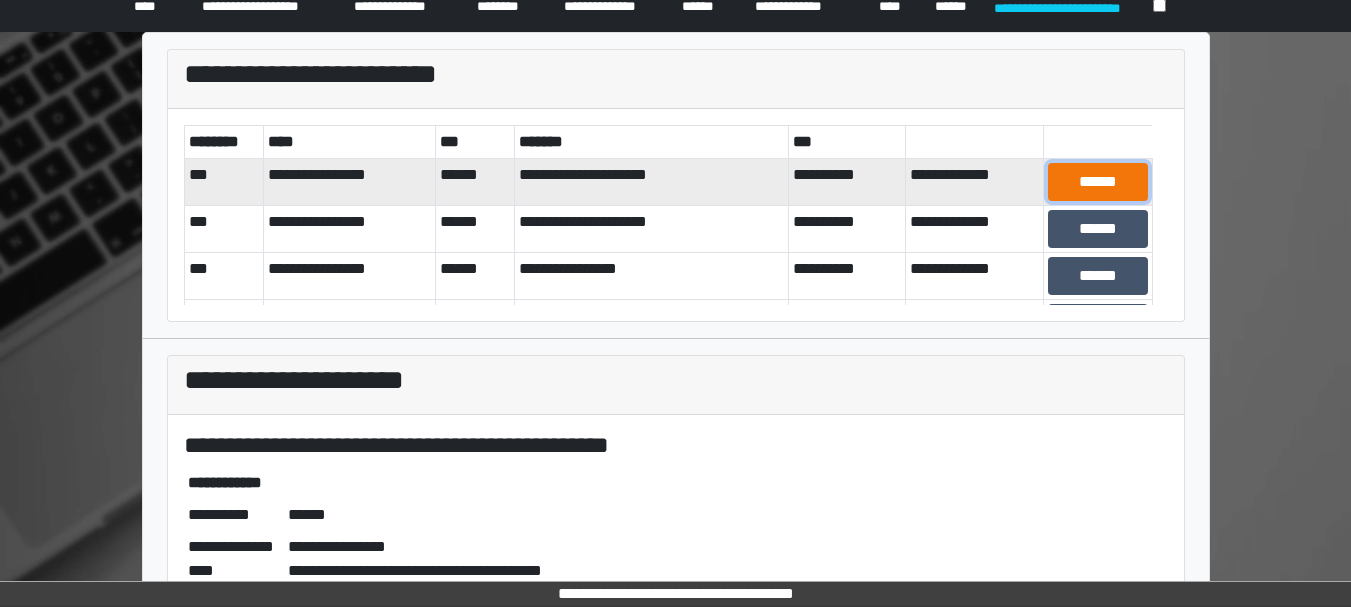click on "******" at bounding box center (1098, 182) 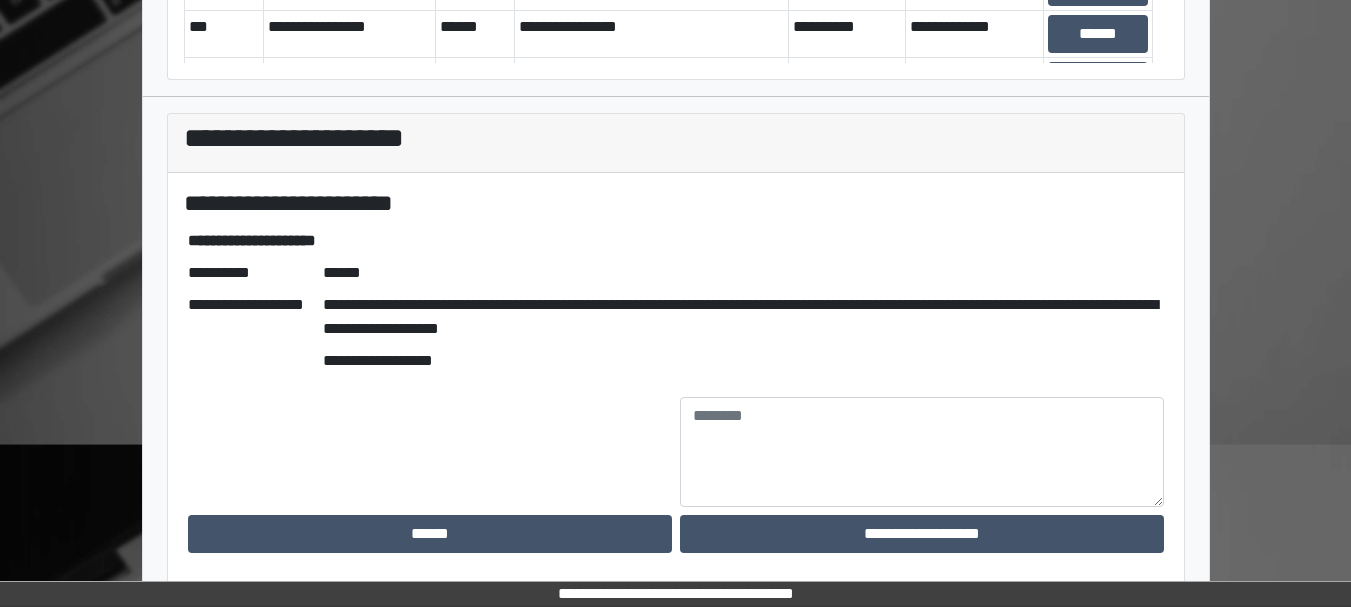 scroll, scrollTop: 290, scrollLeft: 0, axis: vertical 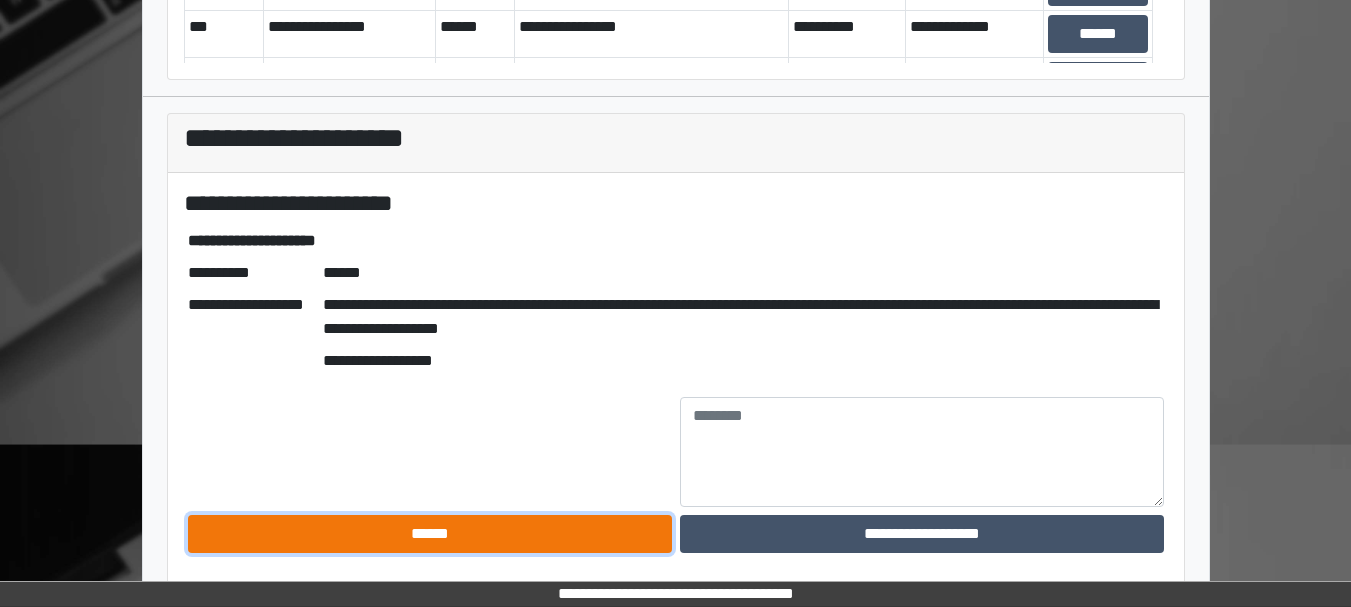 click on "******" at bounding box center [430, 534] 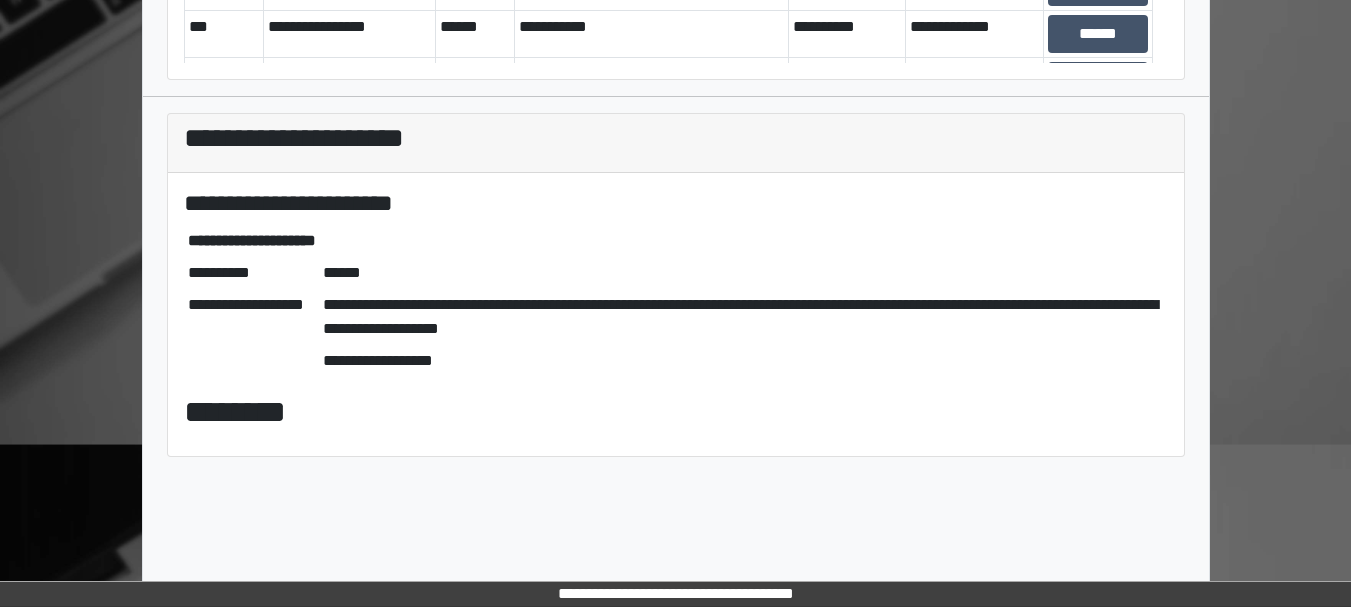 scroll, scrollTop: 157, scrollLeft: 0, axis: vertical 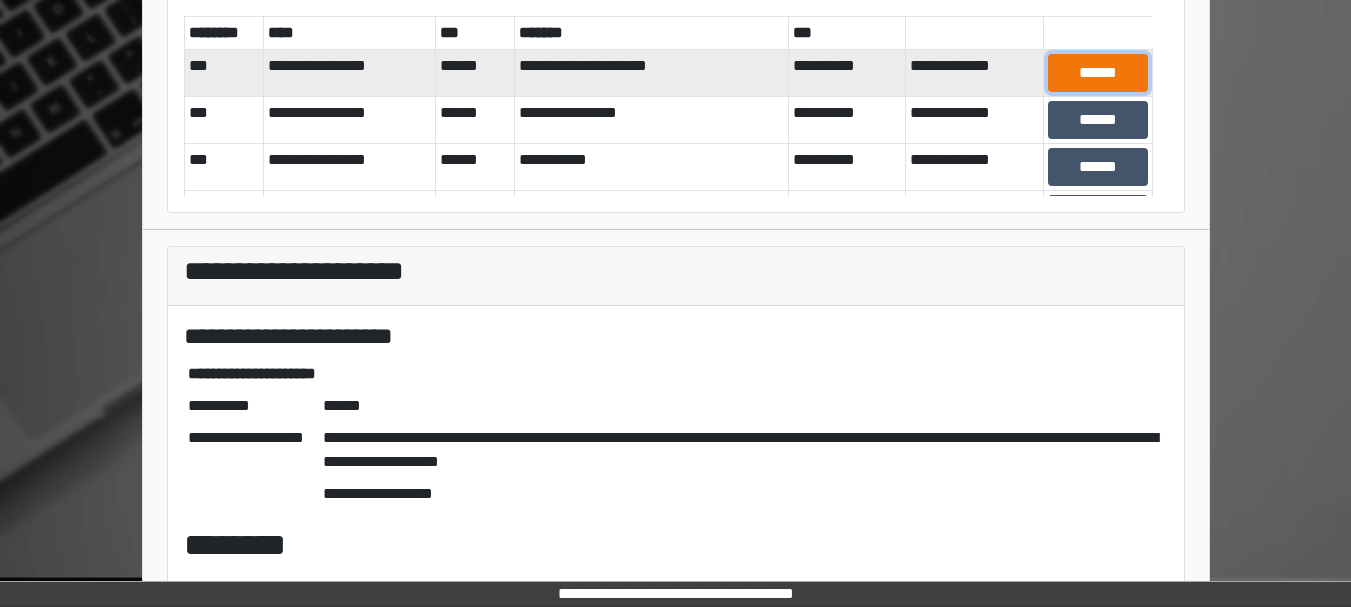 click on "******" at bounding box center (1098, 73) 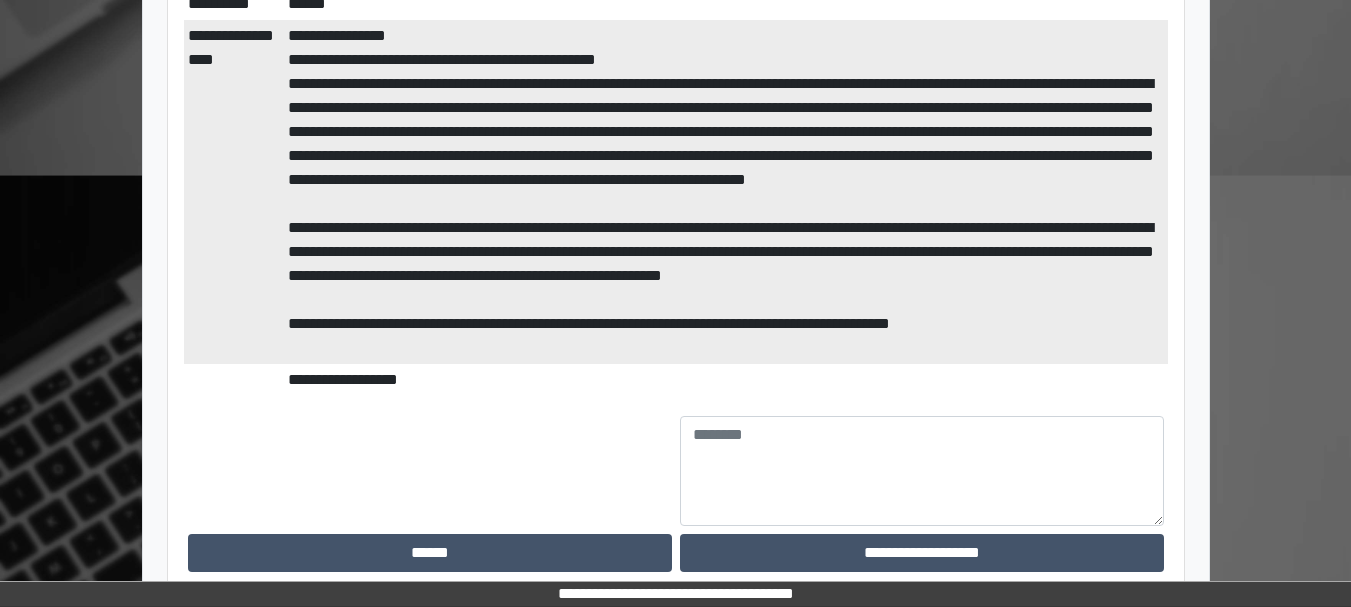 scroll, scrollTop: 578, scrollLeft: 0, axis: vertical 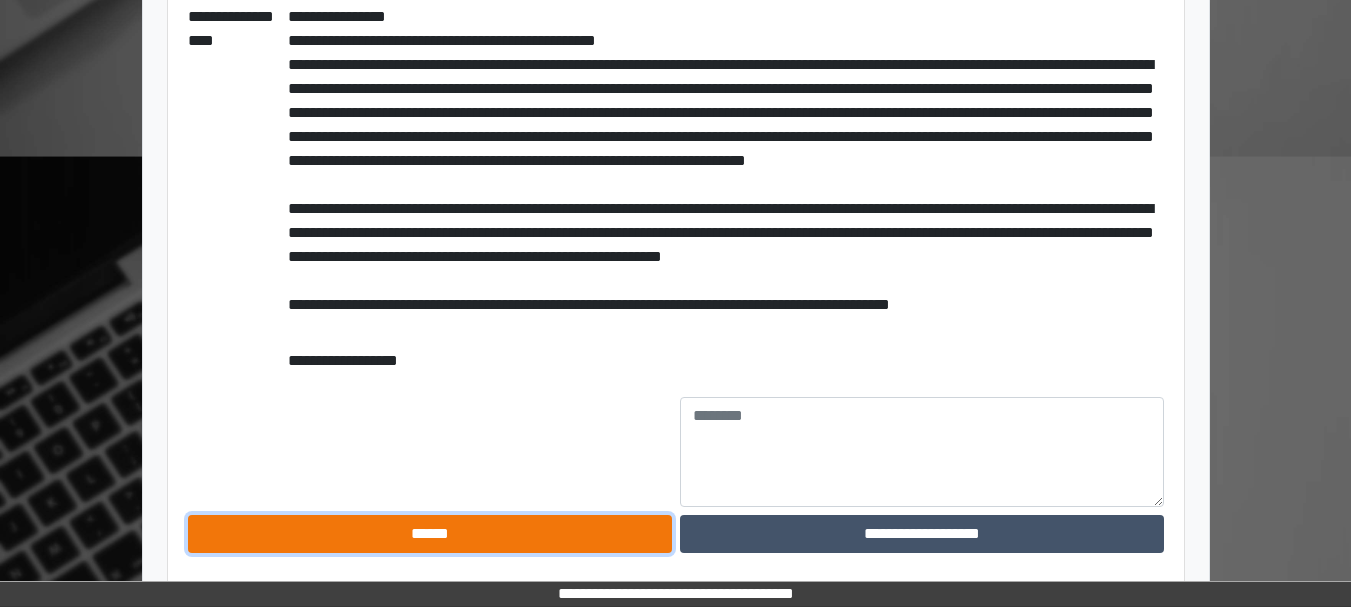 click on "******" at bounding box center (430, 534) 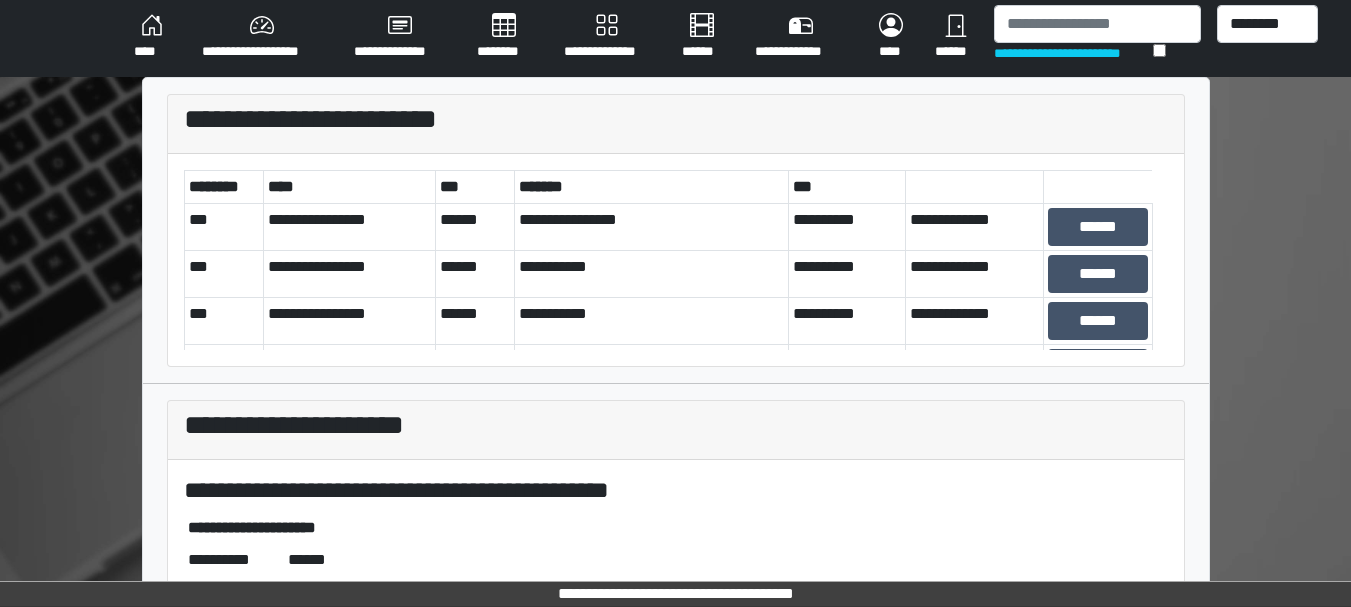 scroll, scrollTop: 2, scrollLeft: 0, axis: vertical 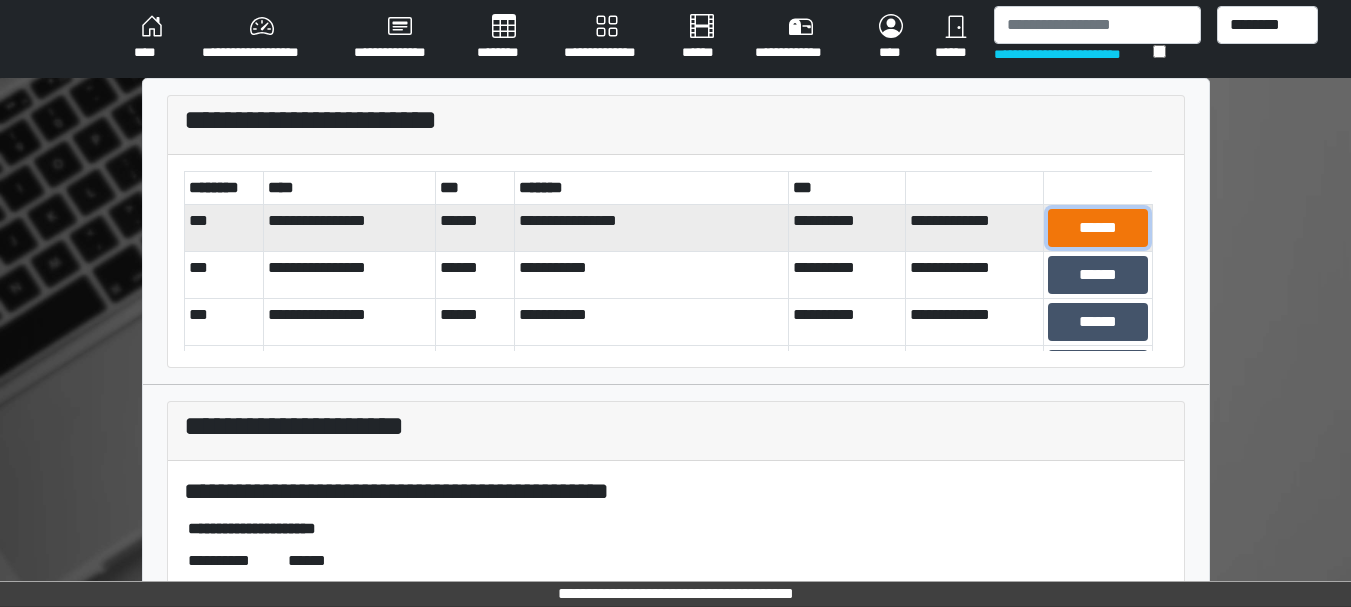 click on "******" at bounding box center (1098, 228) 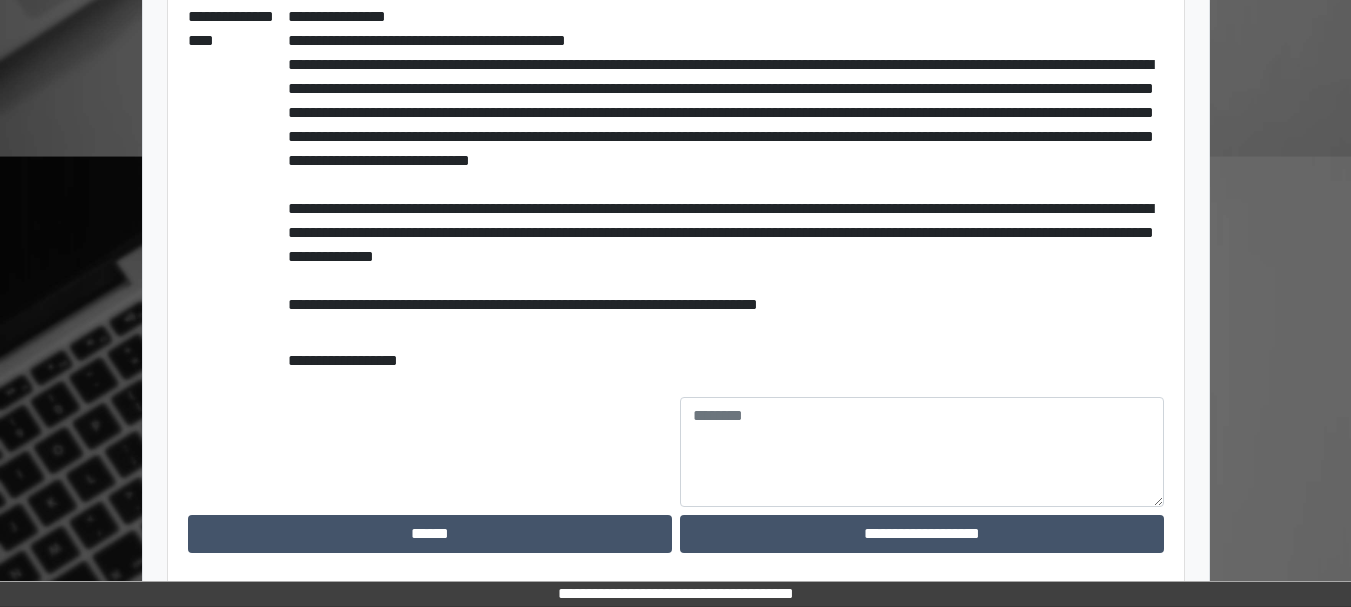 scroll, scrollTop: 578, scrollLeft: 0, axis: vertical 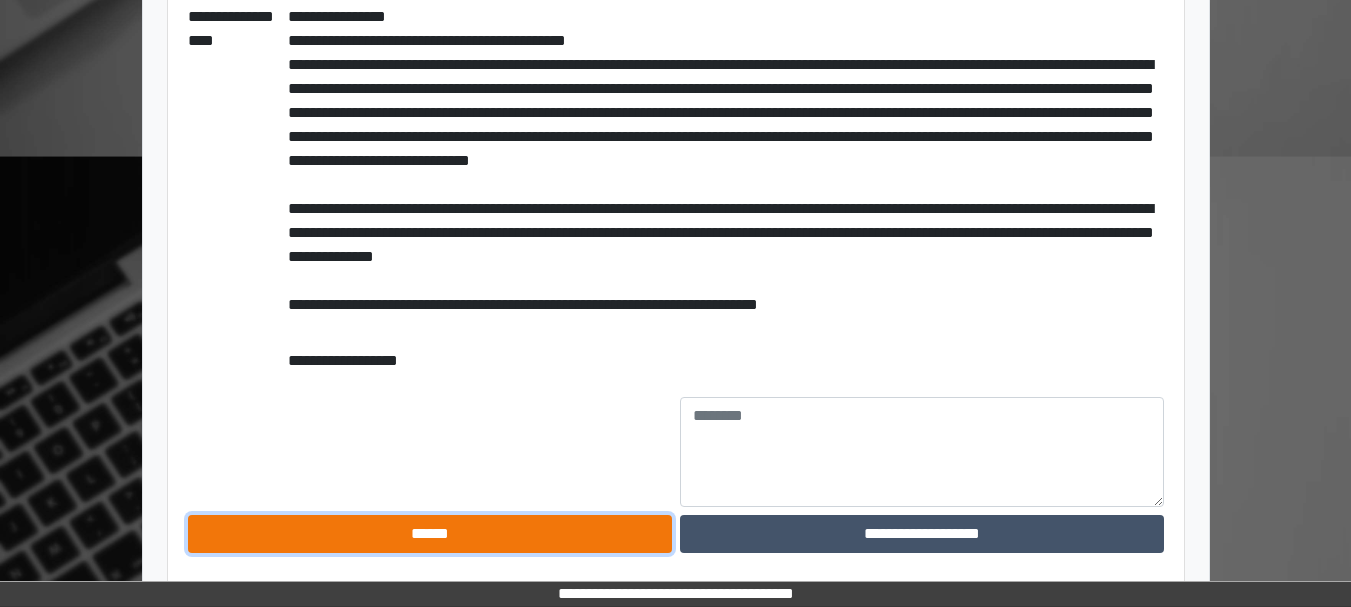 click on "******" at bounding box center [430, 534] 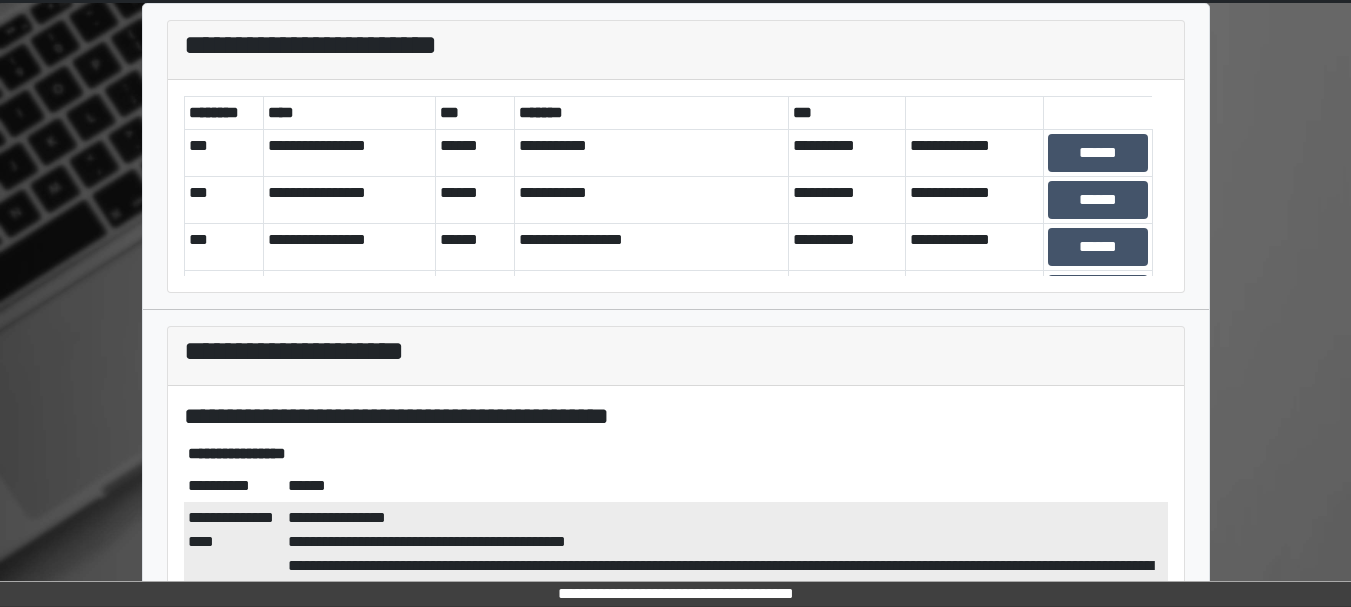 scroll, scrollTop: 76, scrollLeft: 0, axis: vertical 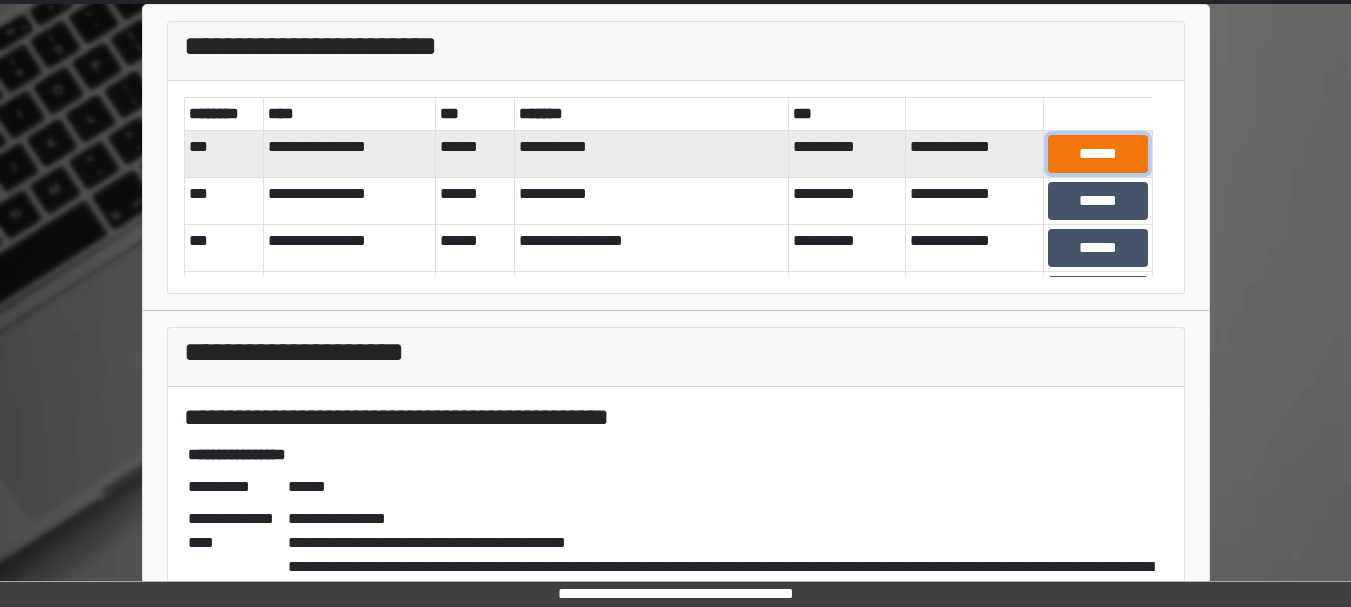 click on "******" at bounding box center [1098, 154] 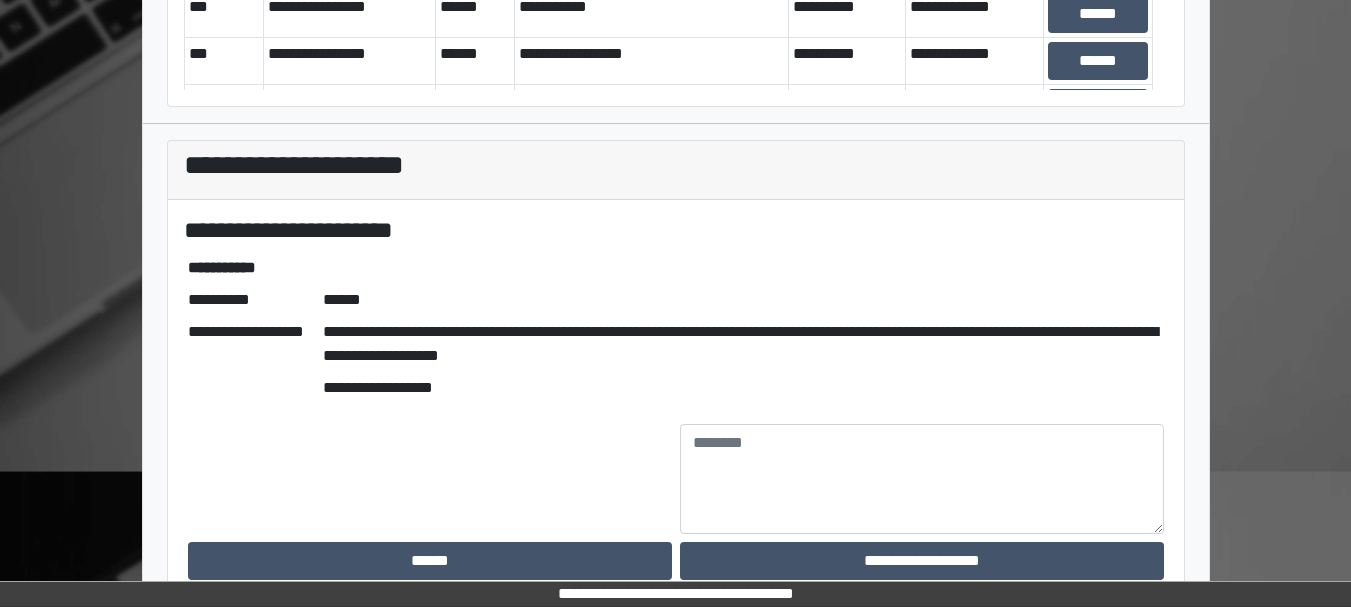 scroll, scrollTop: 290, scrollLeft: 0, axis: vertical 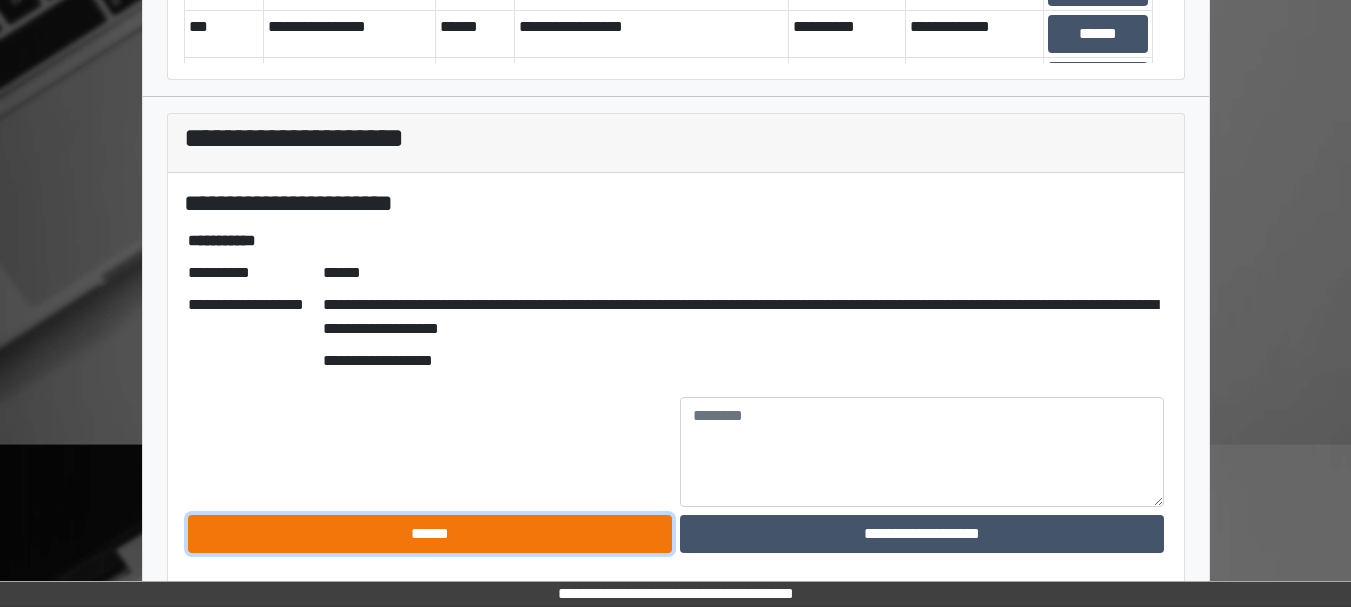 click on "******" at bounding box center (430, 534) 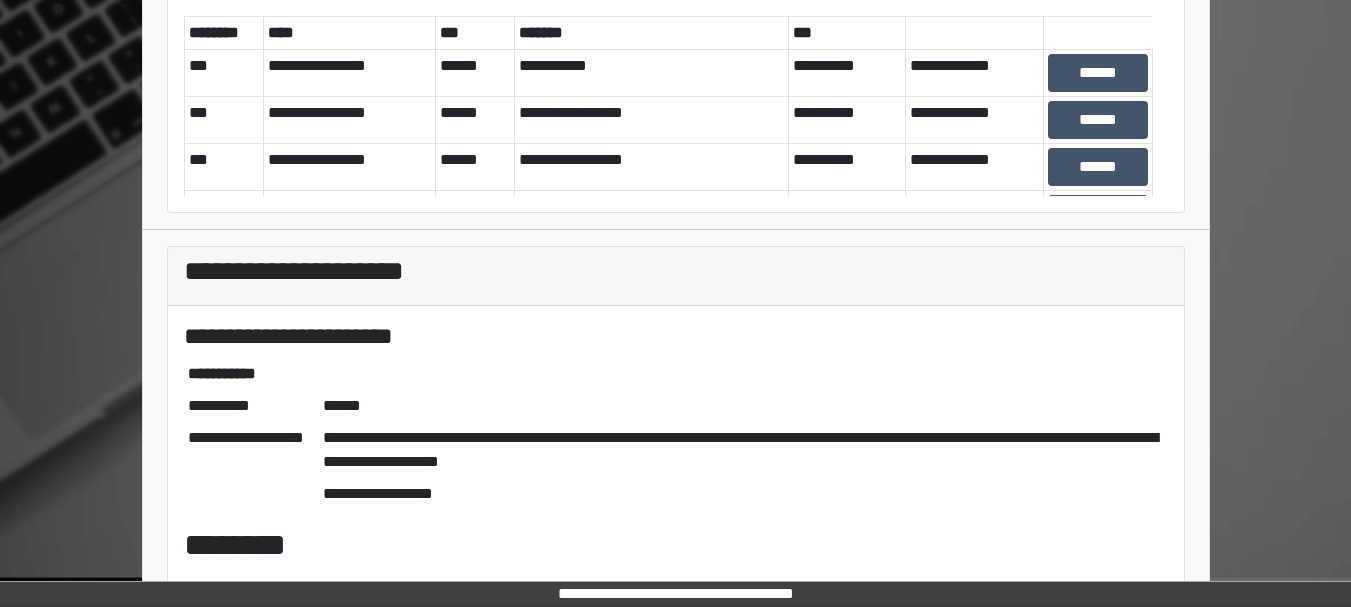 scroll, scrollTop: 0, scrollLeft: 0, axis: both 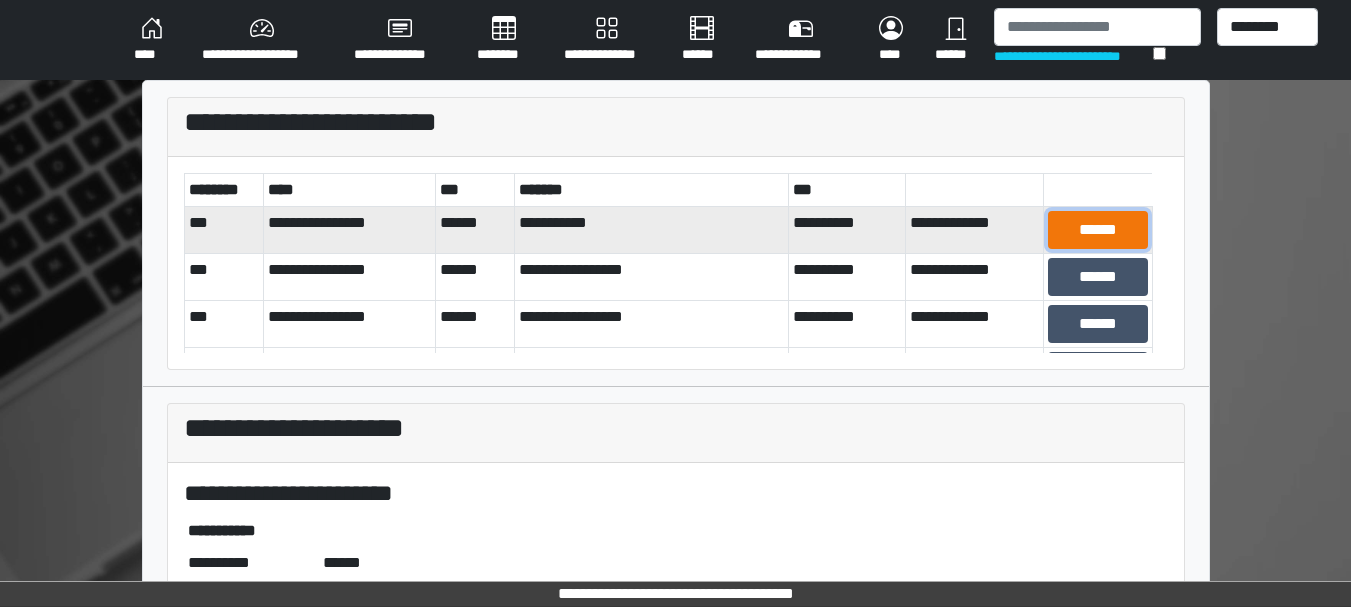 click on "******" at bounding box center (1098, 230) 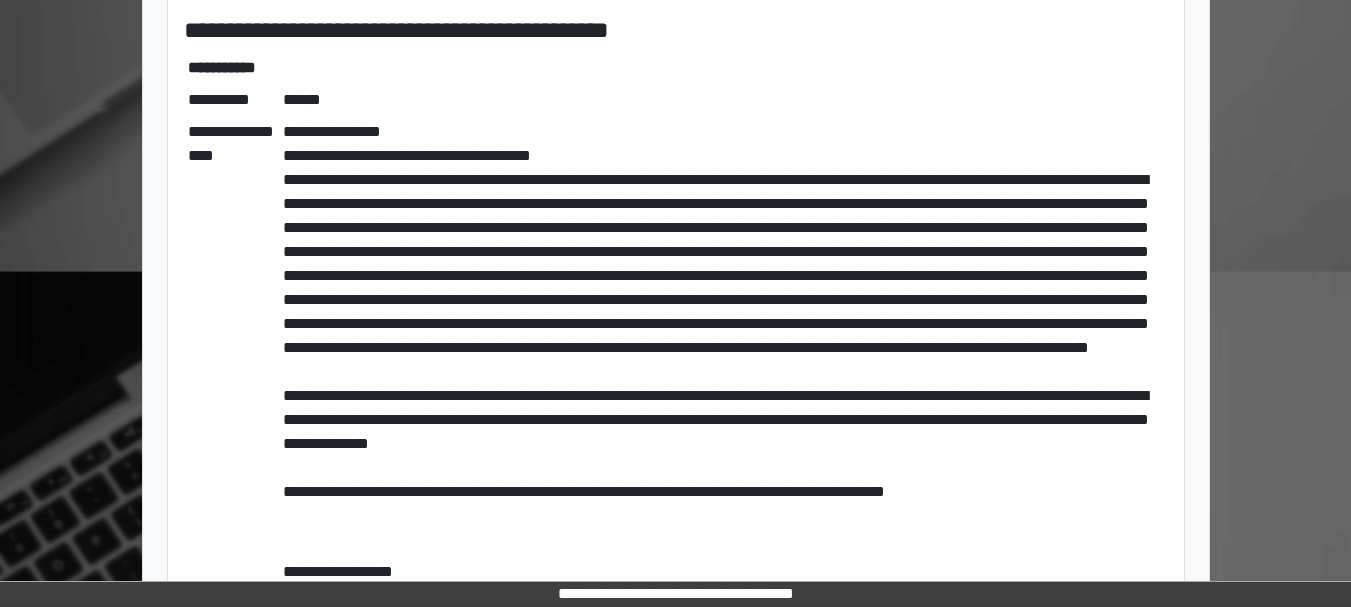 scroll, scrollTop: 674, scrollLeft: 0, axis: vertical 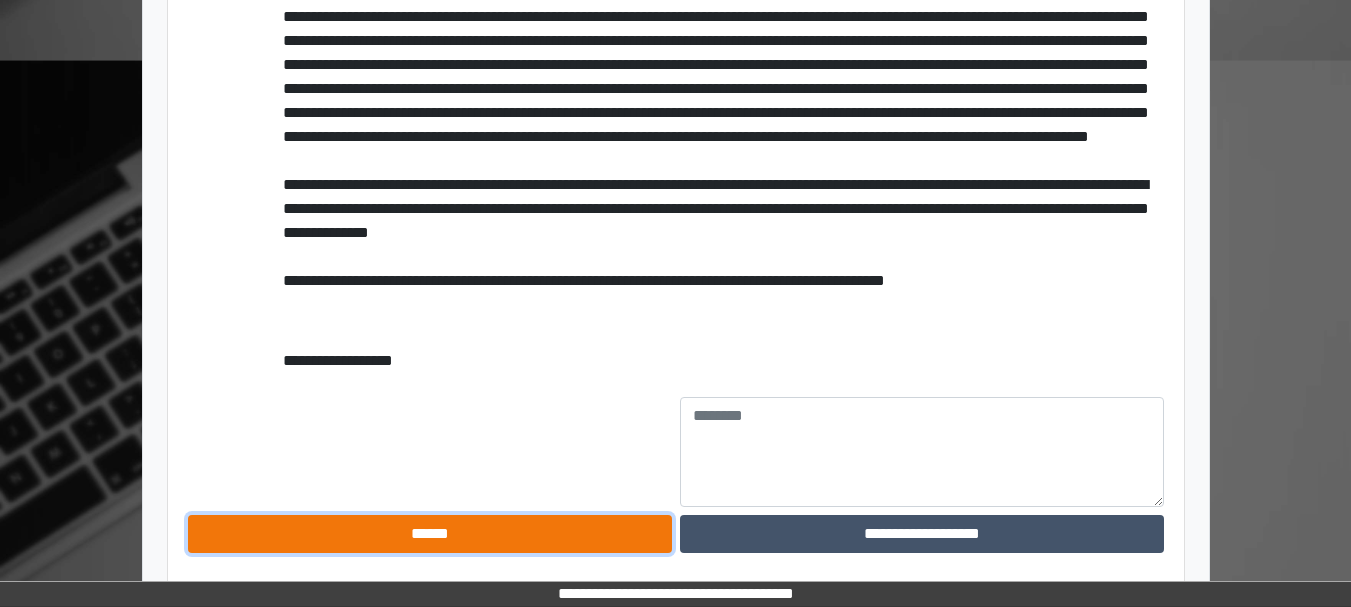 click on "******" at bounding box center [430, 534] 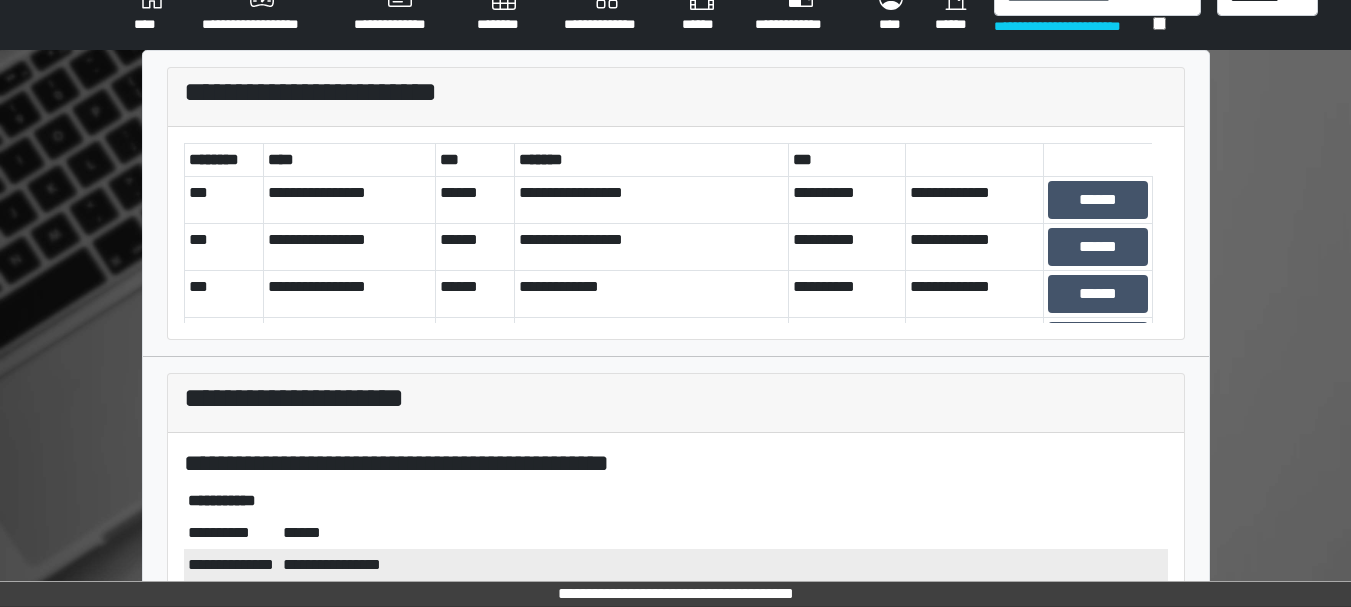 scroll, scrollTop: 29, scrollLeft: 0, axis: vertical 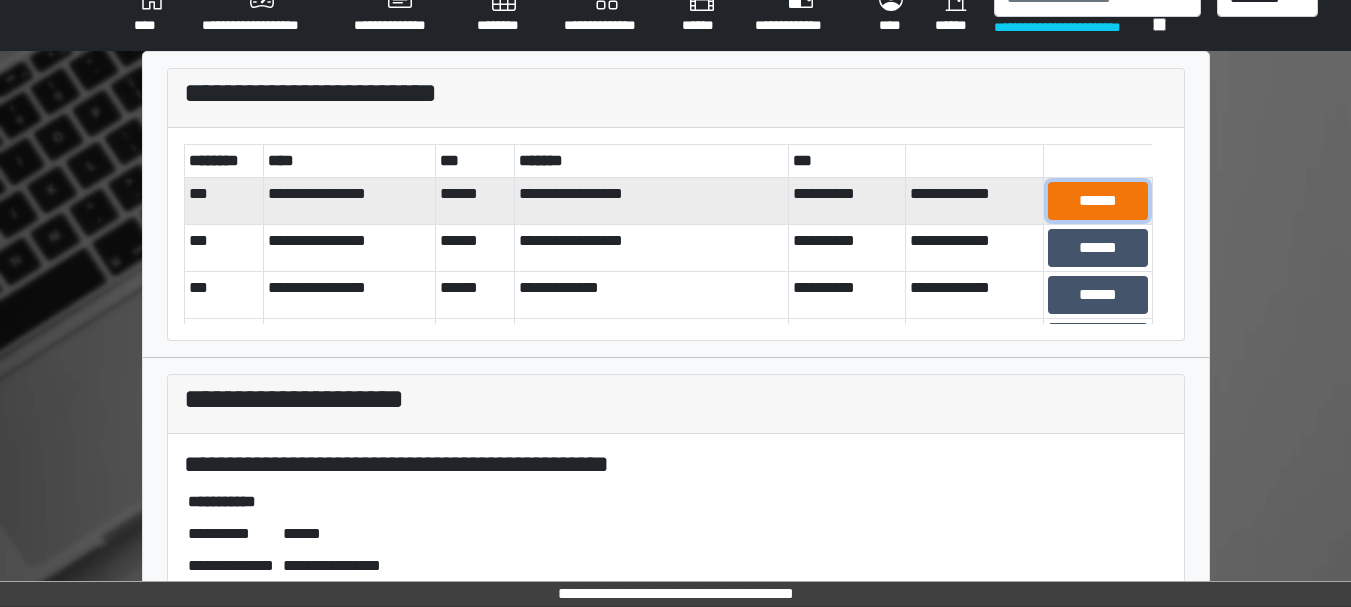 click on "******" at bounding box center [1098, 201] 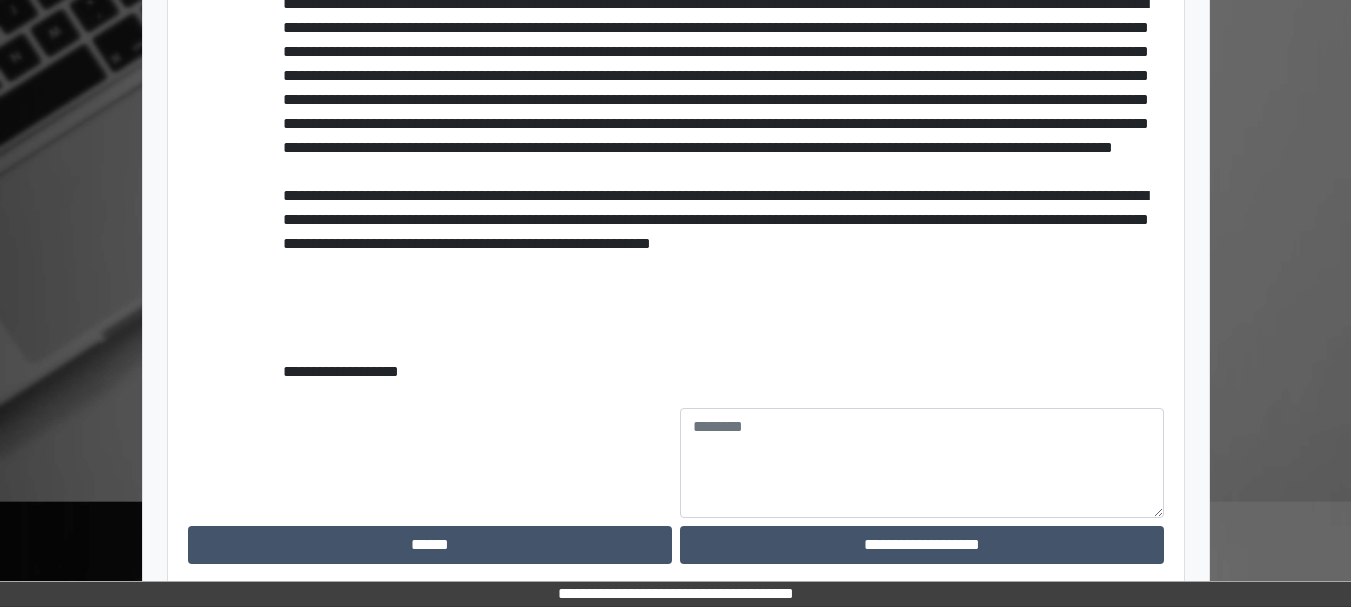 scroll, scrollTop: 1106, scrollLeft: 0, axis: vertical 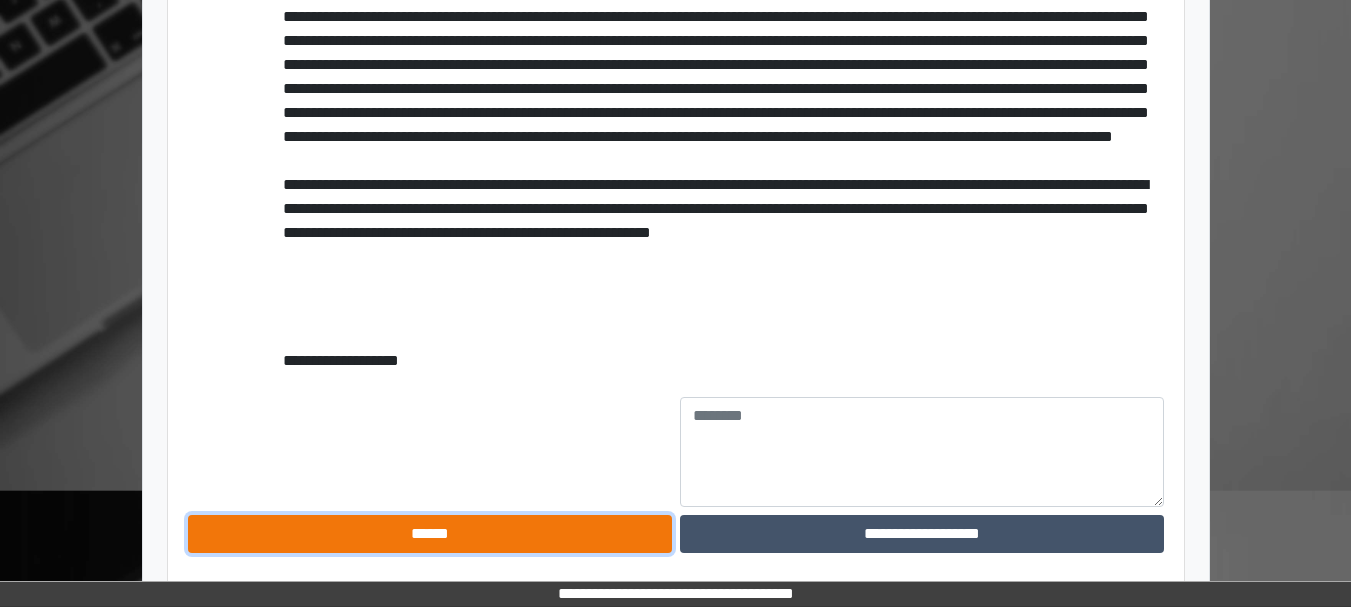 click on "******" at bounding box center (430, 534) 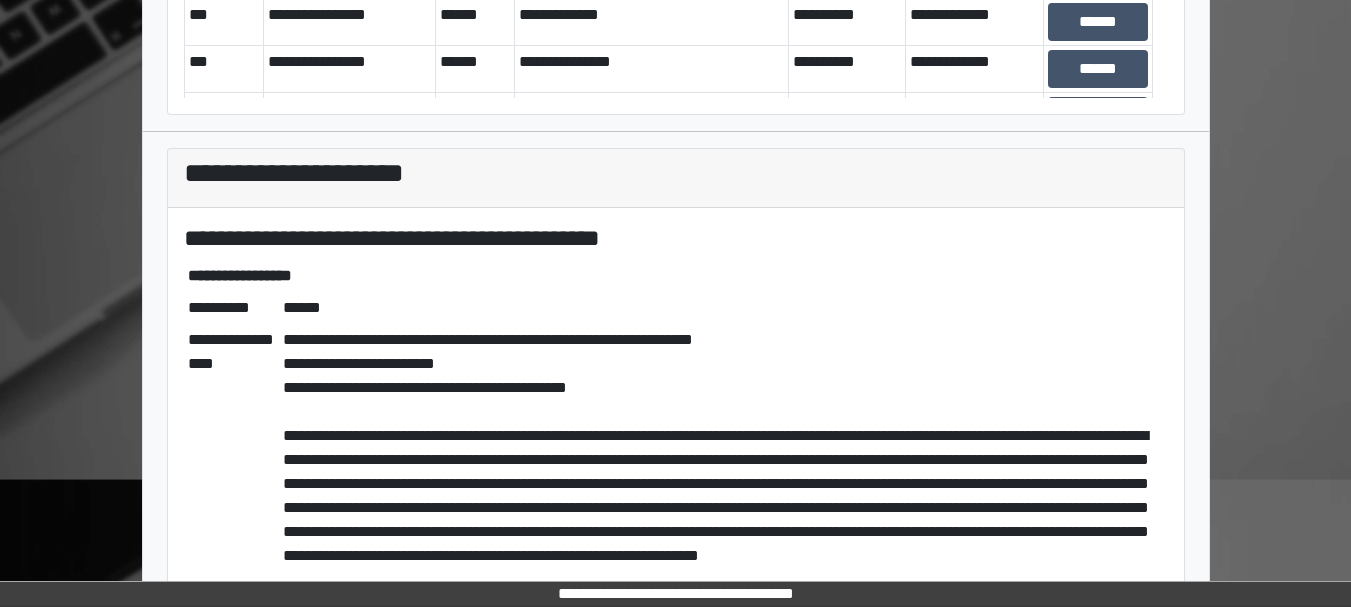 scroll, scrollTop: 0, scrollLeft: 0, axis: both 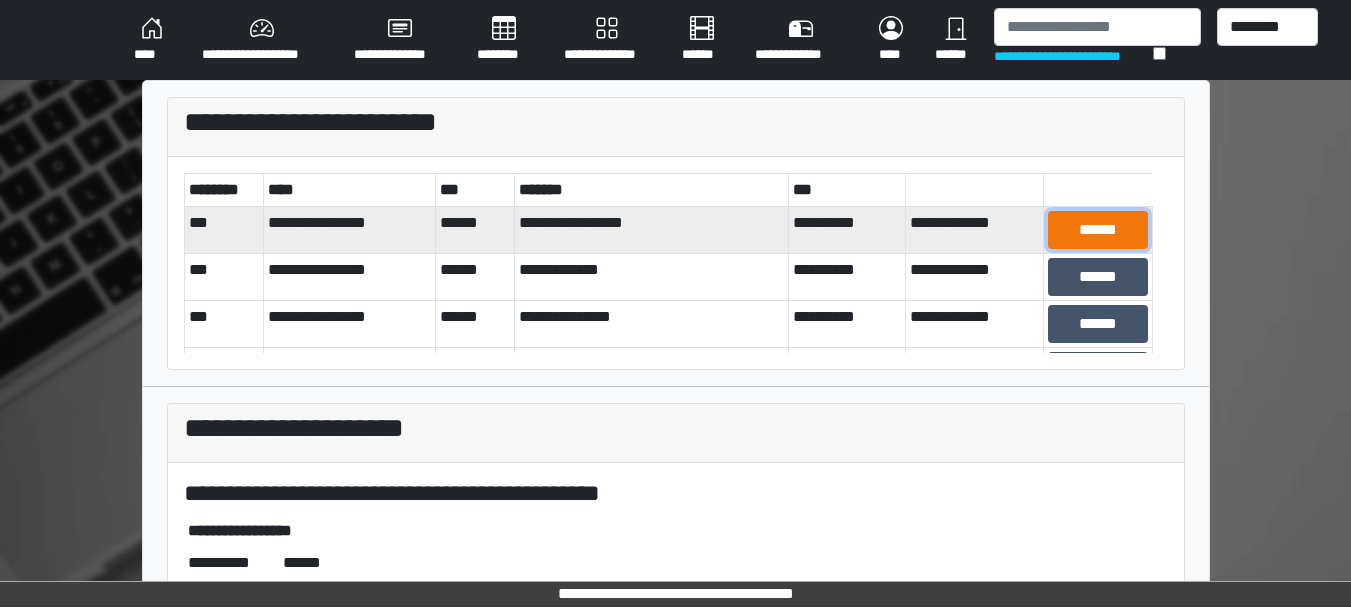 click on "******" at bounding box center [1098, 230] 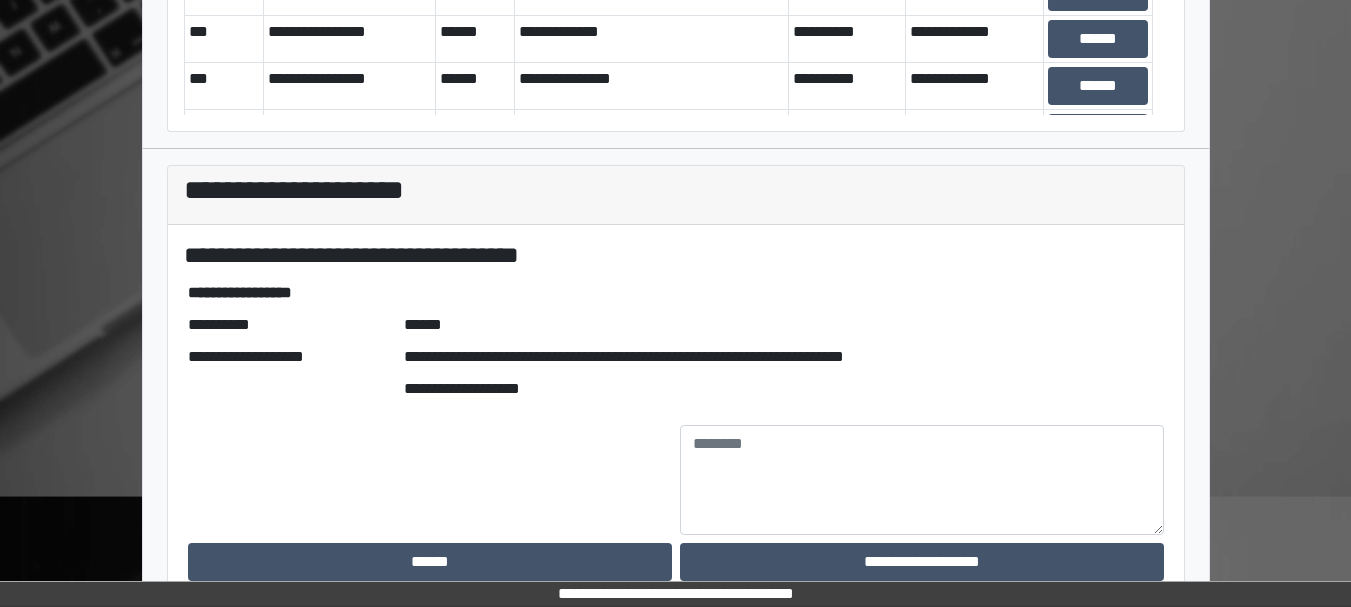 scroll, scrollTop: 236, scrollLeft: 0, axis: vertical 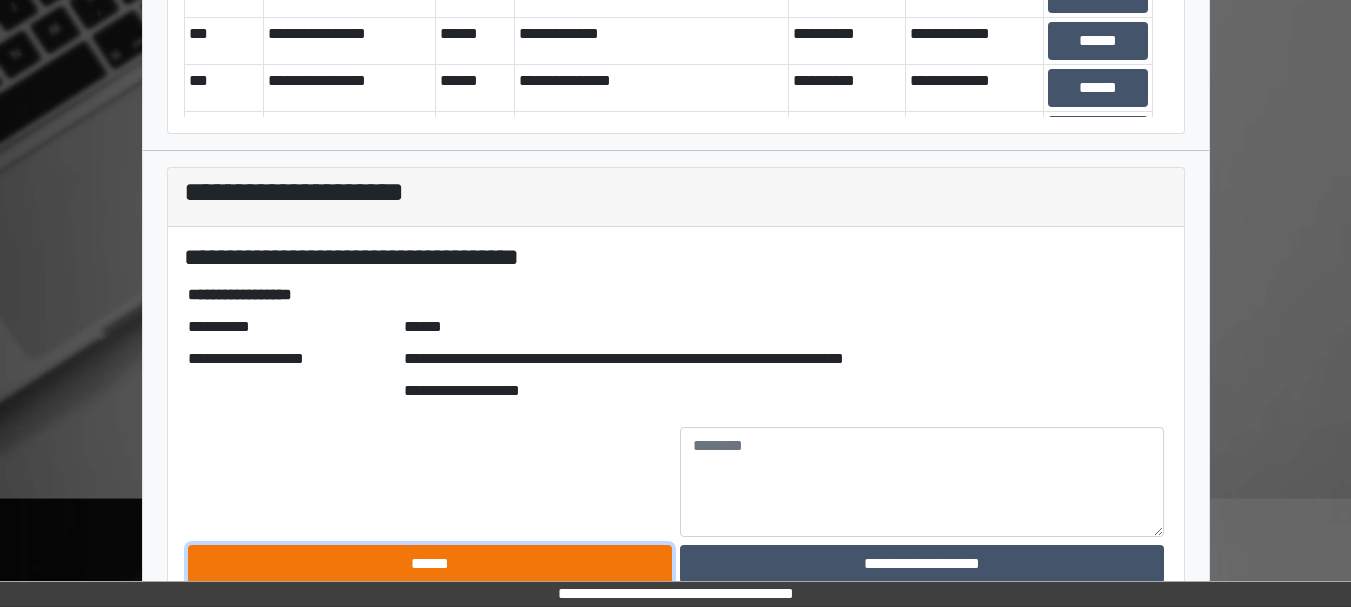 click on "******" at bounding box center [430, 564] 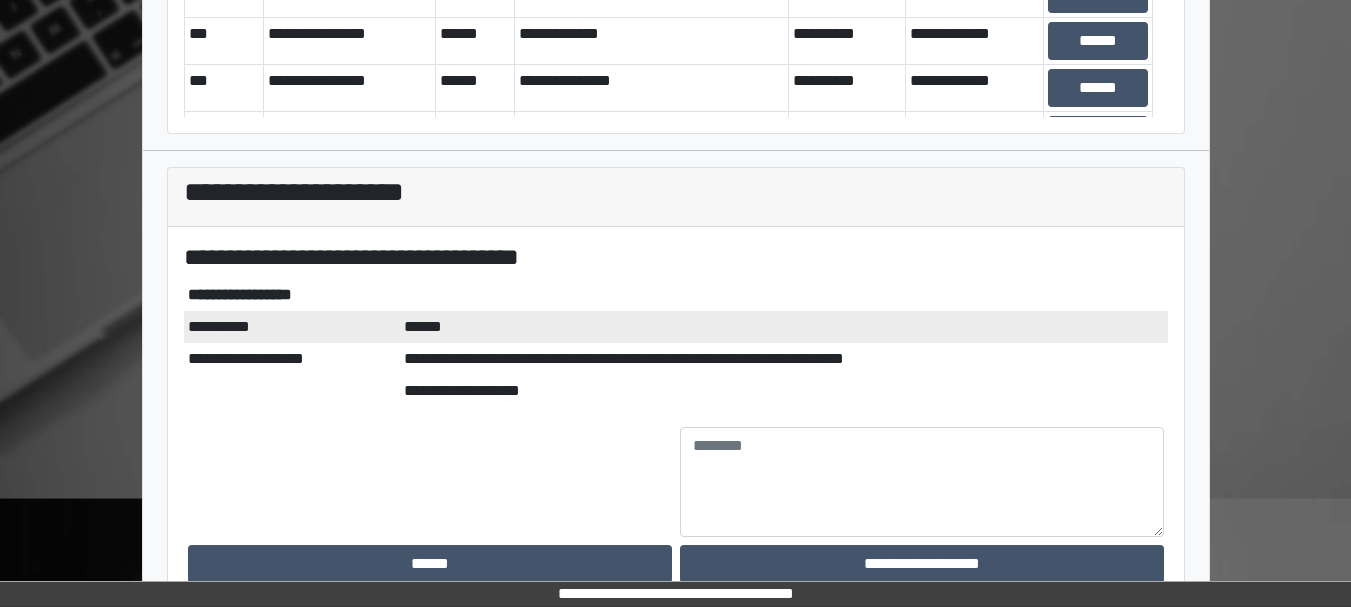 scroll, scrollTop: 133, scrollLeft: 0, axis: vertical 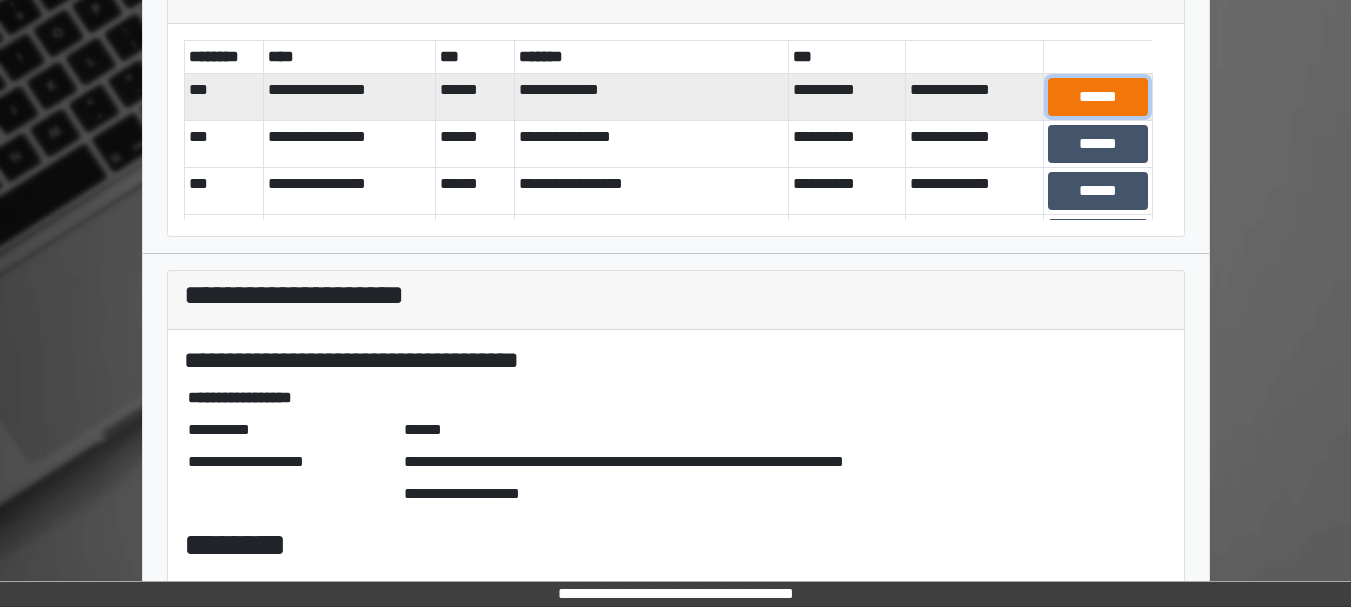 click on "******" at bounding box center (1098, 97) 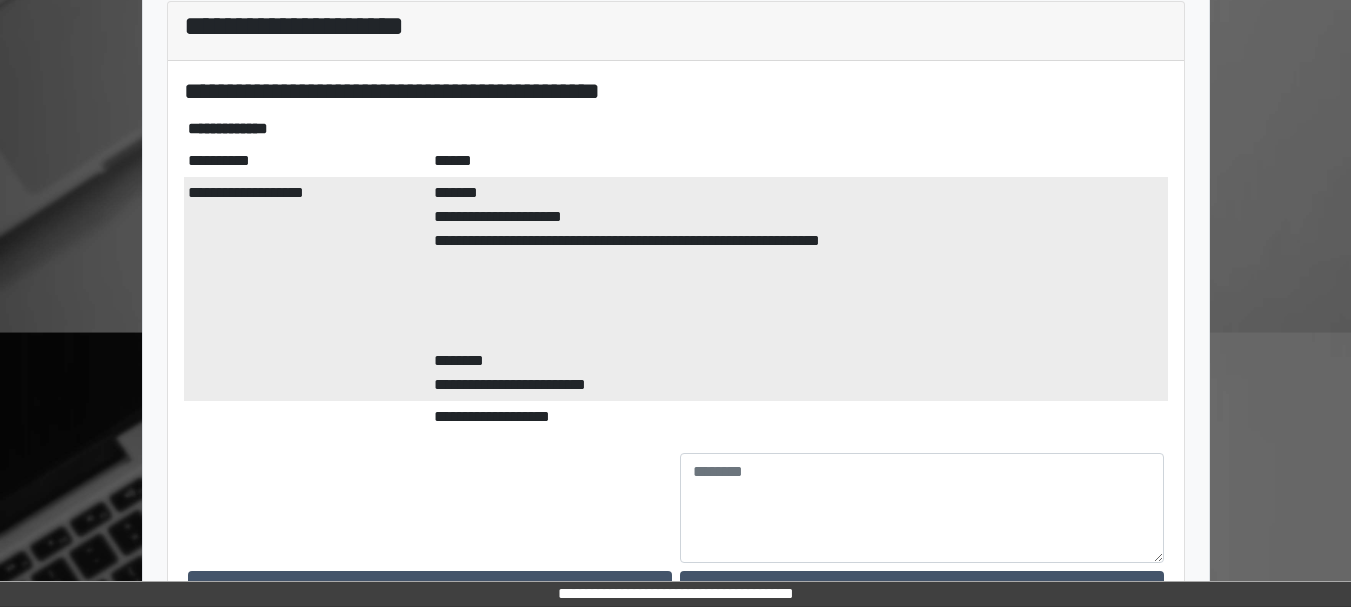 scroll, scrollTop: 458, scrollLeft: 0, axis: vertical 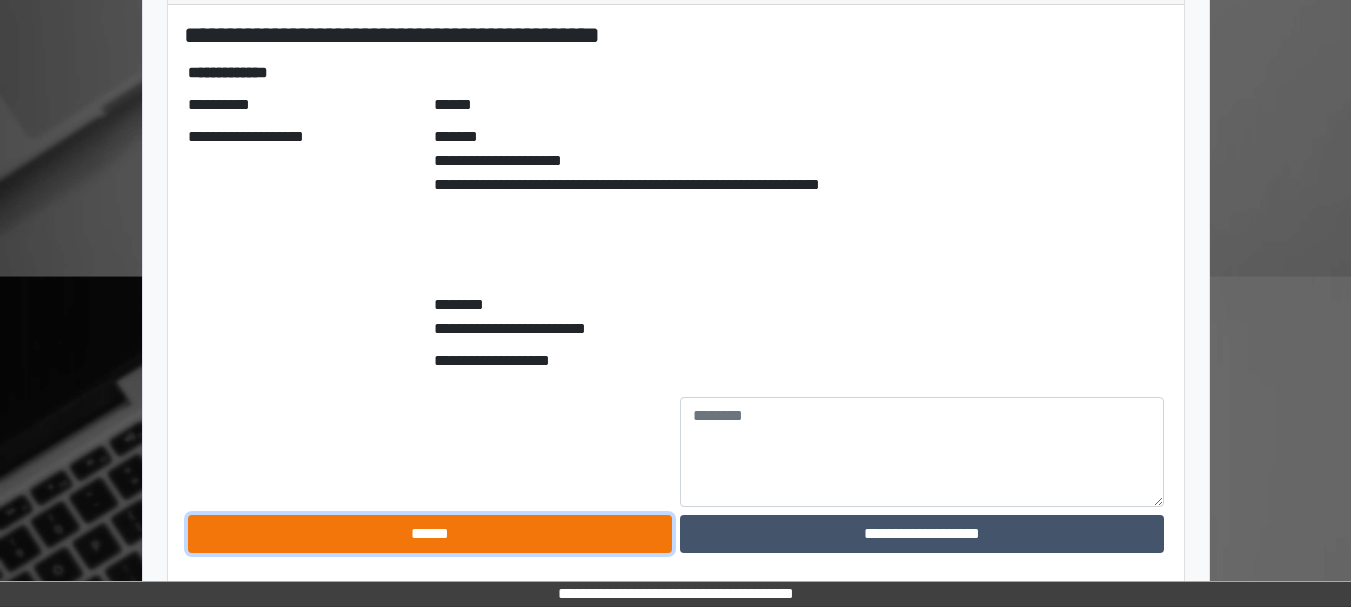 click on "******" at bounding box center (430, 534) 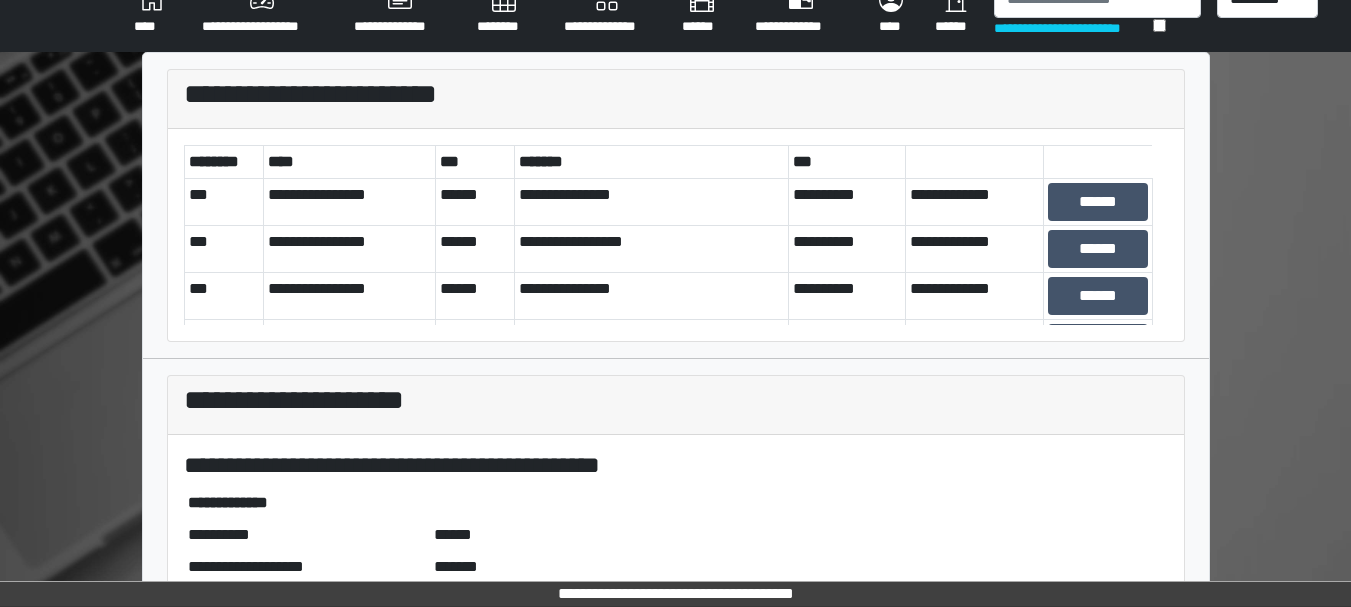scroll, scrollTop: 0, scrollLeft: 0, axis: both 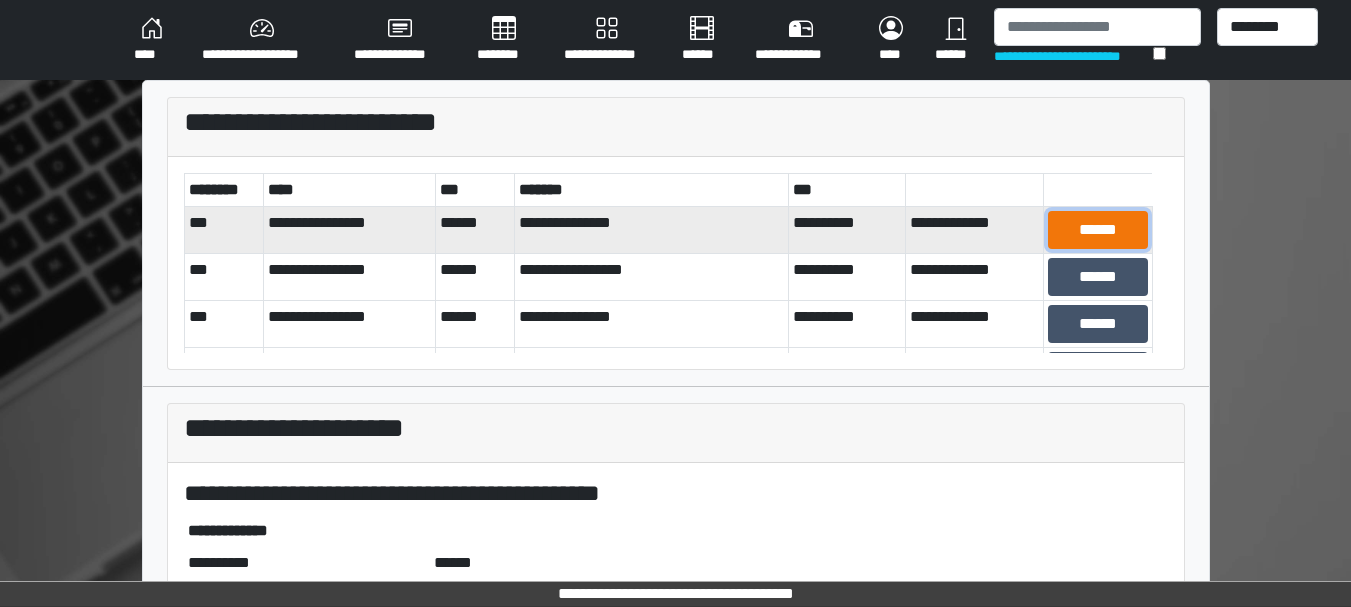 click on "******" at bounding box center [1098, 230] 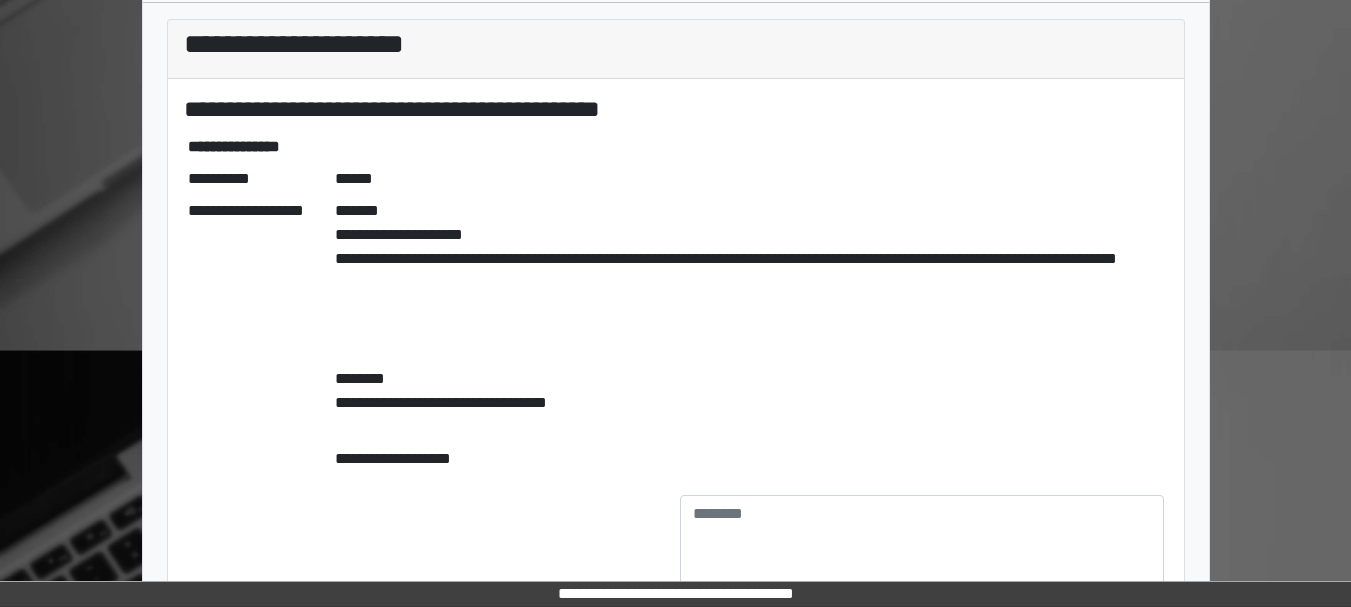 scroll, scrollTop: 482, scrollLeft: 0, axis: vertical 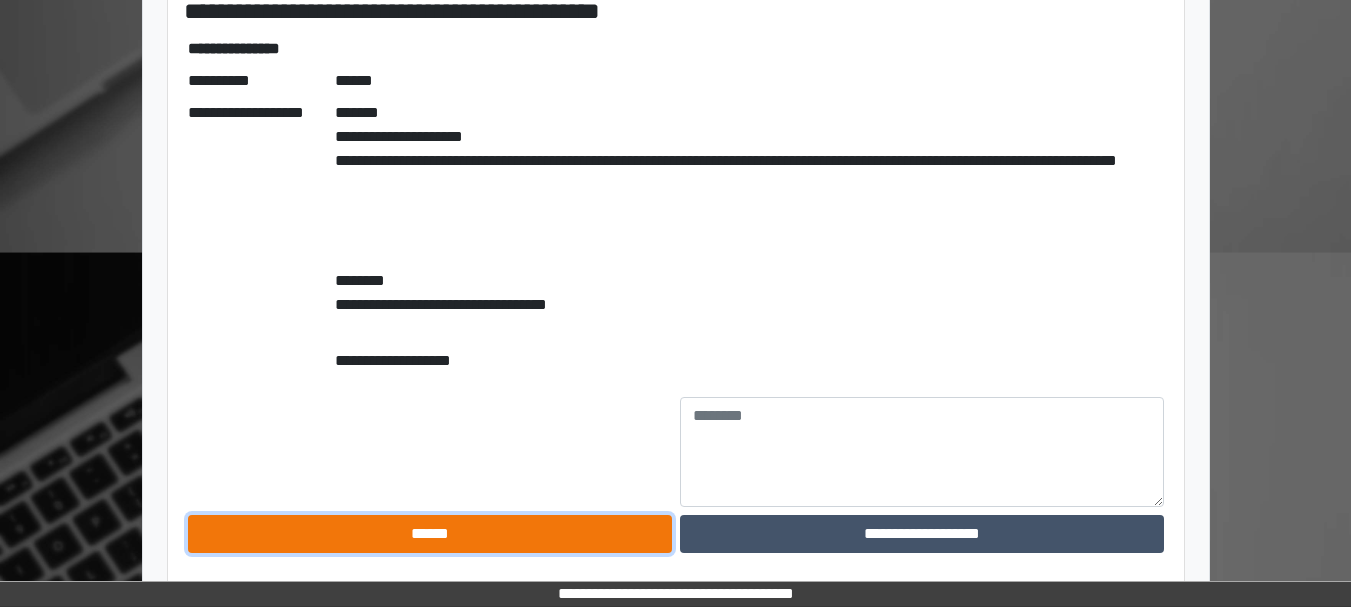 click on "******" at bounding box center (430, 534) 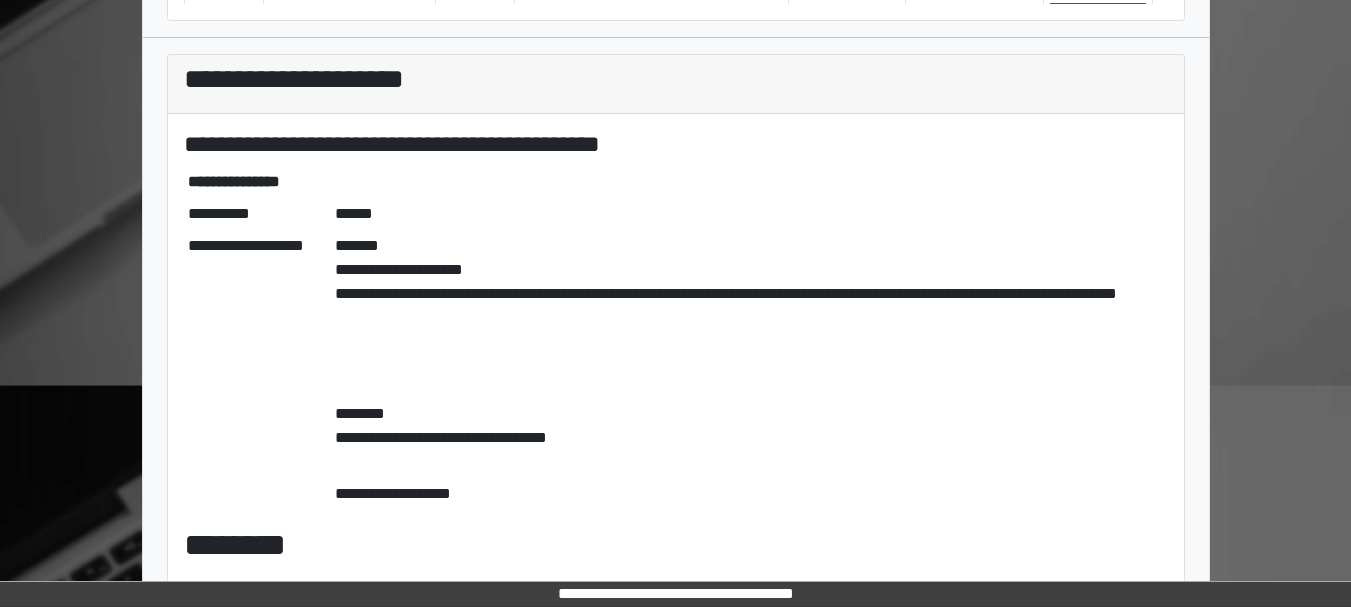 scroll, scrollTop: 0, scrollLeft: 0, axis: both 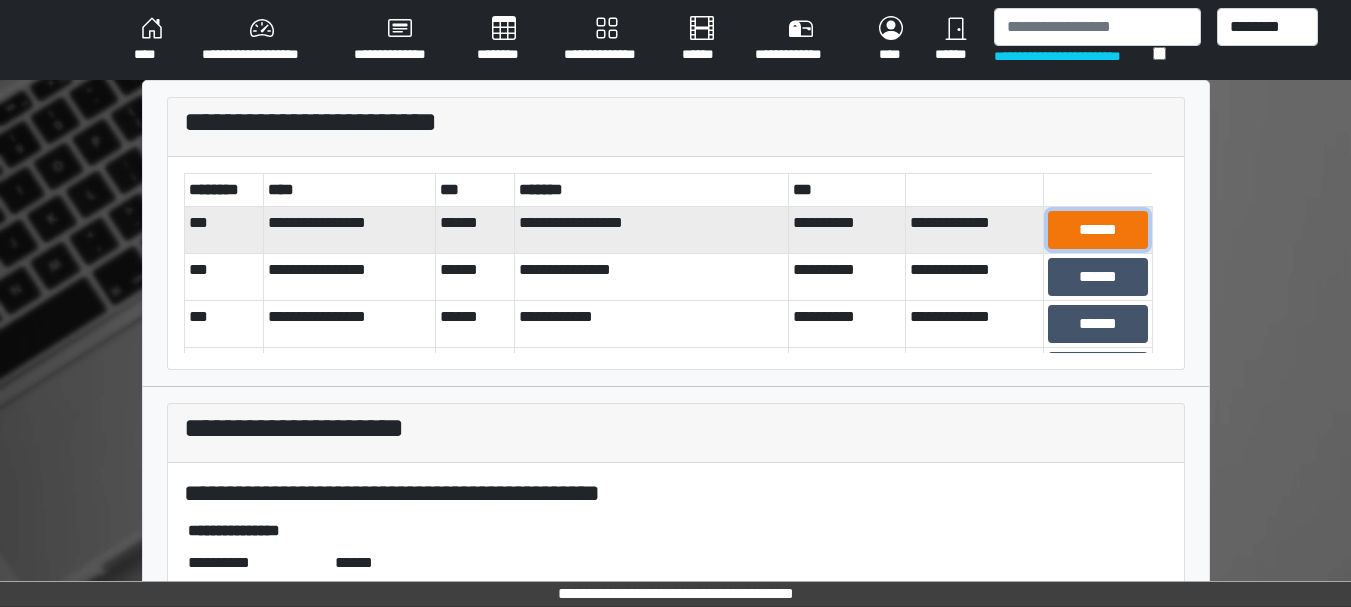 click on "******" at bounding box center (1098, 230) 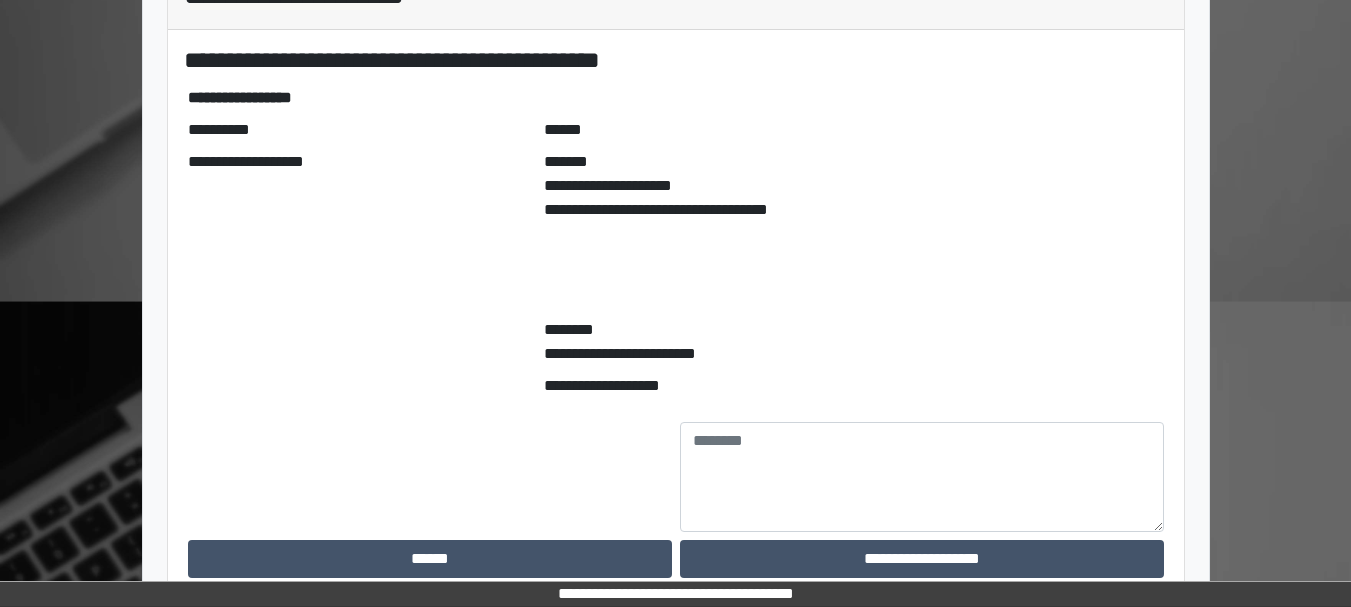 scroll, scrollTop: 458, scrollLeft: 0, axis: vertical 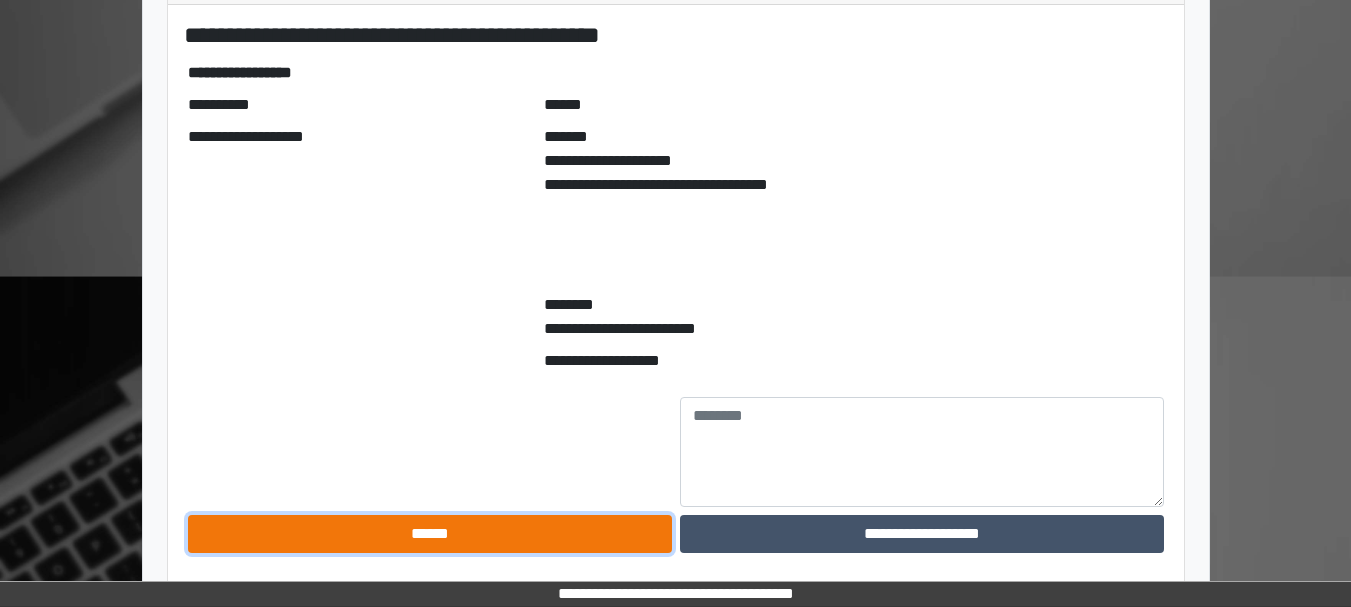 click on "******" at bounding box center (430, 534) 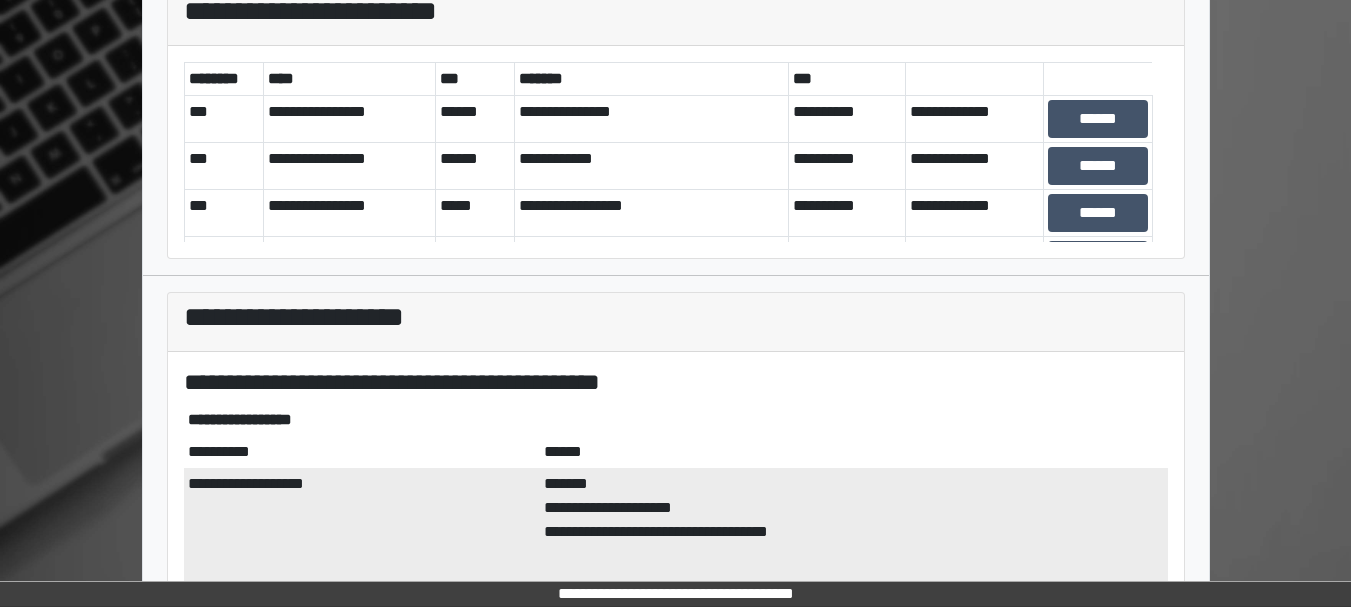 scroll, scrollTop: 110, scrollLeft: 0, axis: vertical 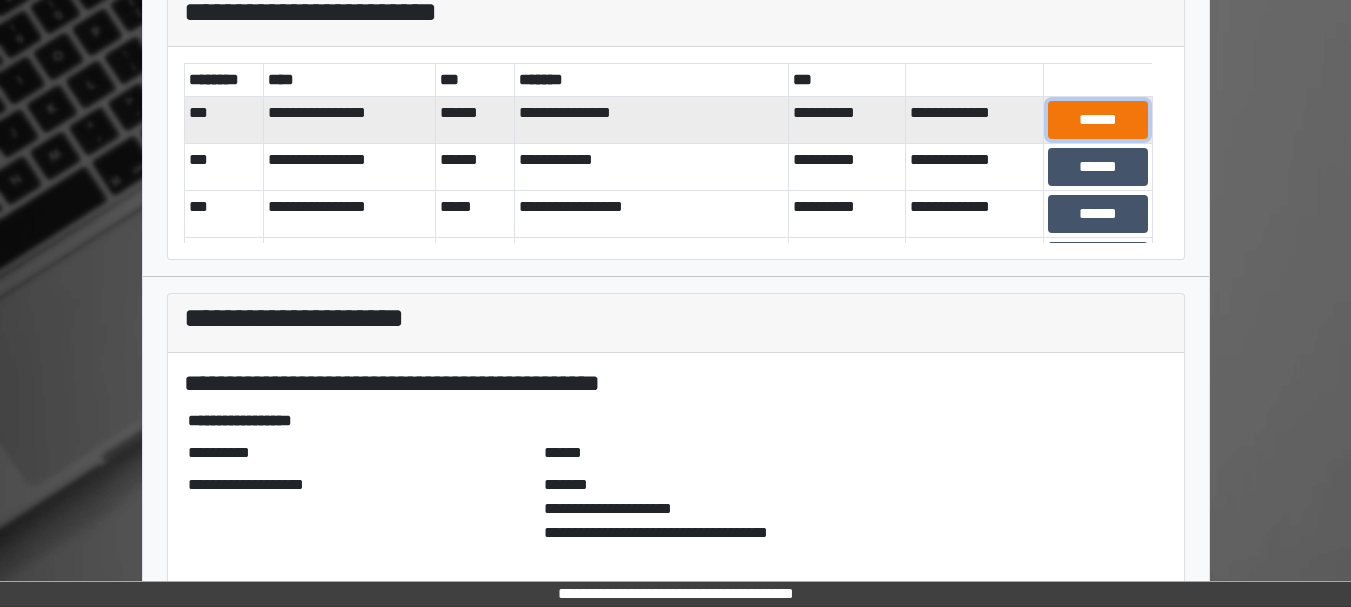 click on "******" at bounding box center (1098, 120) 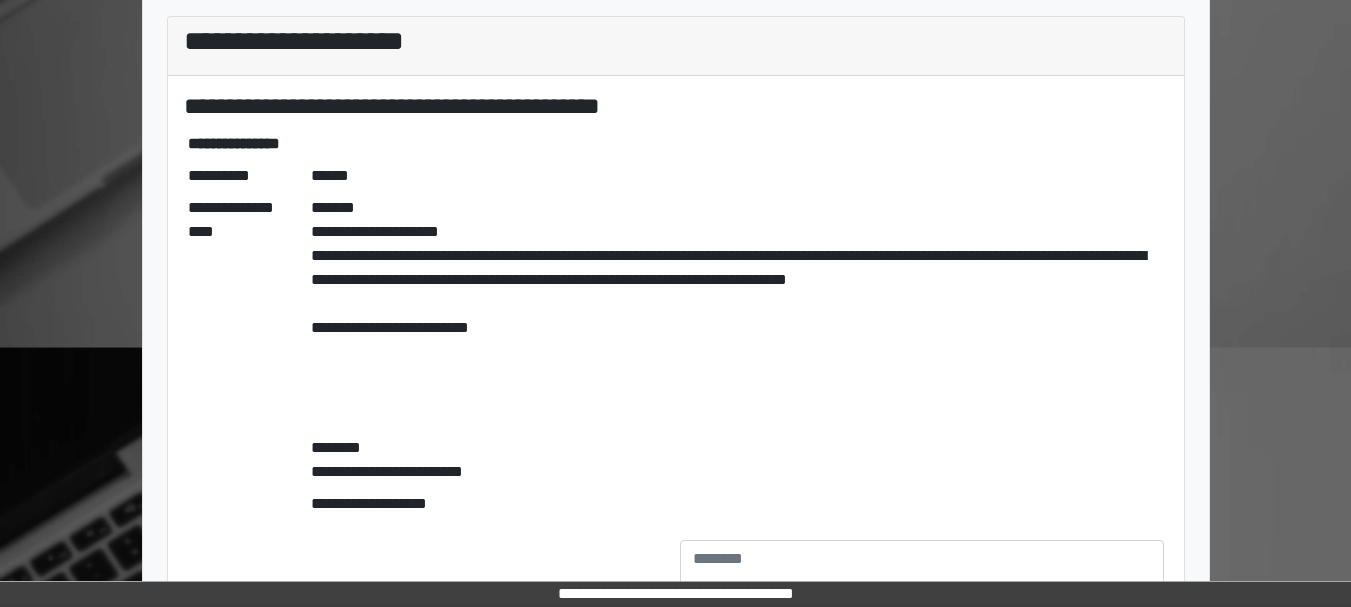 scroll, scrollTop: 530, scrollLeft: 0, axis: vertical 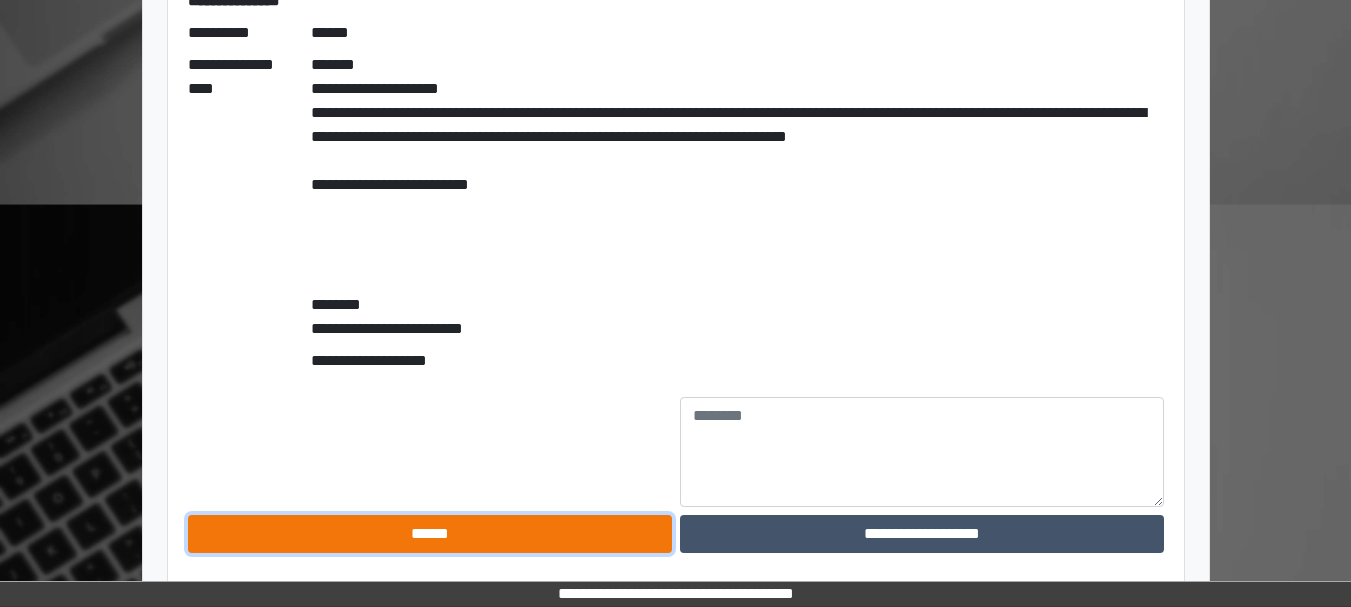 click on "******" at bounding box center (430, 534) 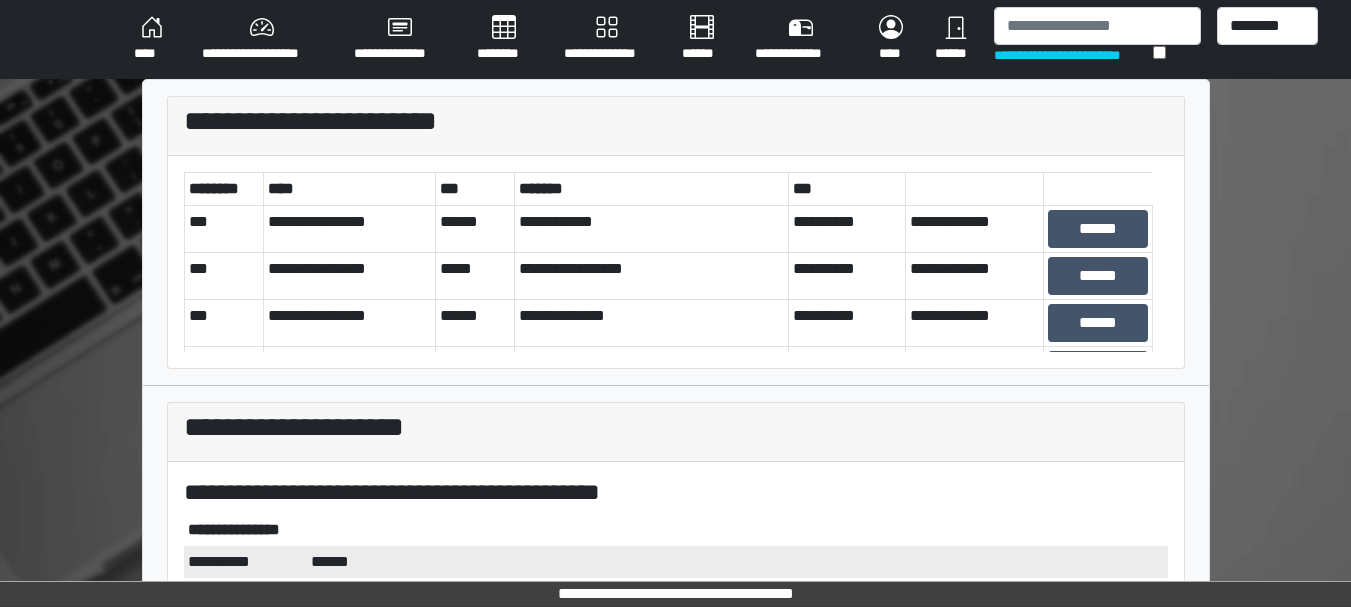 scroll, scrollTop: 0, scrollLeft: 0, axis: both 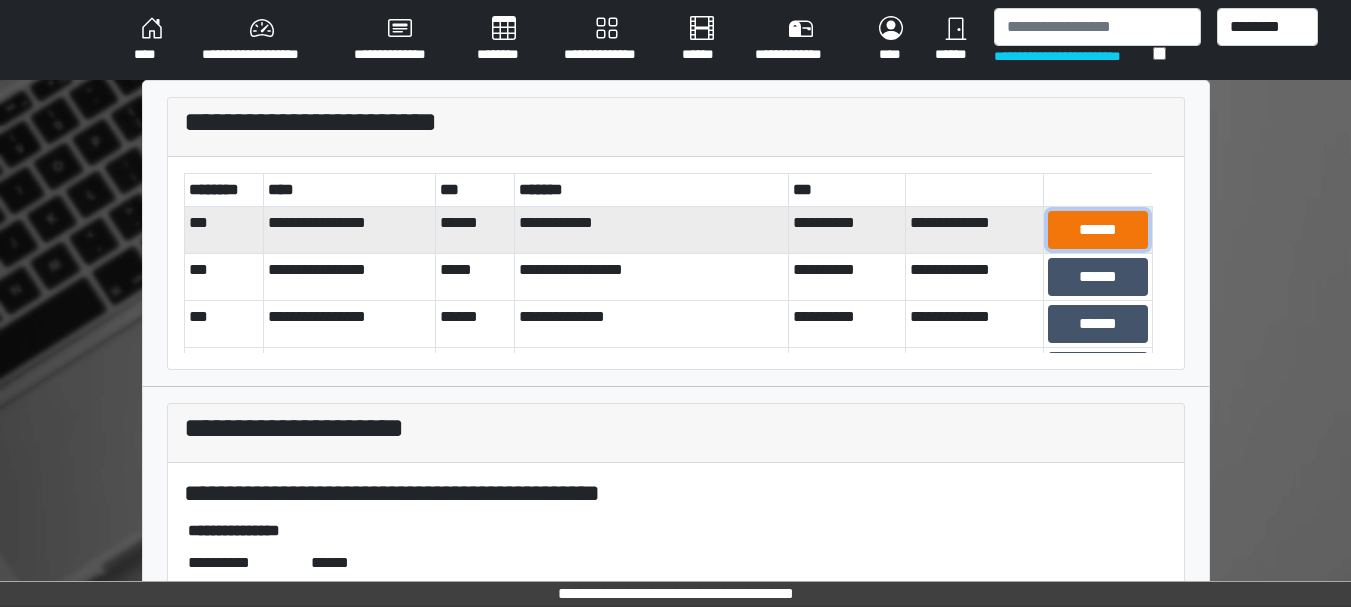 click on "******" at bounding box center [1098, 230] 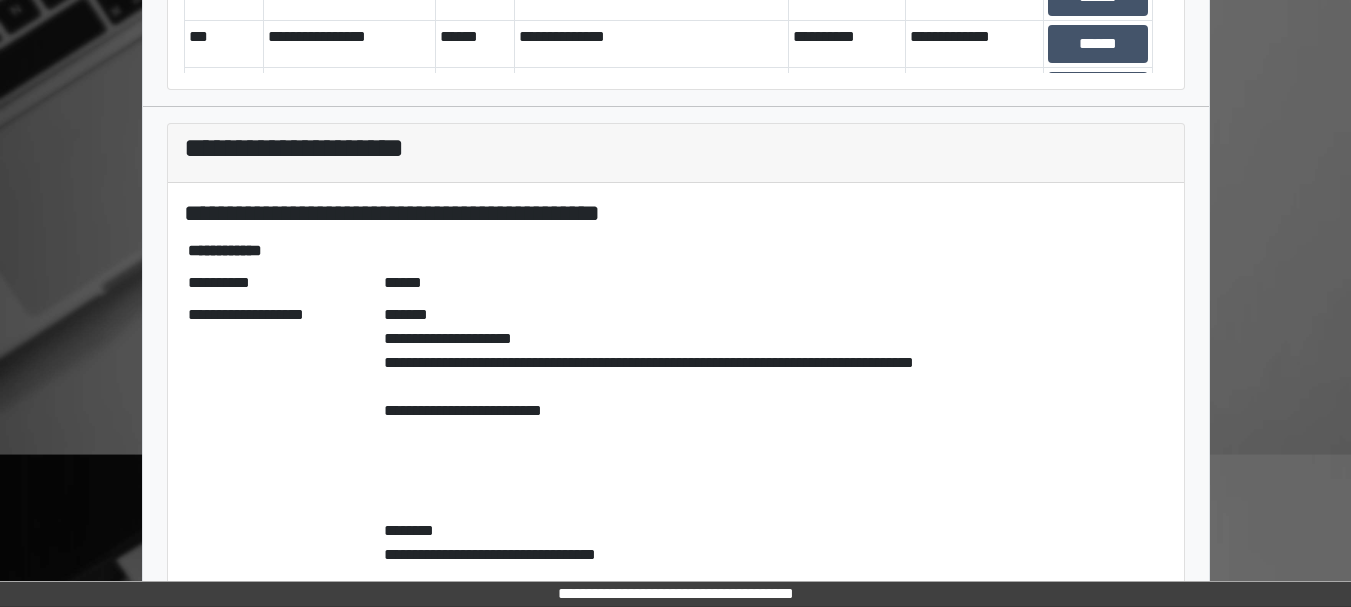 scroll, scrollTop: 506, scrollLeft: 0, axis: vertical 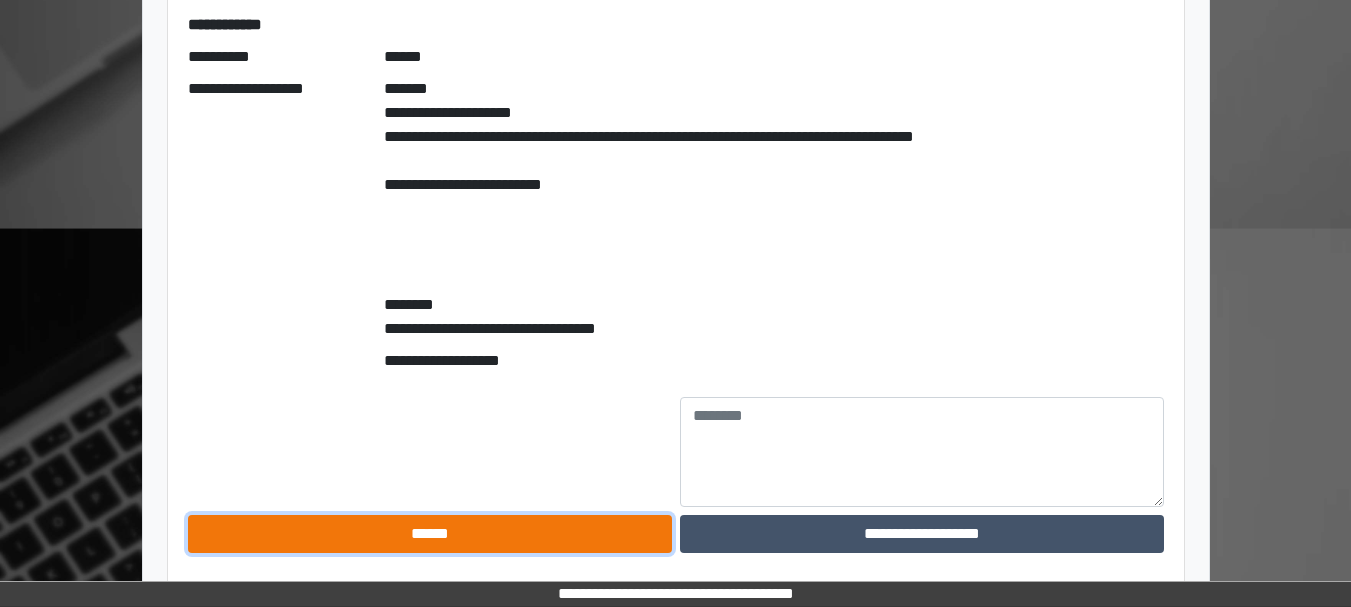 click on "******" at bounding box center (430, 534) 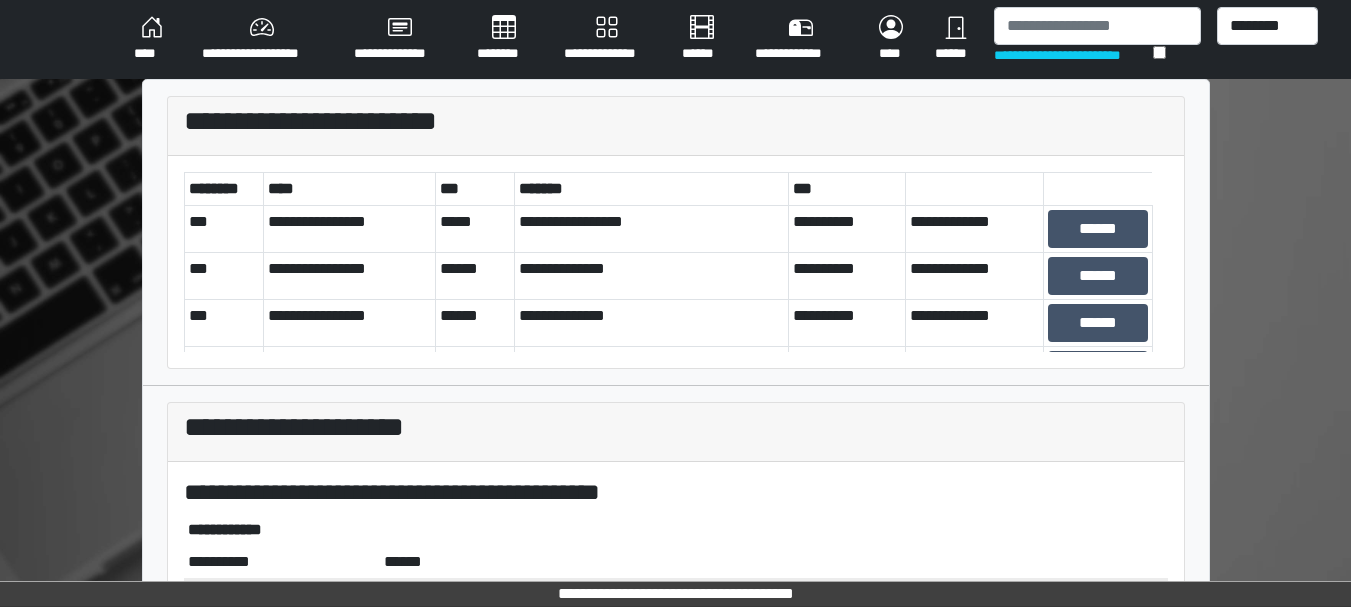 scroll, scrollTop: 0, scrollLeft: 0, axis: both 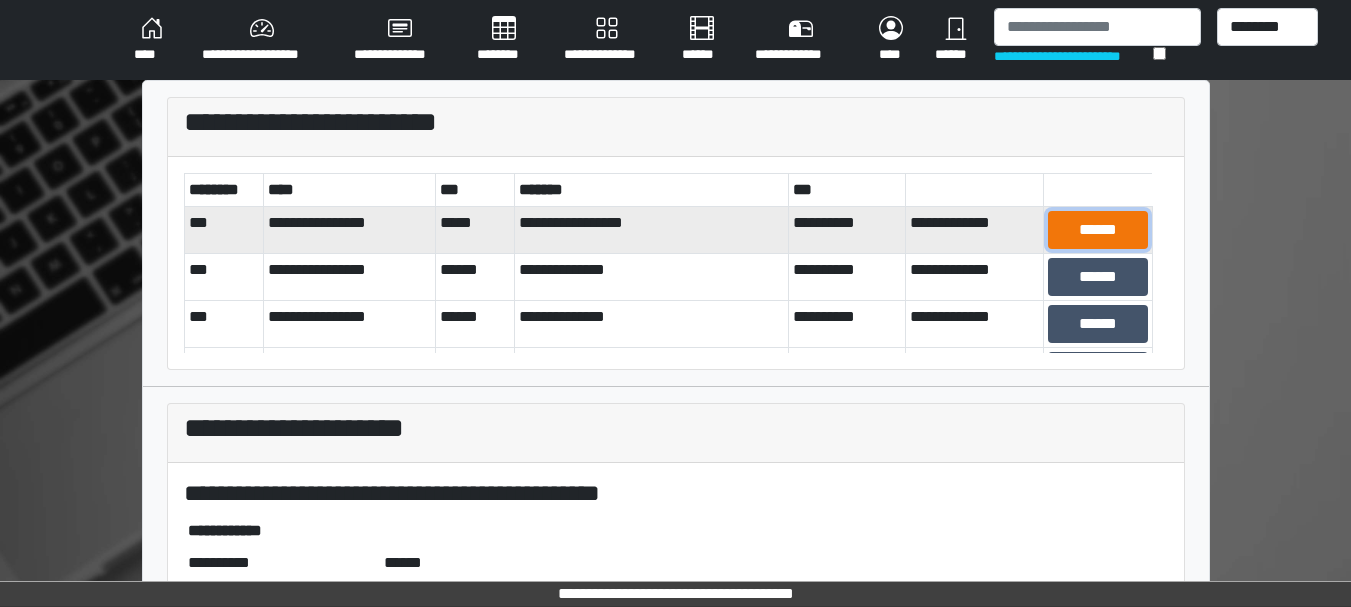click on "******" at bounding box center [1098, 230] 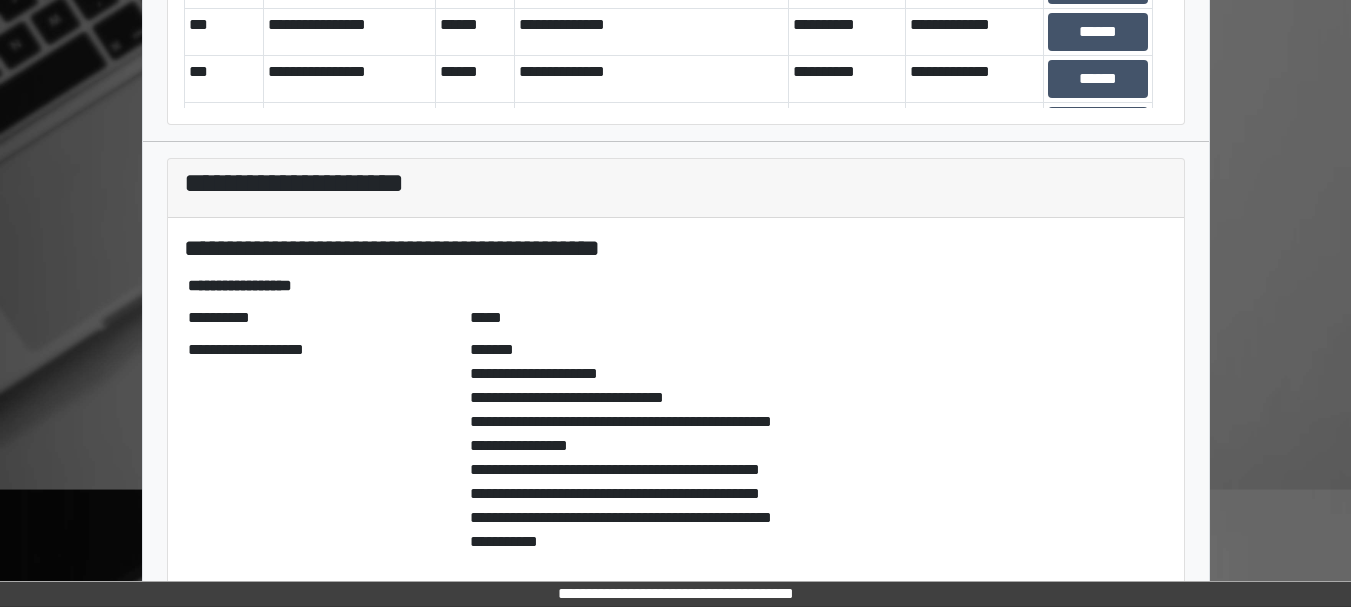 scroll, scrollTop: 602, scrollLeft: 0, axis: vertical 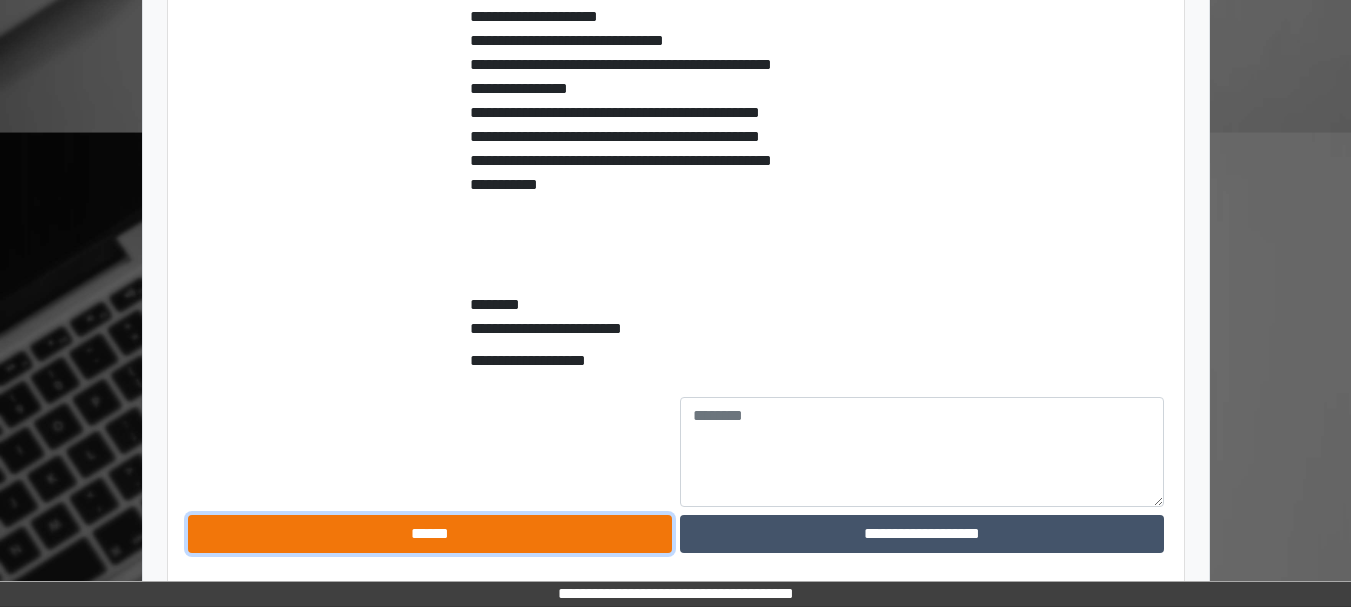 click on "******" at bounding box center [430, 534] 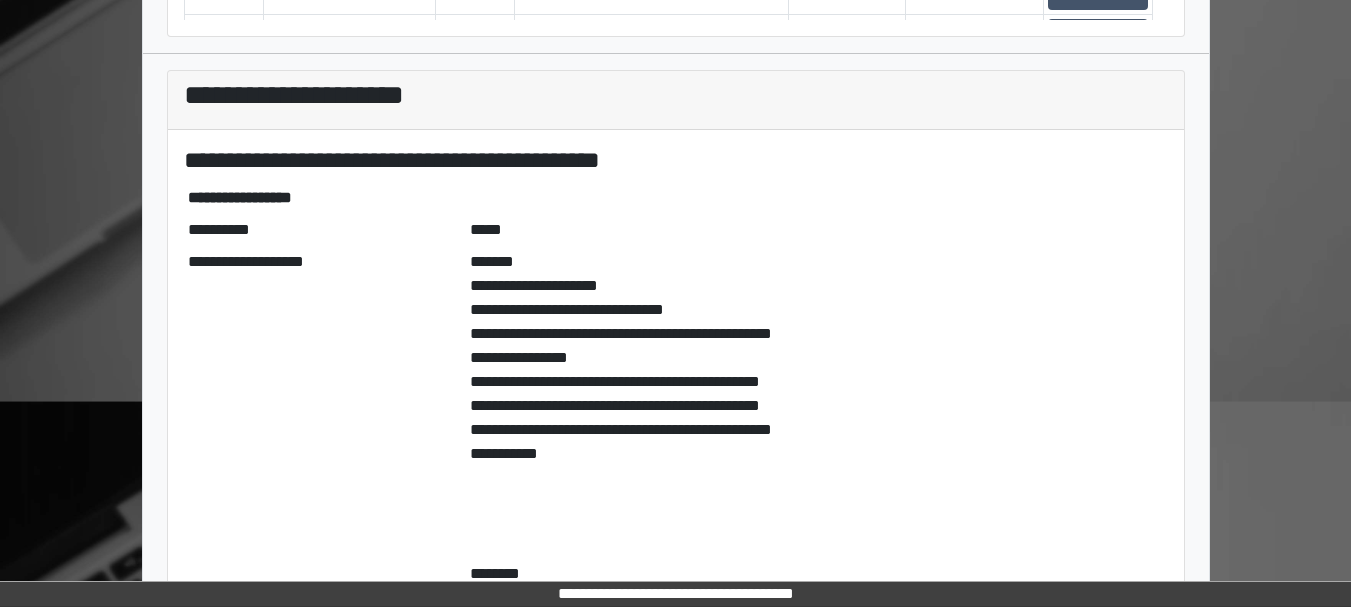 scroll, scrollTop: 0, scrollLeft: 0, axis: both 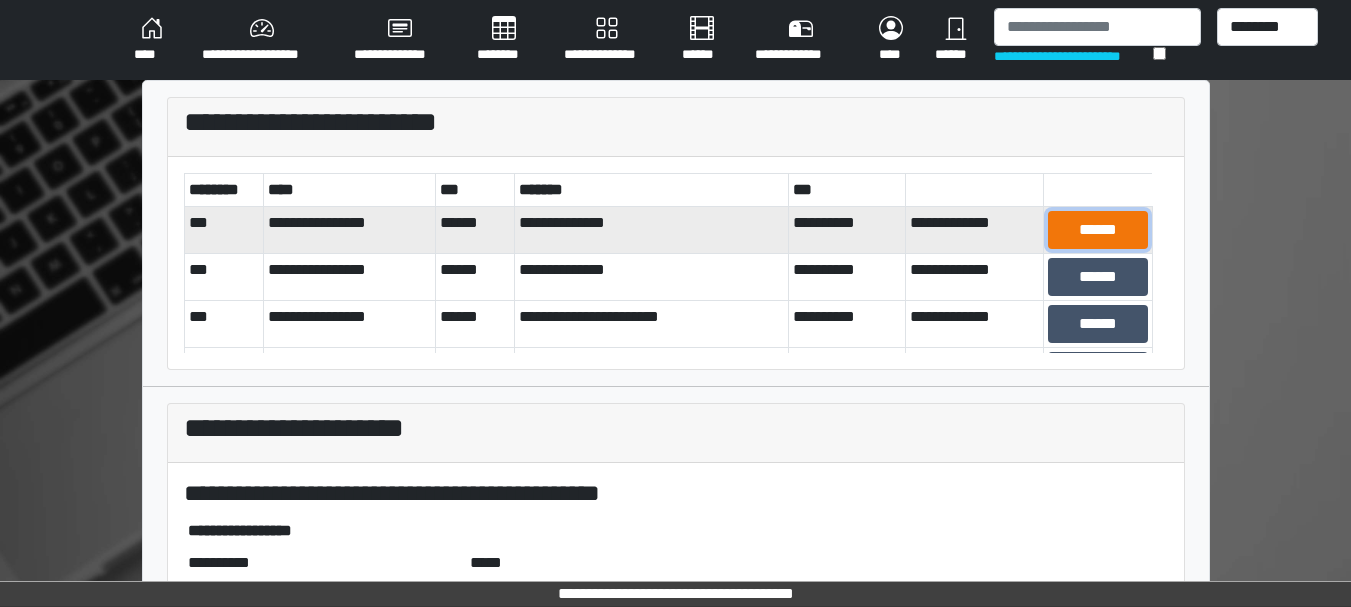 click on "******" at bounding box center [1098, 230] 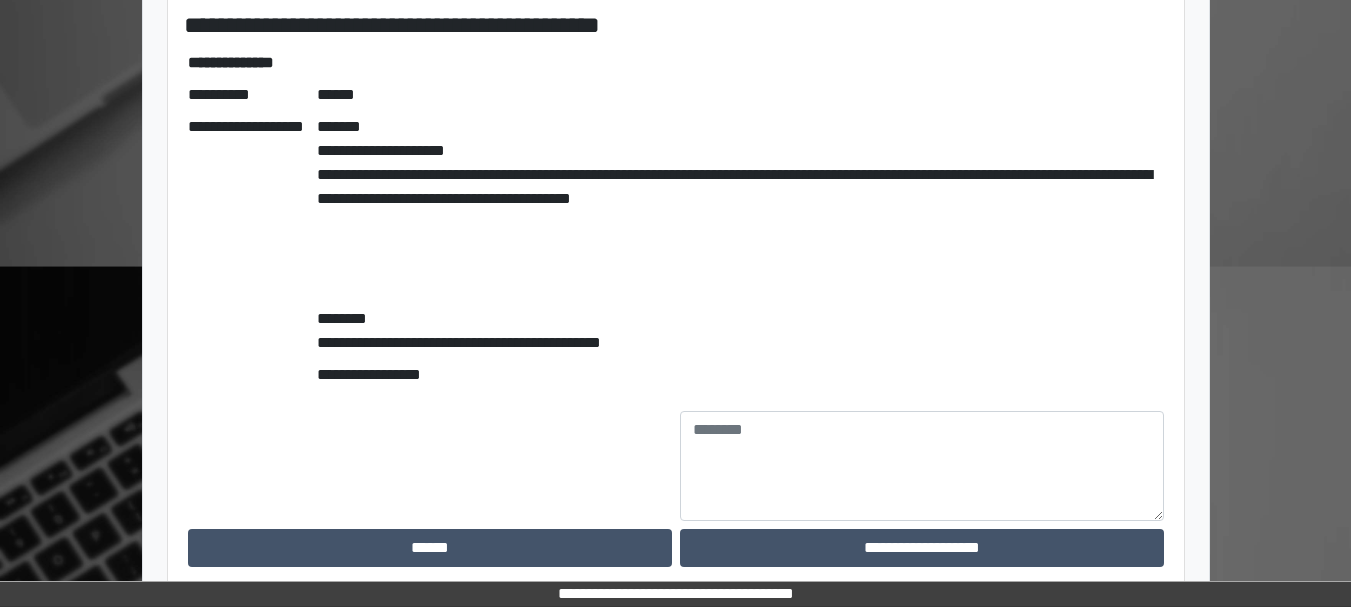 scroll, scrollTop: 467, scrollLeft: 0, axis: vertical 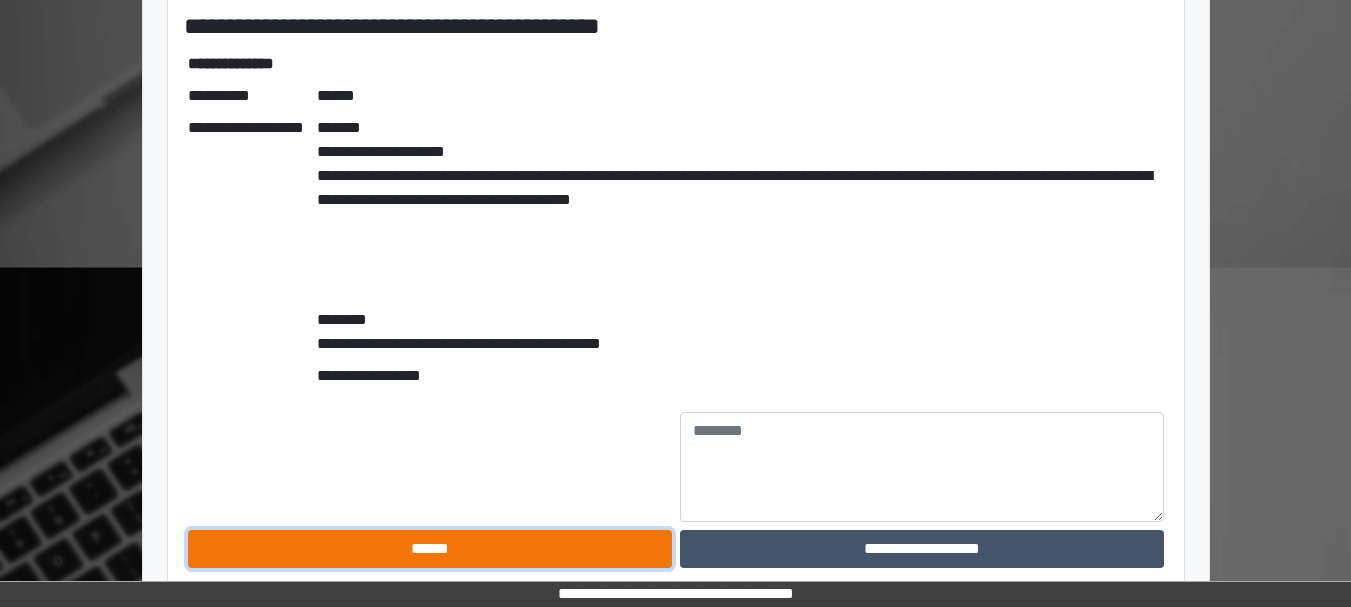 click on "******" at bounding box center [430, 549] 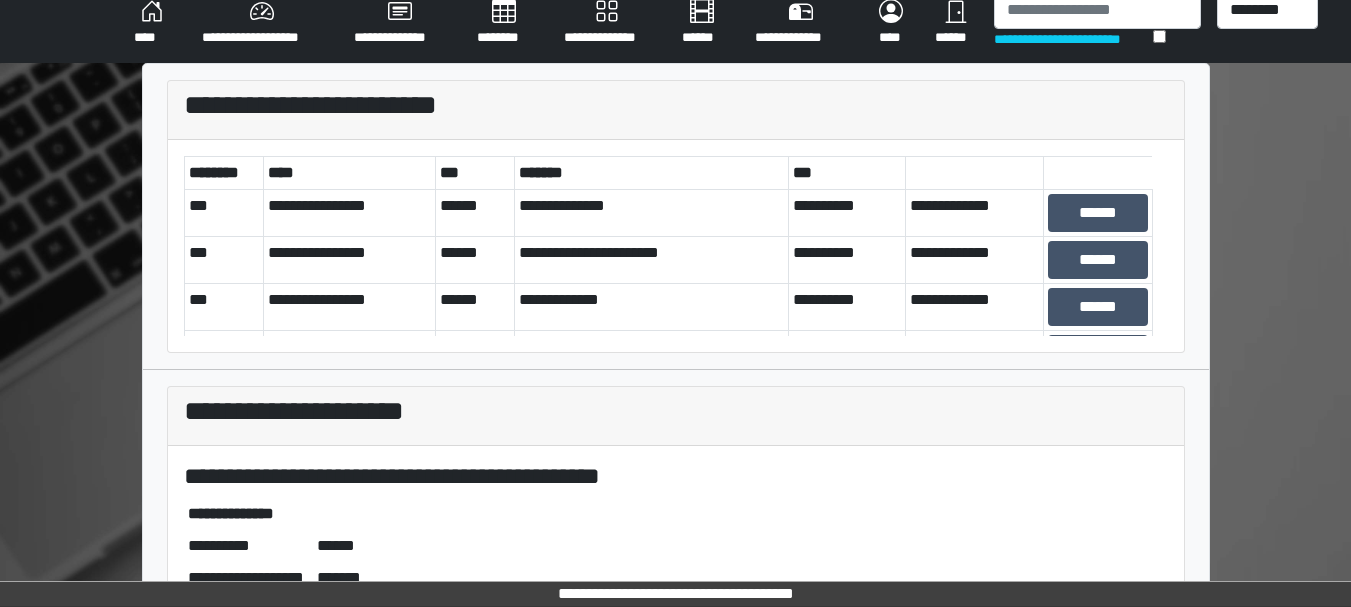 scroll, scrollTop: 0, scrollLeft: 0, axis: both 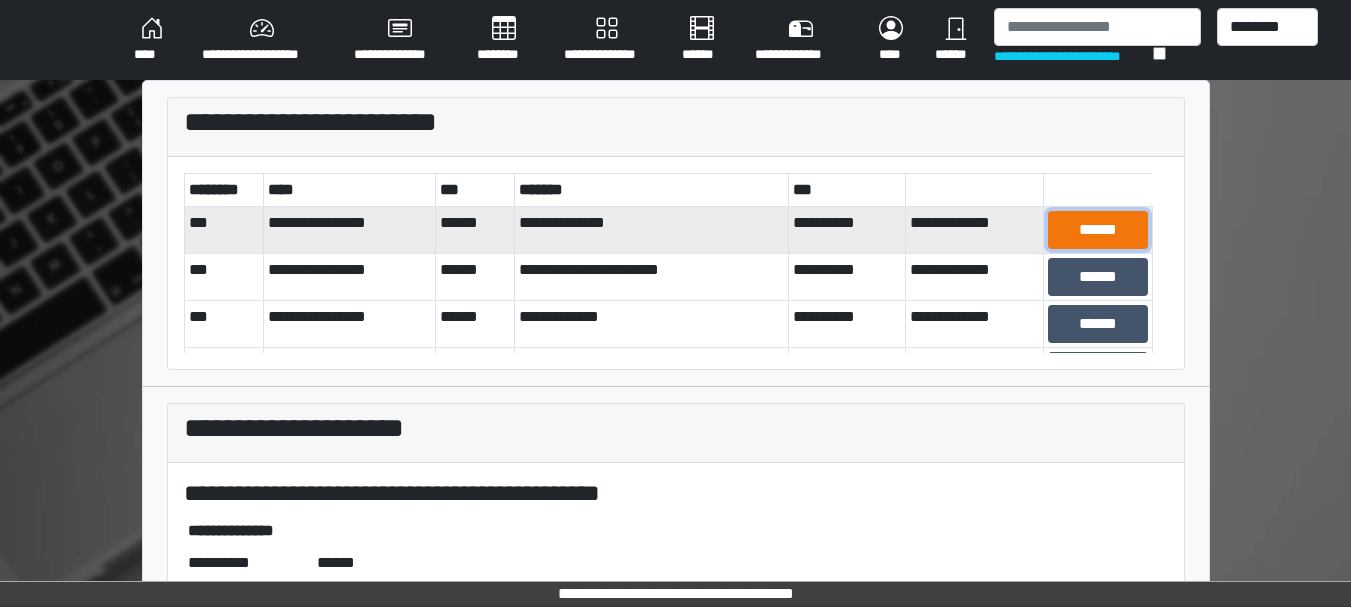click on "******" at bounding box center [1098, 230] 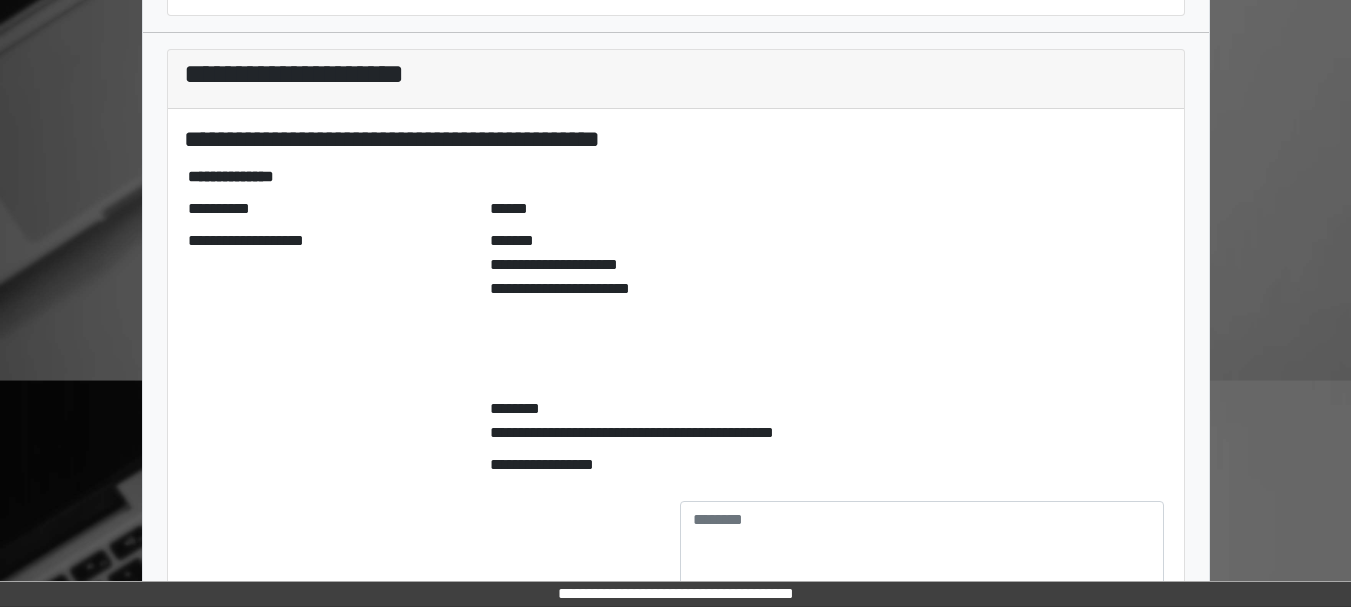 scroll, scrollTop: 458, scrollLeft: 0, axis: vertical 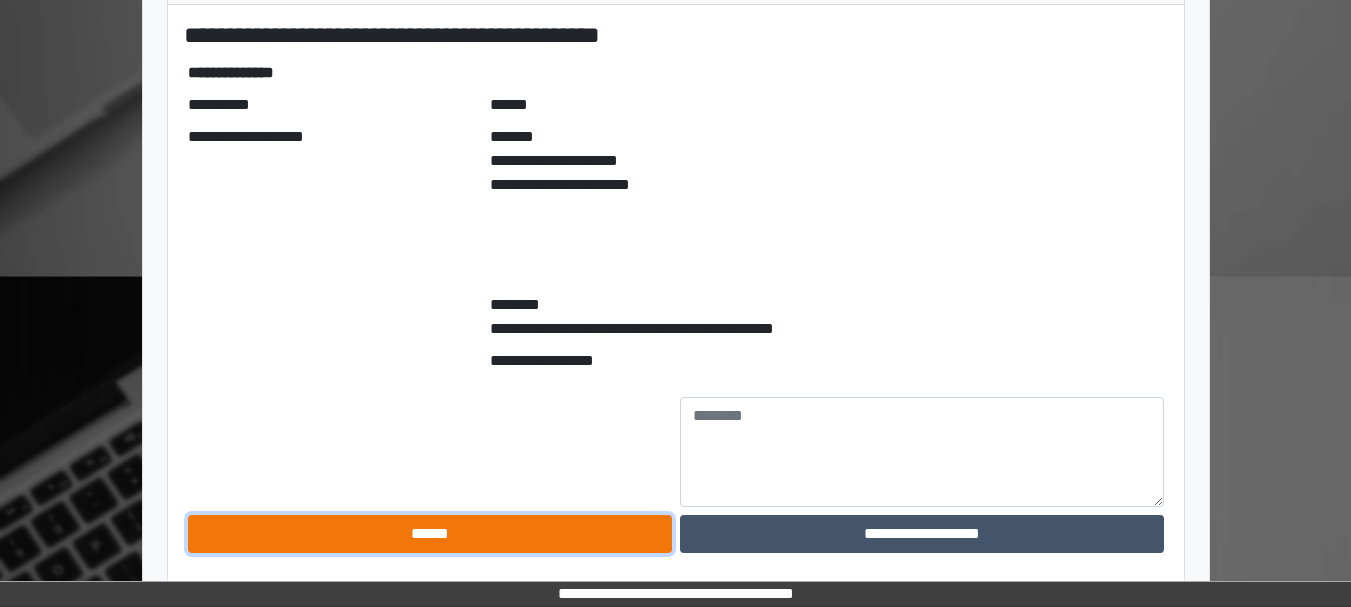 click on "******" at bounding box center (430, 534) 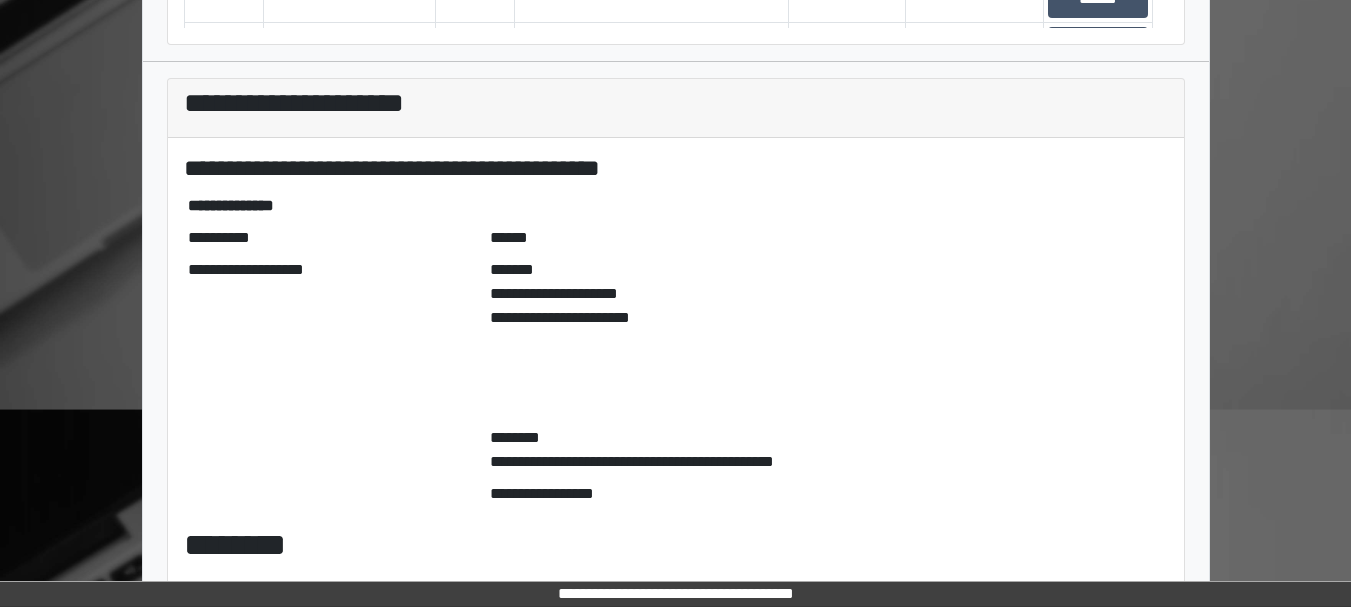 scroll, scrollTop: 0, scrollLeft: 0, axis: both 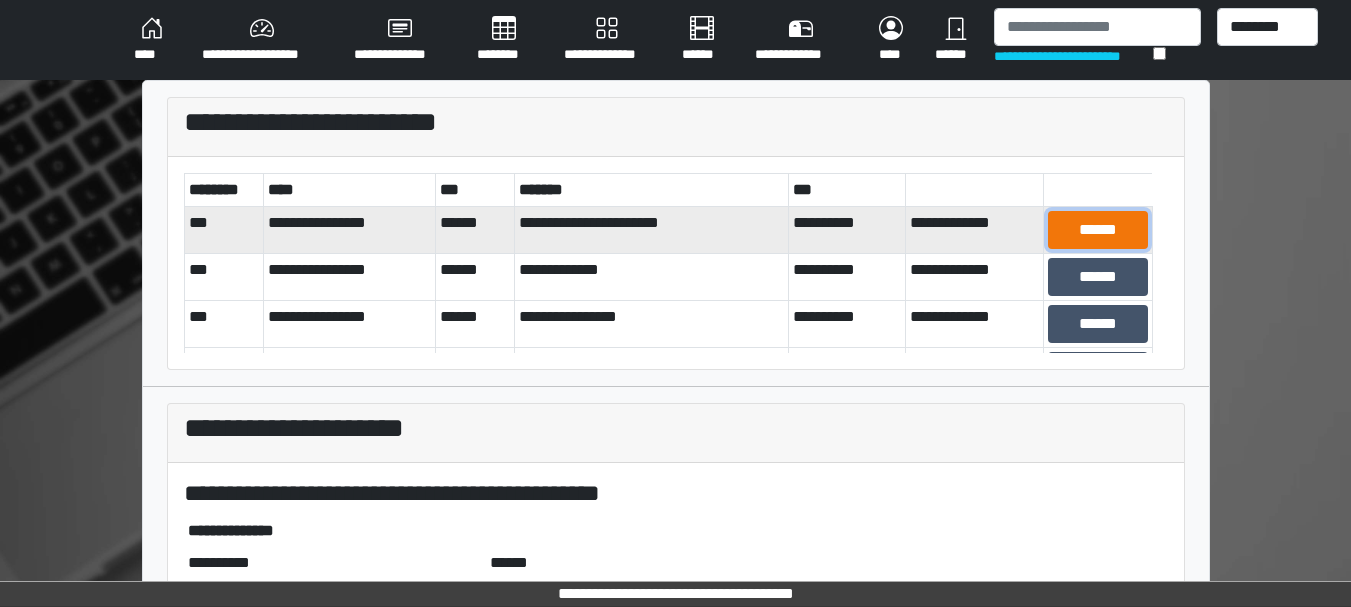 click on "******" at bounding box center (1098, 230) 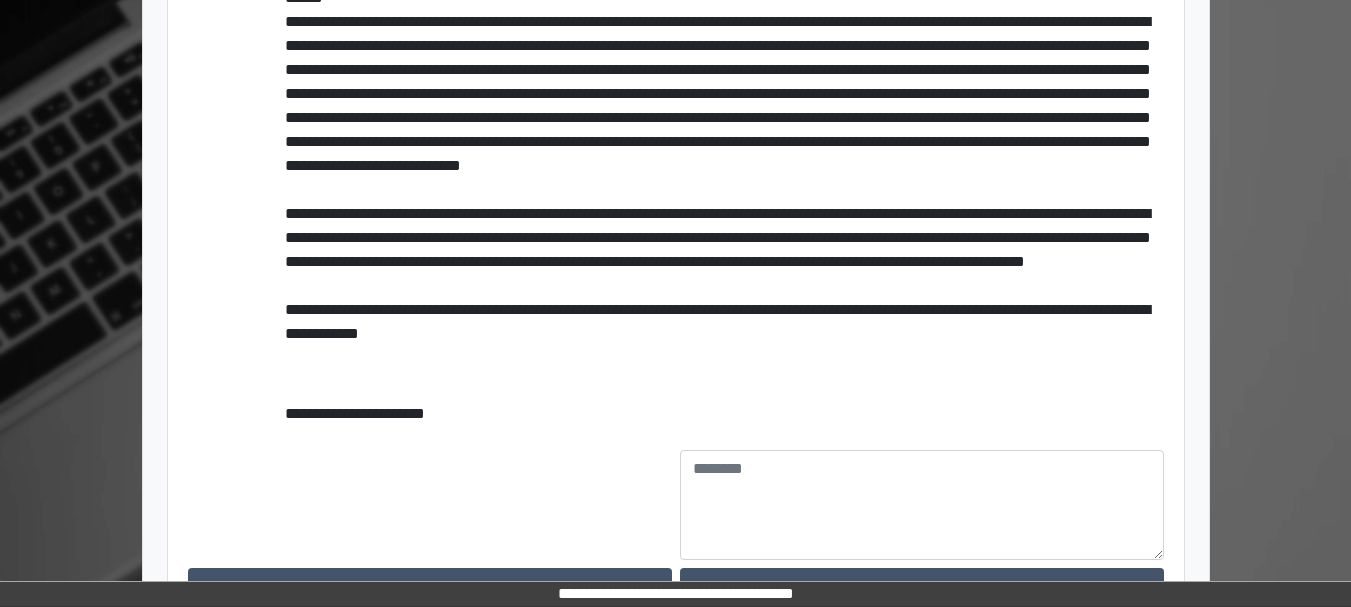 scroll, scrollTop: 890, scrollLeft: 0, axis: vertical 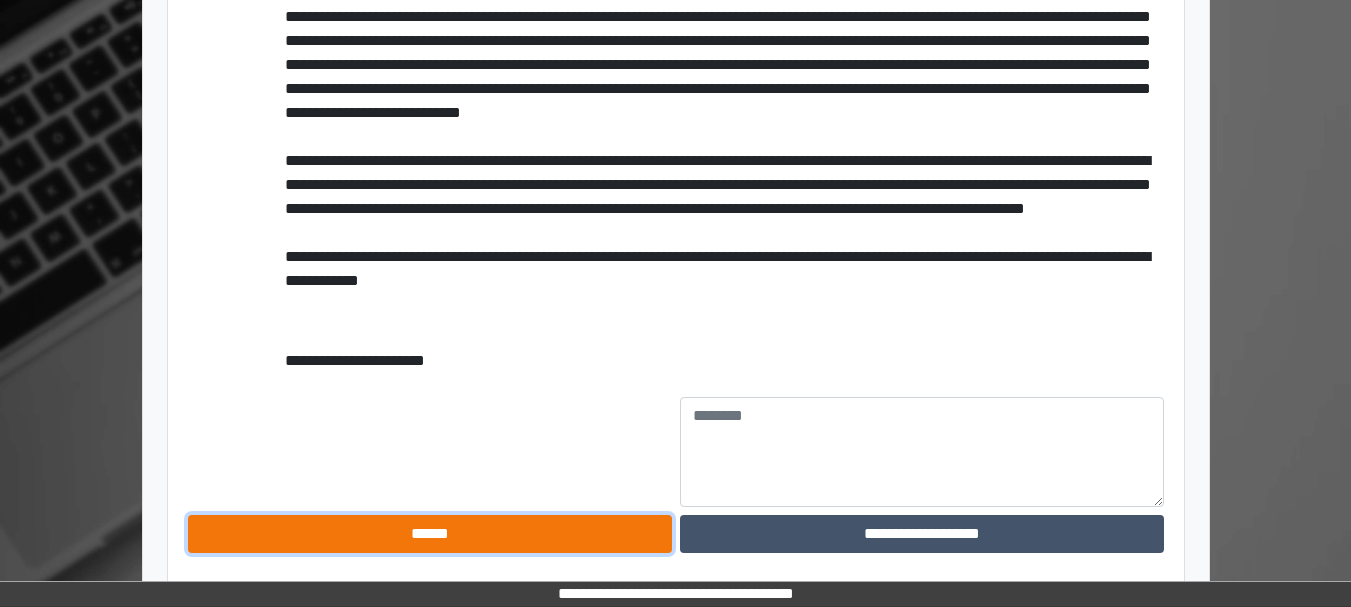 click on "******" at bounding box center (430, 534) 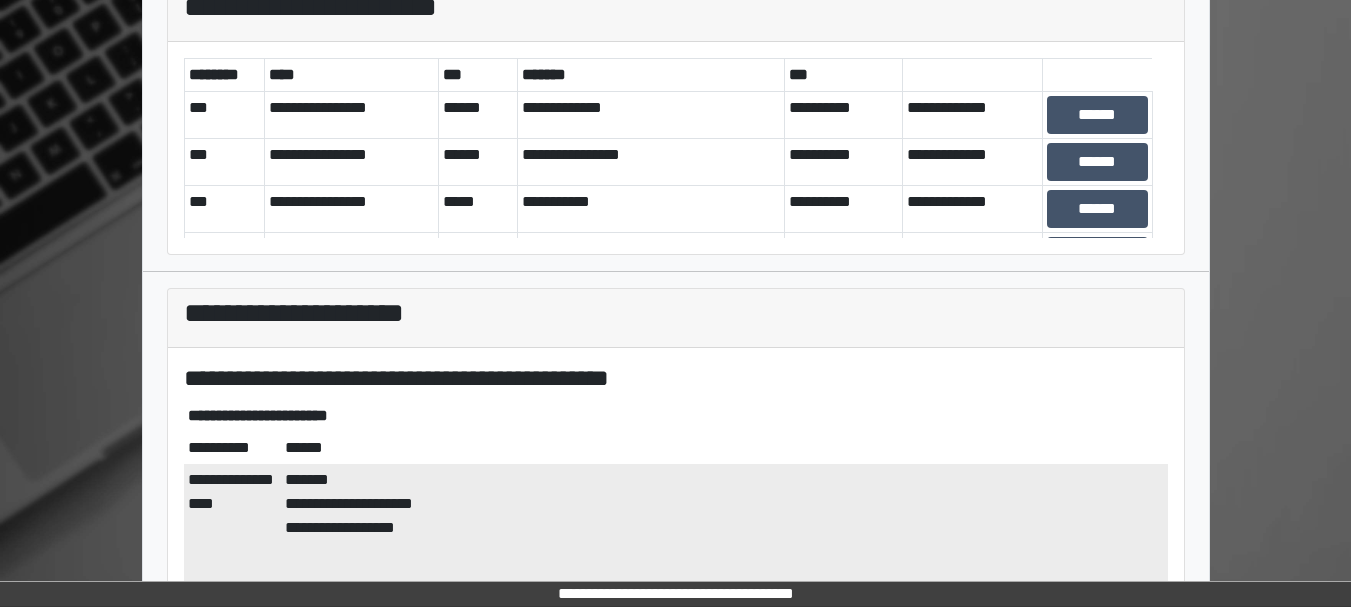 scroll, scrollTop: 114, scrollLeft: 0, axis: vertical 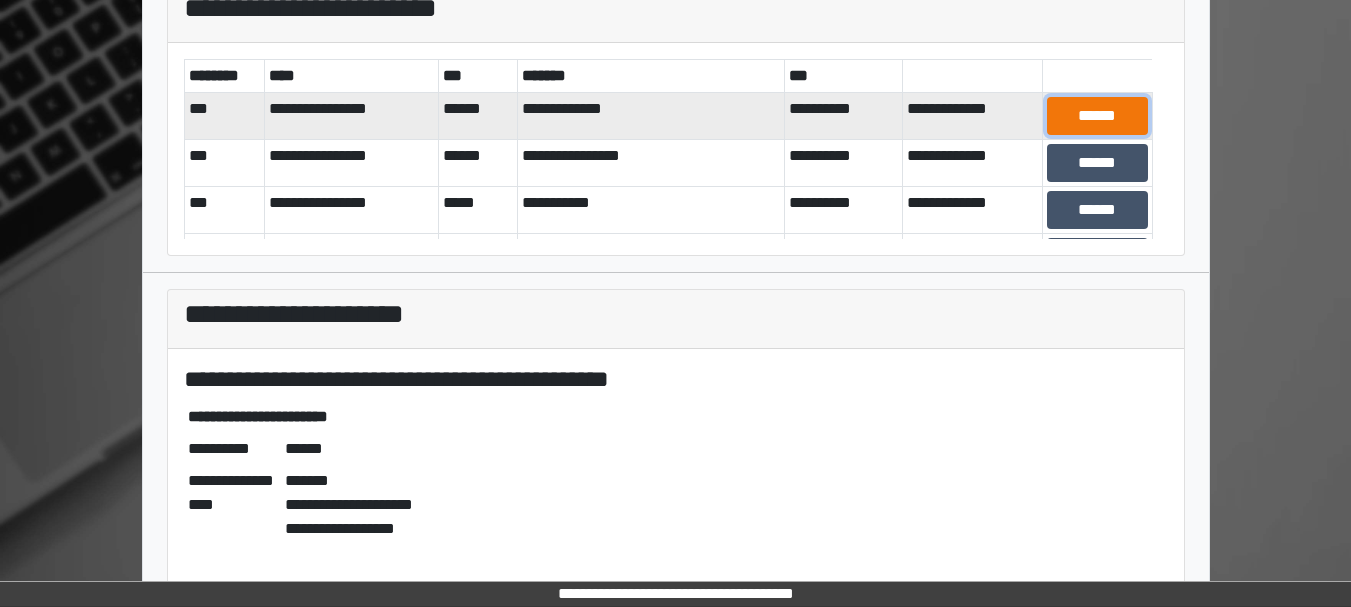 click on "******" at bounding box center [1097, 116] 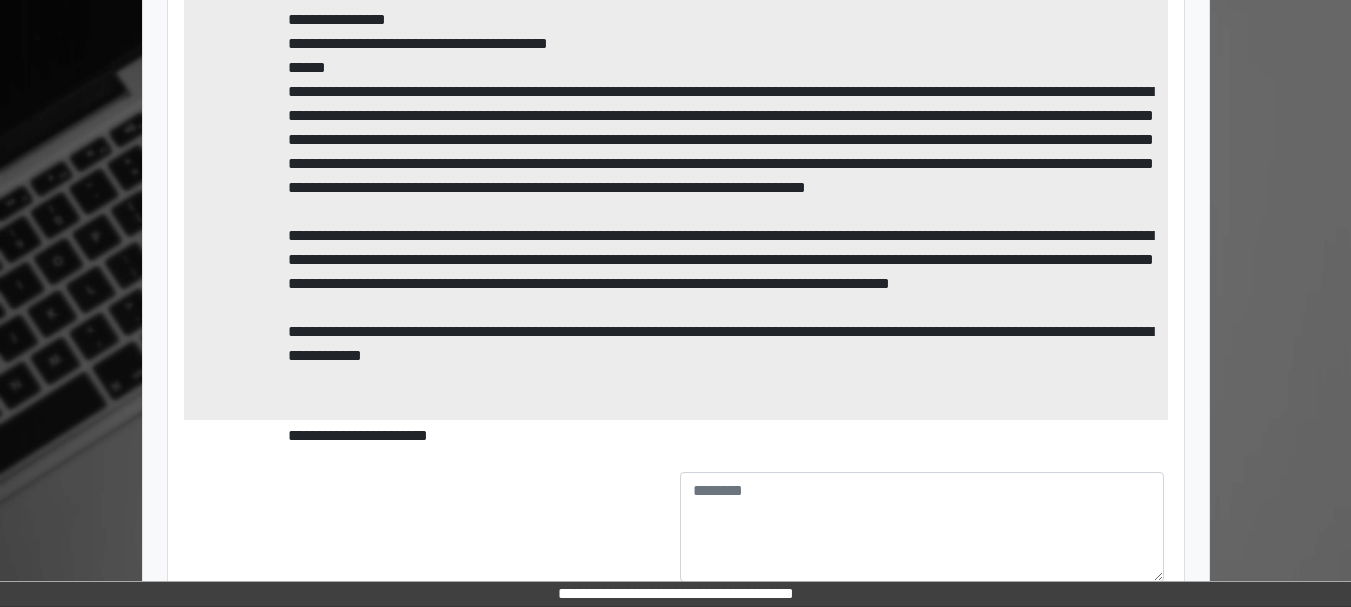 scroll, scrollTop: 842, scrollLeft: 0, axis: vertical 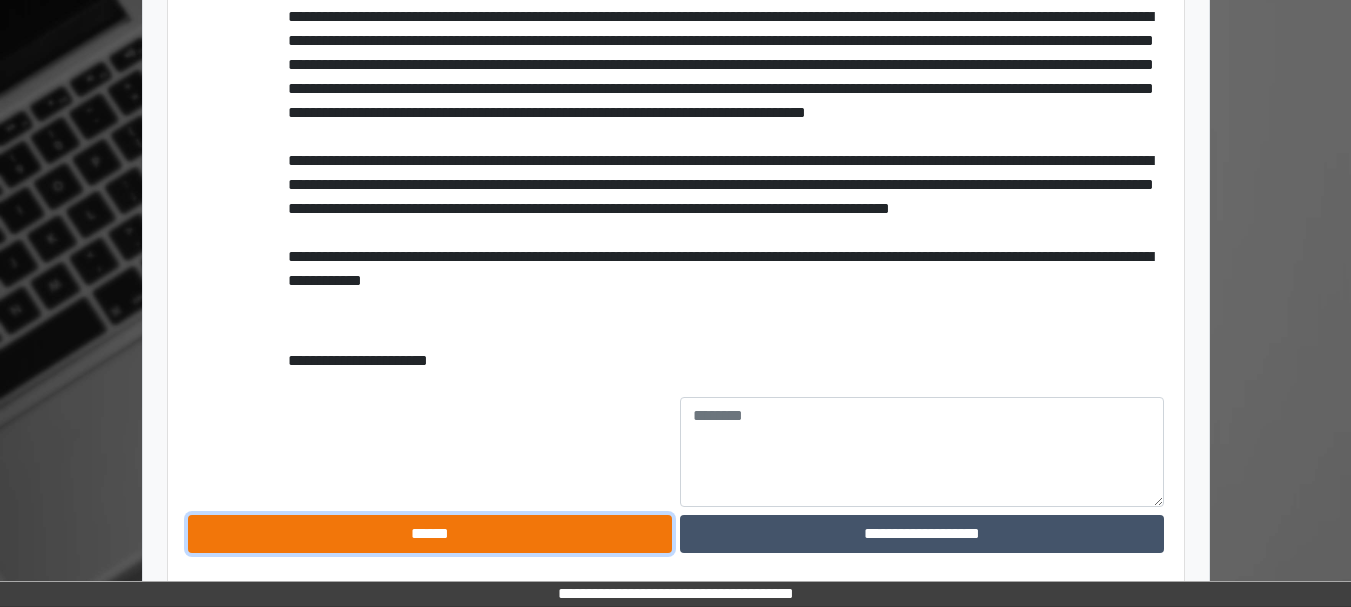 click on "******" at bounding box center (430, 534) 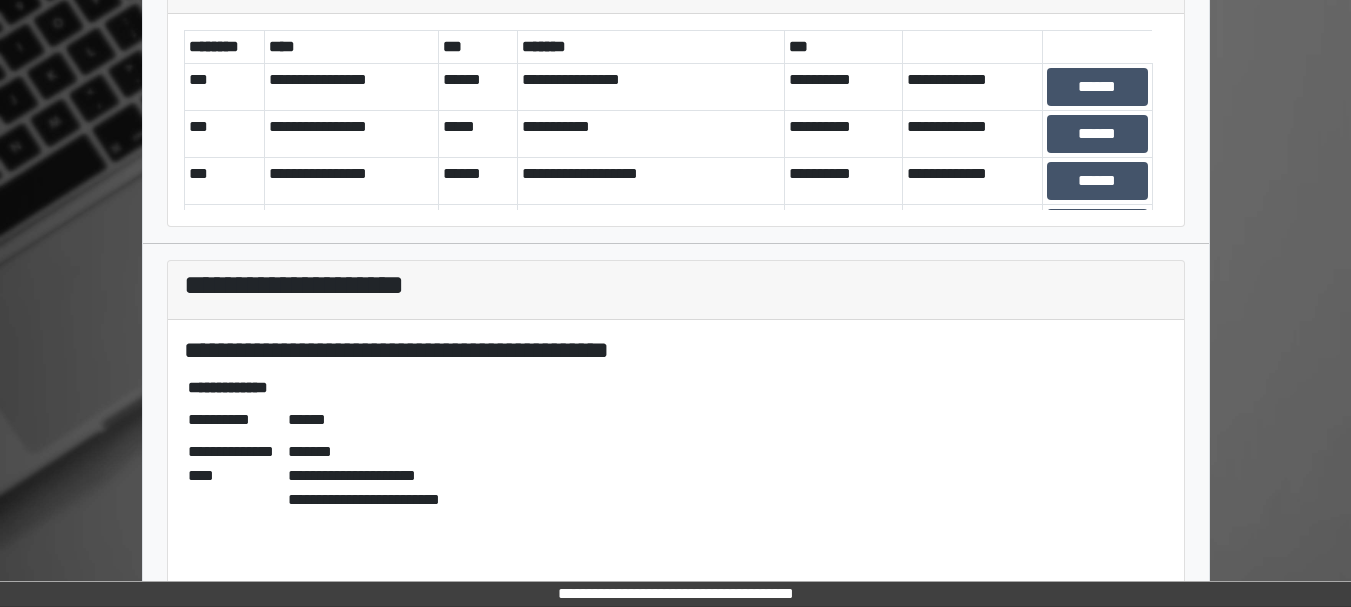 scroll, scrollTop: 97, scrollLeft: 0, axis: vertical 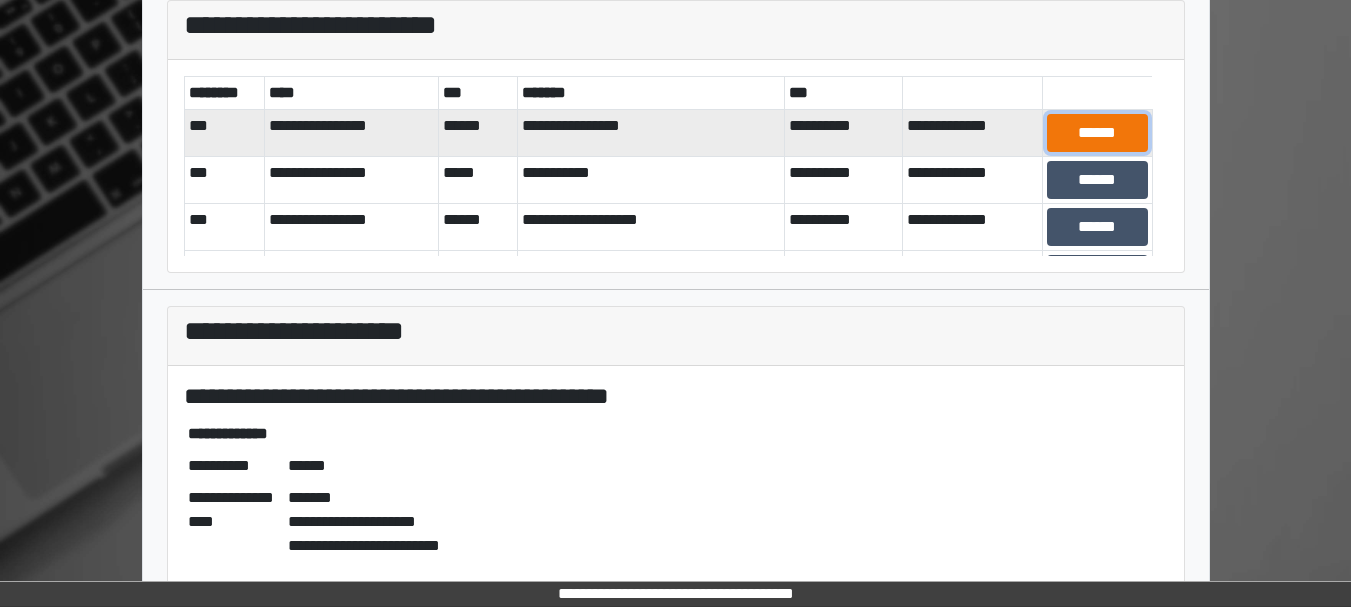 click on "******" at bounding box center [1097, 133] 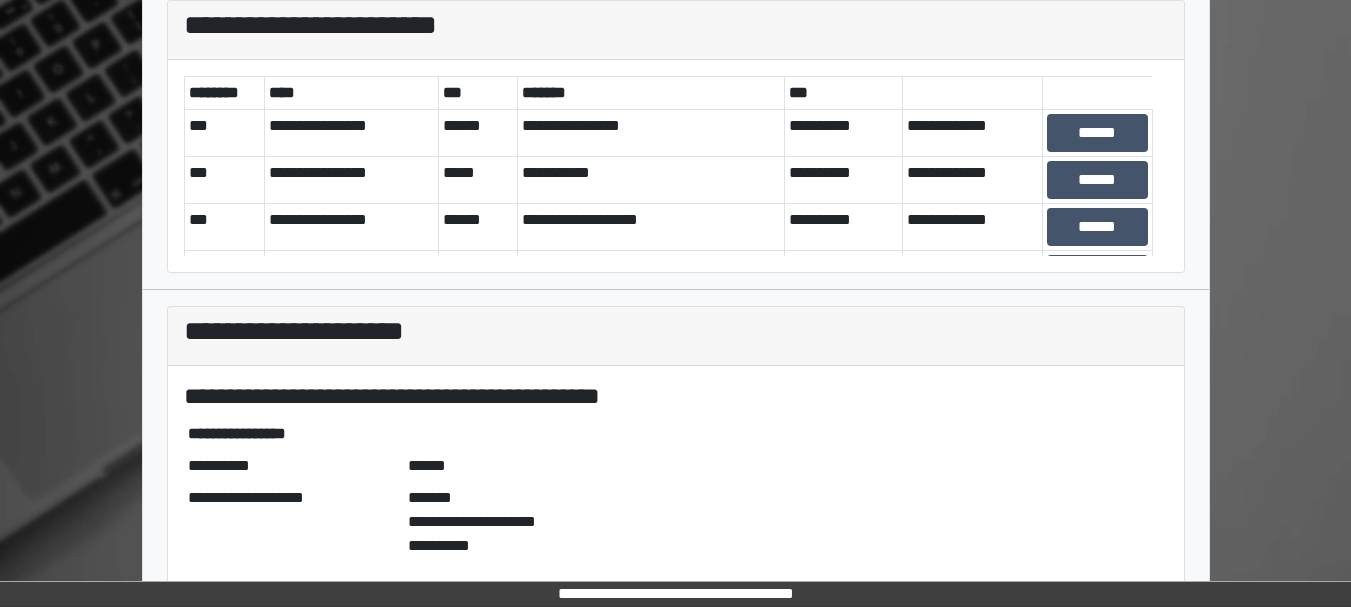 scroll, scrollTop: 458, scrollLeft: 0, axis: vertical 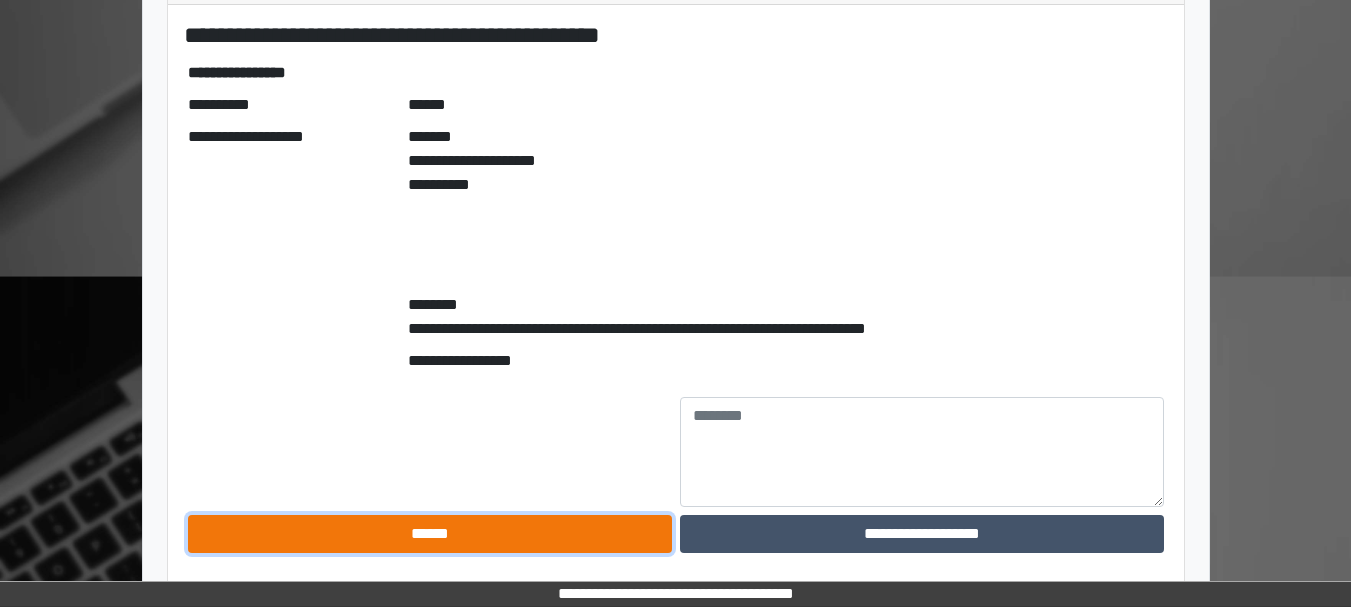click on "******" at bounding box center [430, 534] 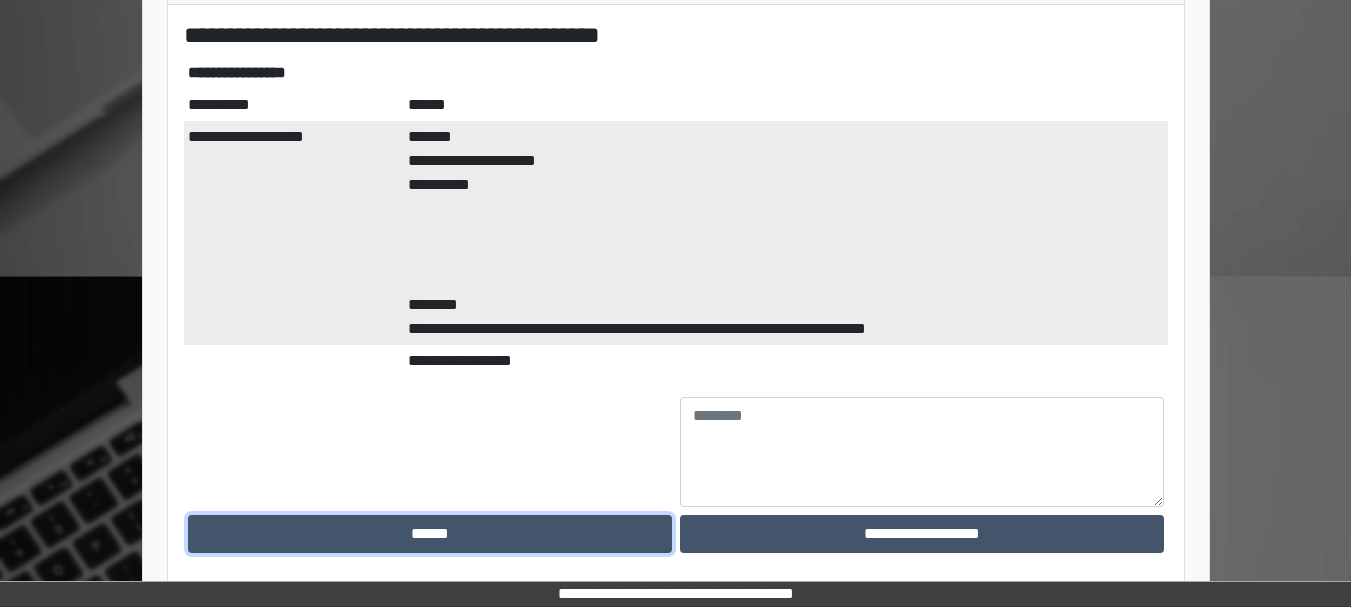 scroll, scrollTop: 0, scrollLeft: 0, axis: both 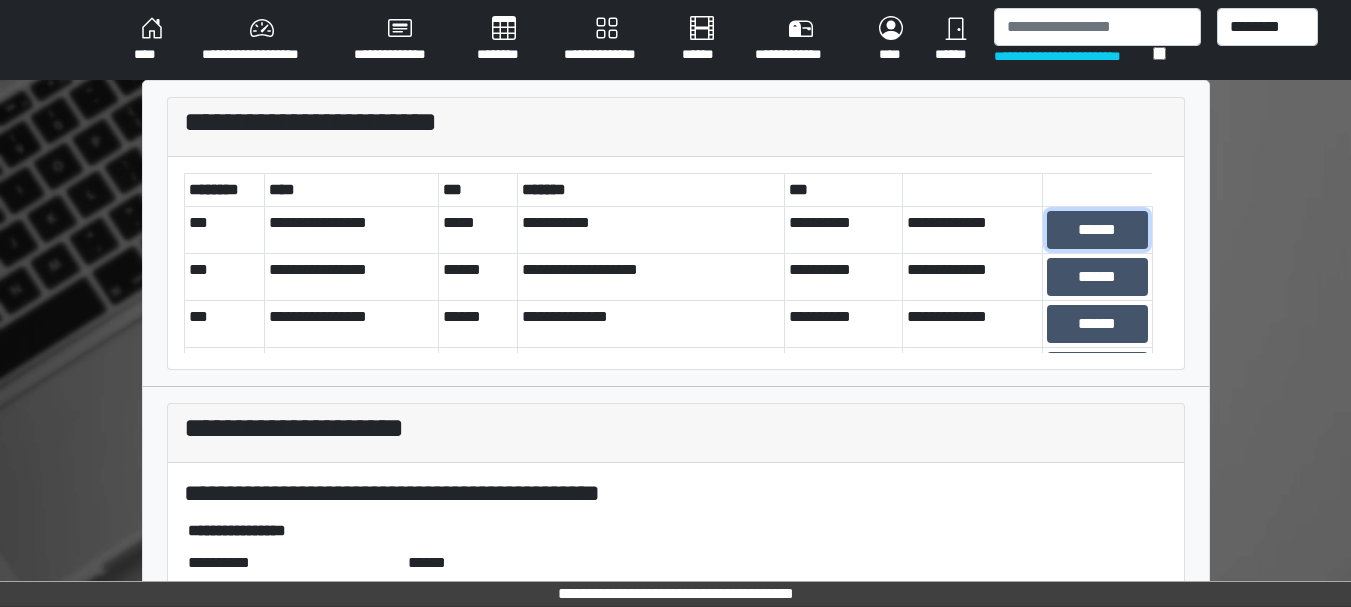 click on "******" at bounding box center (1097, 230) 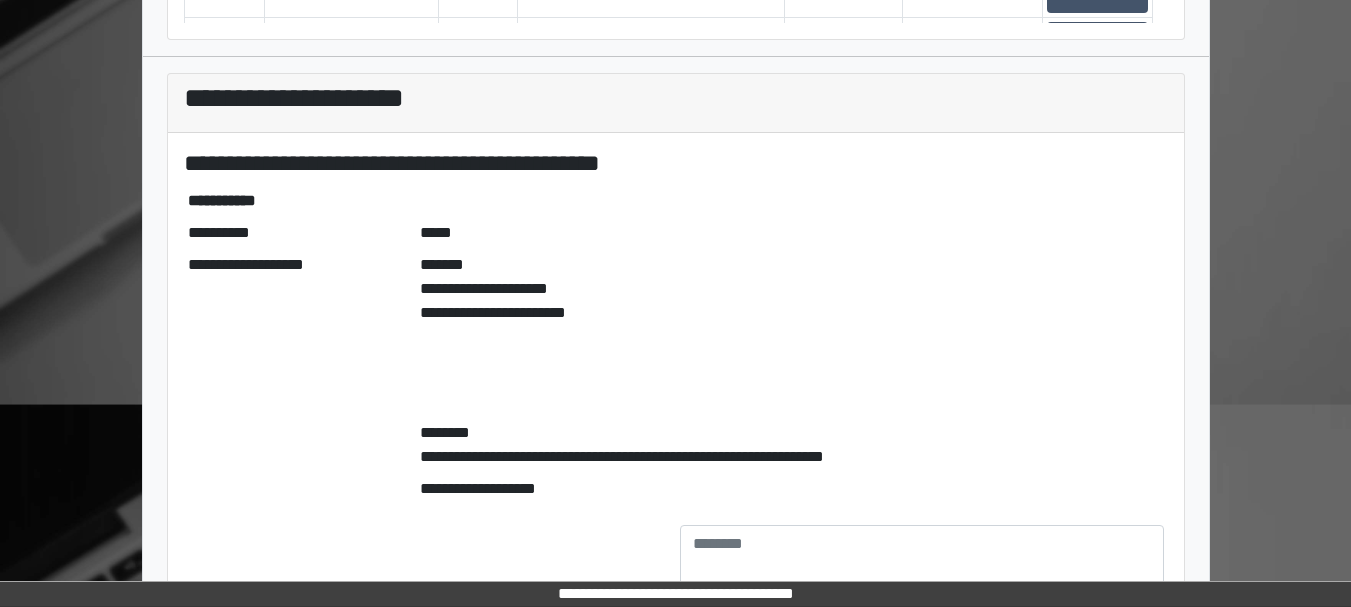 scroll, scrollTop: 430, scrollLeft: 0, axis: vertical 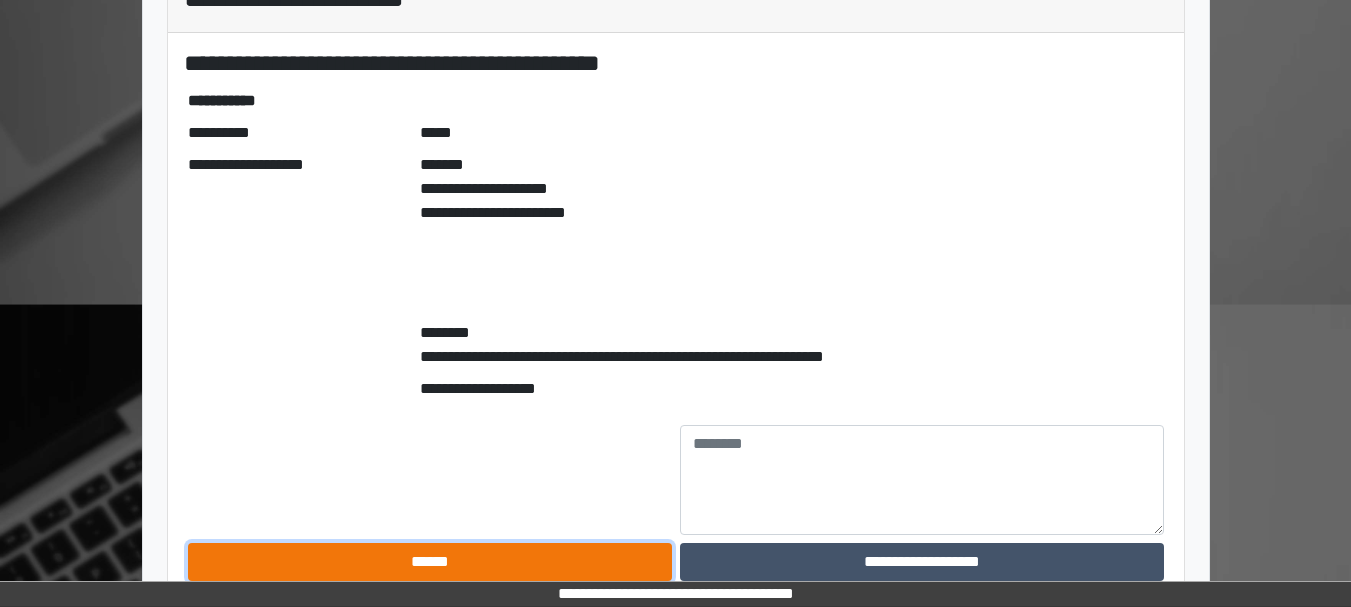 click on "******" at bounding box center (430, 562) 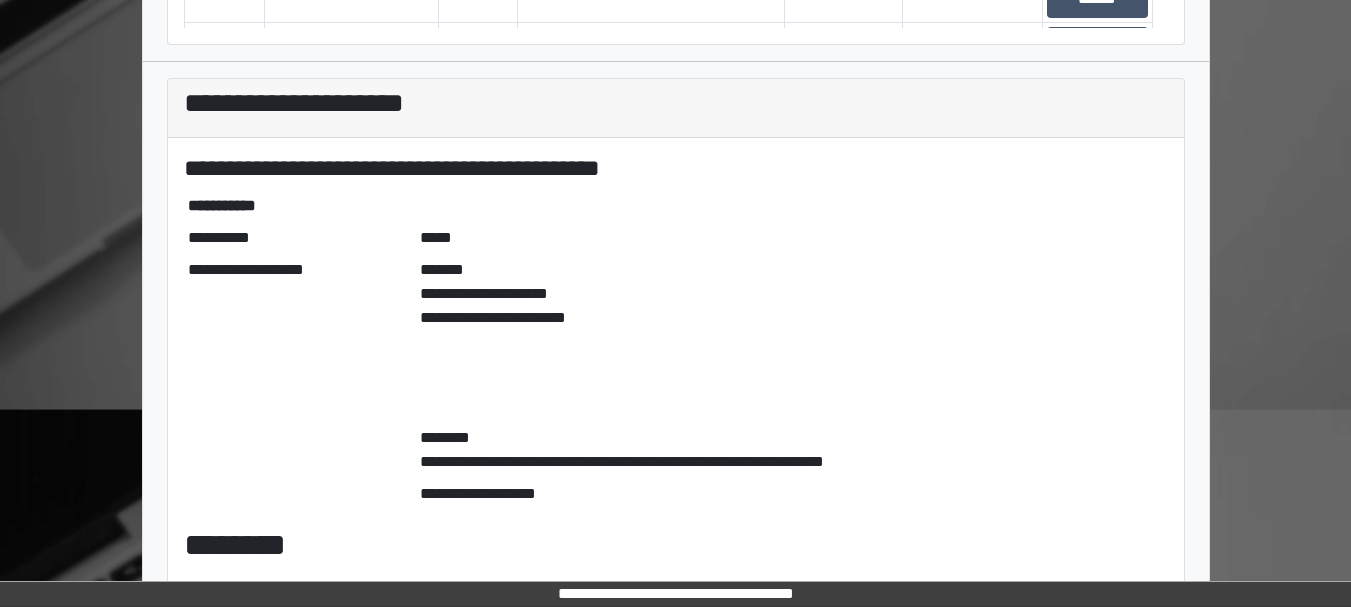 scroll, scrollTop: 0, scrollLeft: 0, axis: both 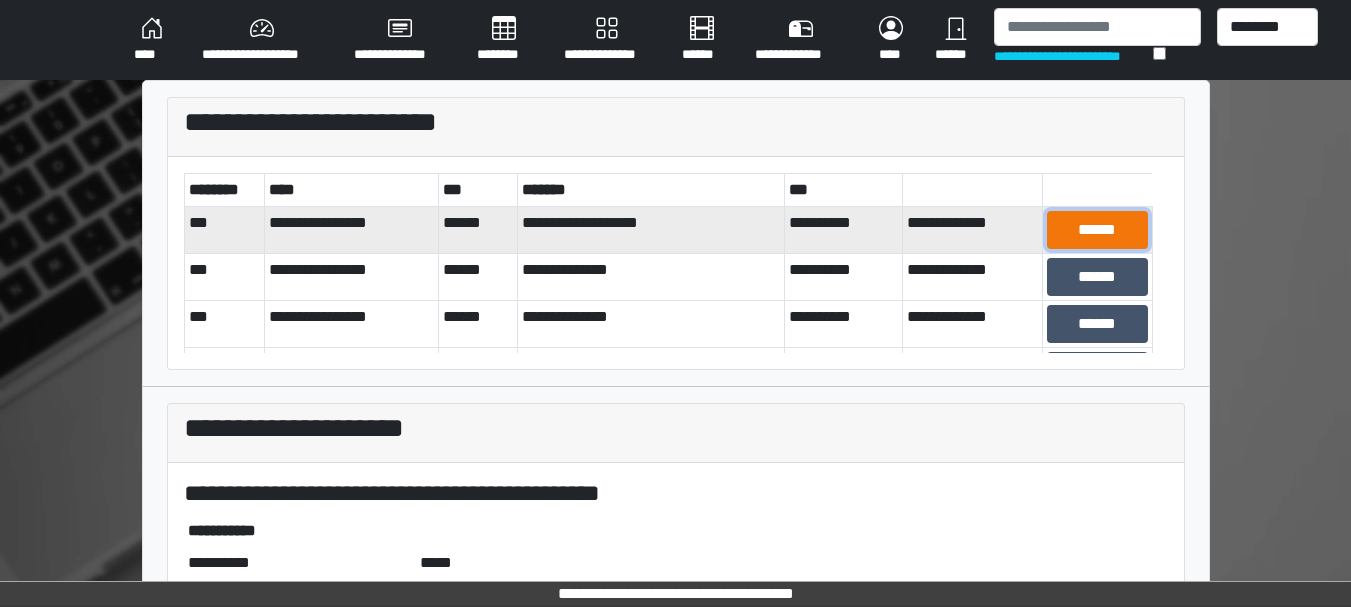click on "******" at bounding box center [1097, 230] 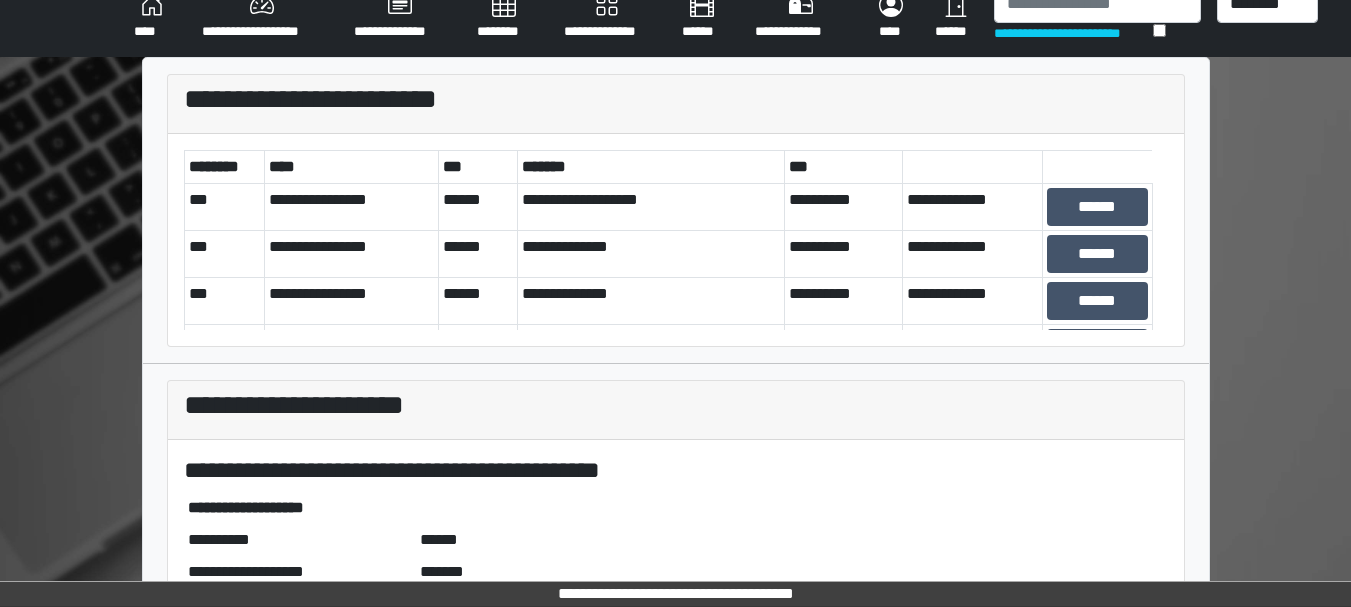 scroll, scrollTop: 21, scrollLeft: 0, axis: vertical 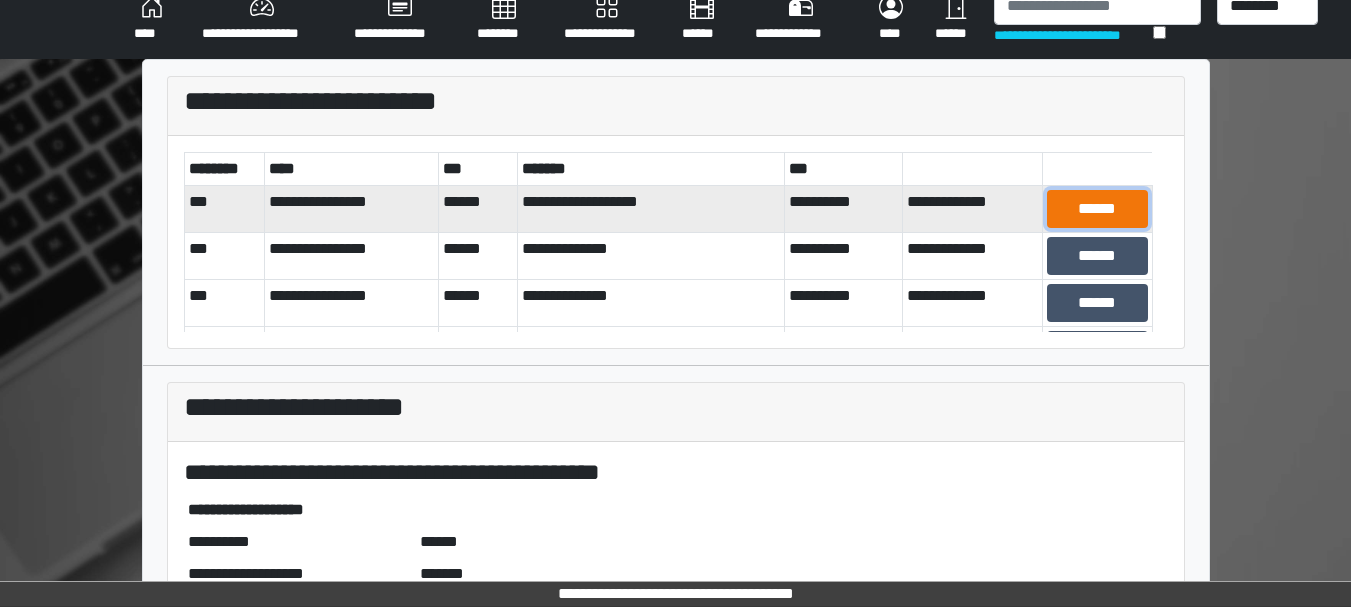 click on "******" at bounding box center [1097, 209] 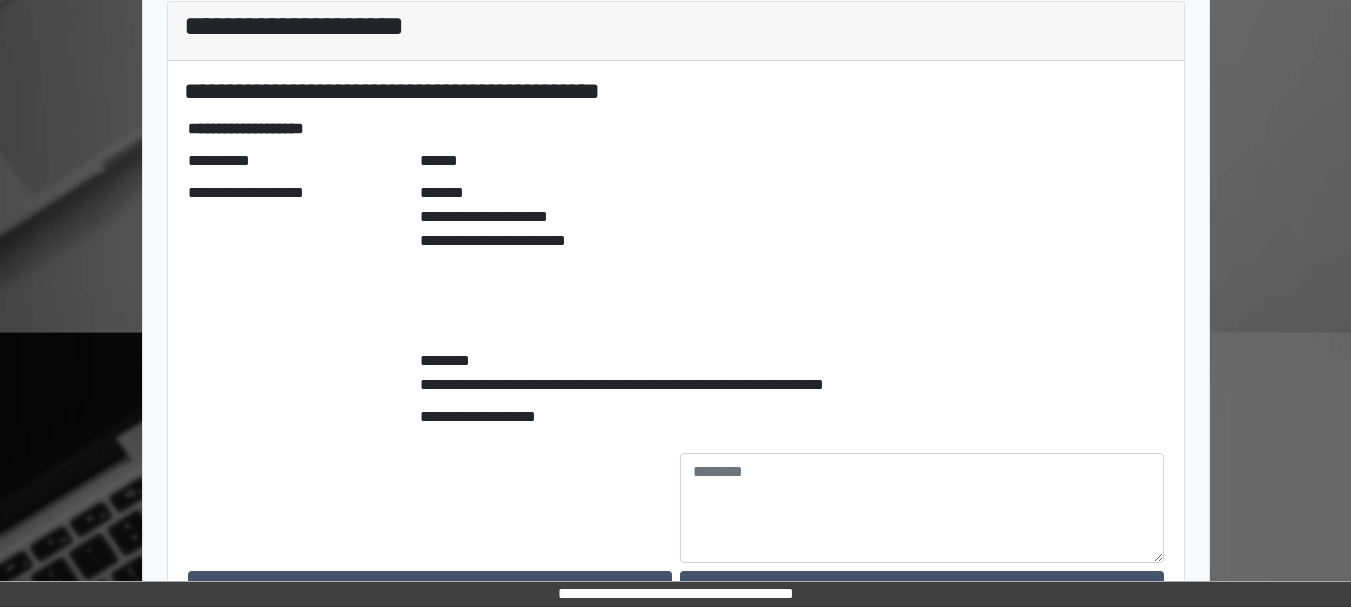 scroll, scrollTop: 458, scrollLeft: 0, axis: vertical 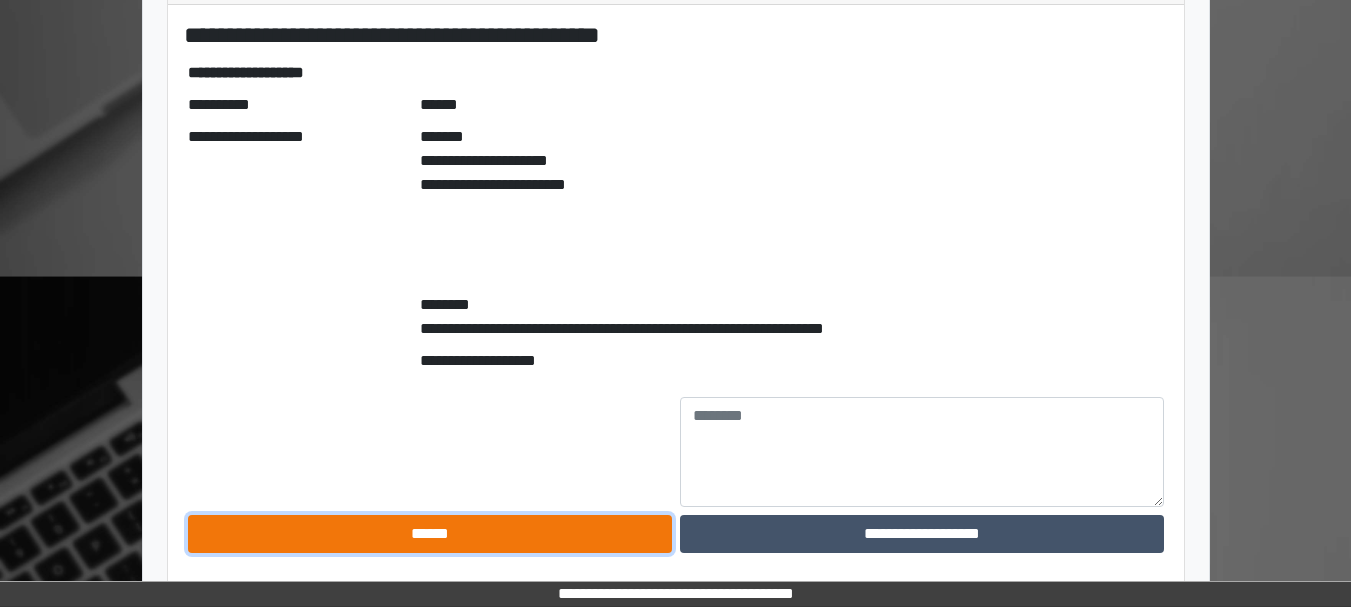 click on "******" at bounding box center [430, 534] 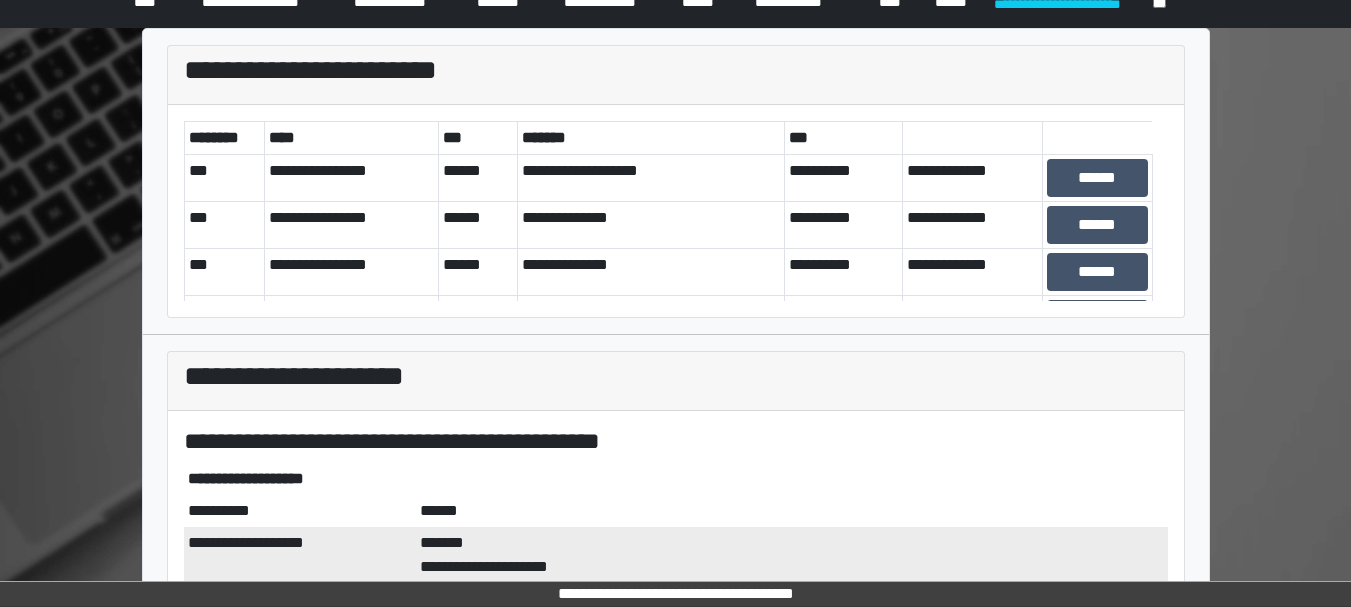 scroll, scrollTop: 0, scrollLeft: 0, axis: both 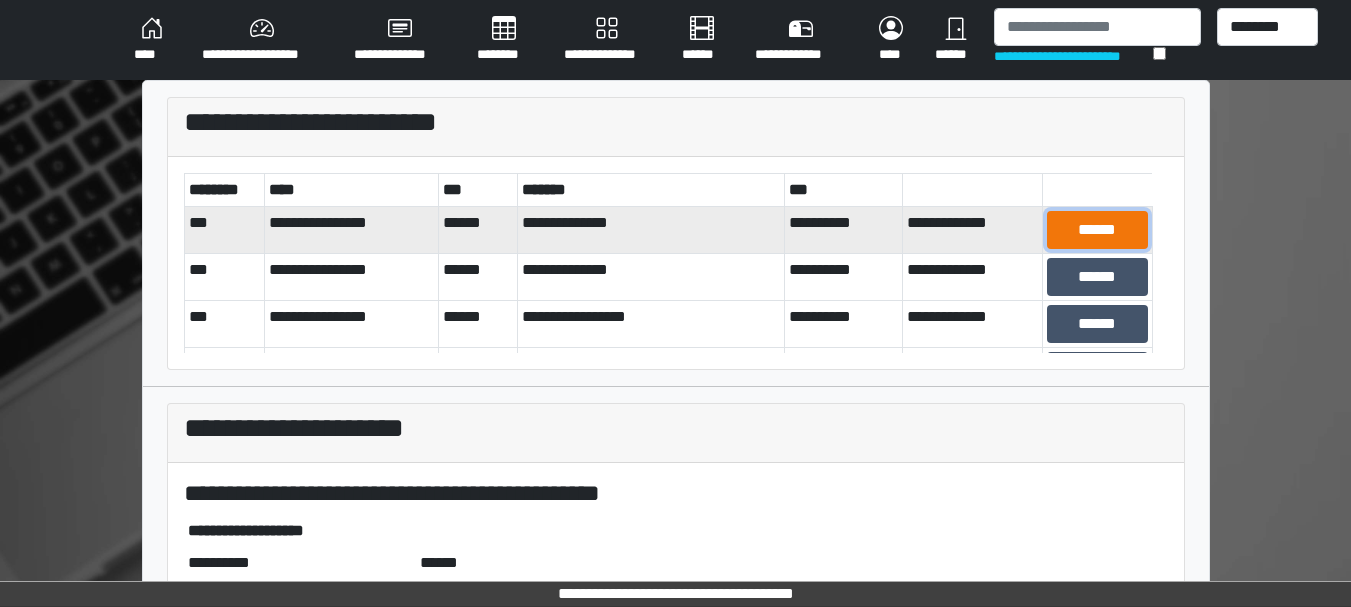 click on "******" at bounding box center [1097, 230] 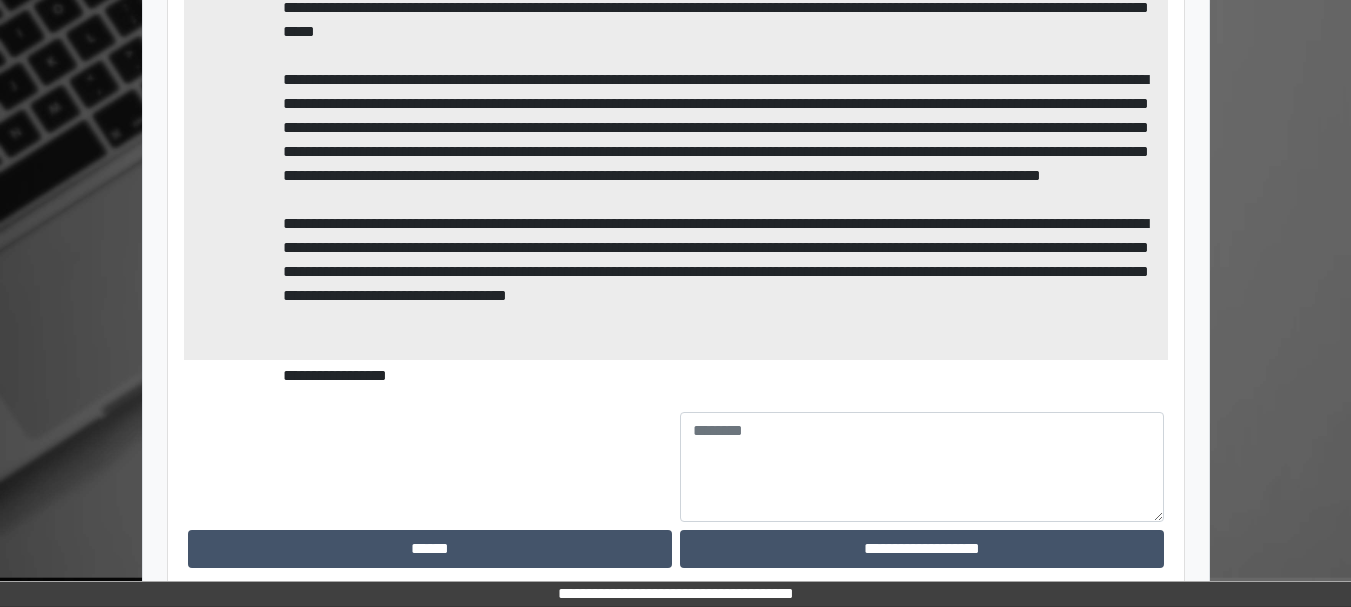 scroll, scrollTop: 1034, scrollLeft: 0, axis: vertical 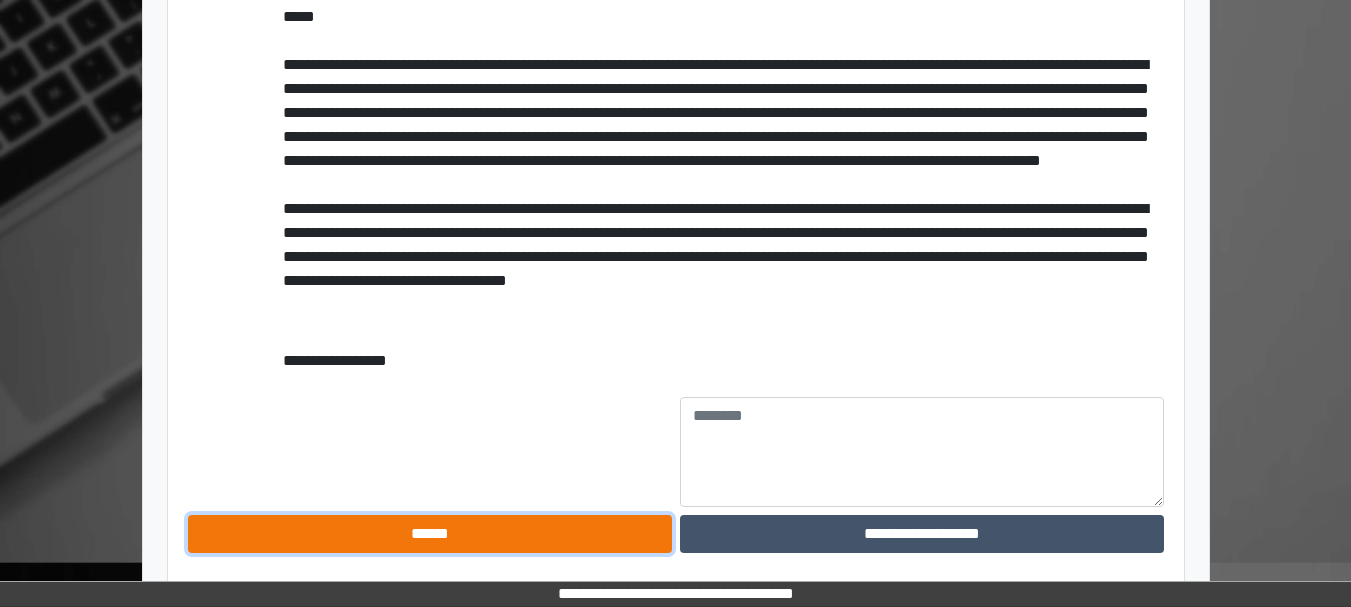 click on "******" at bounding box center [430, 534] 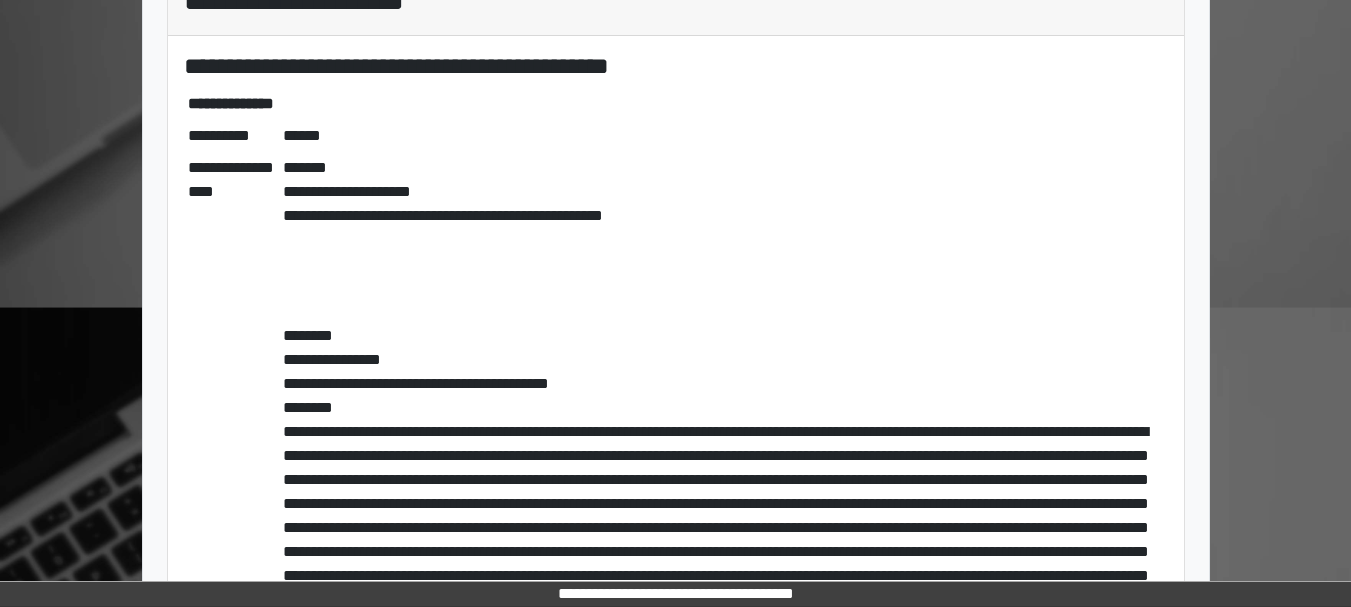 scroll, scrollTop: 422, scrollLeft: 0, axis: vertical 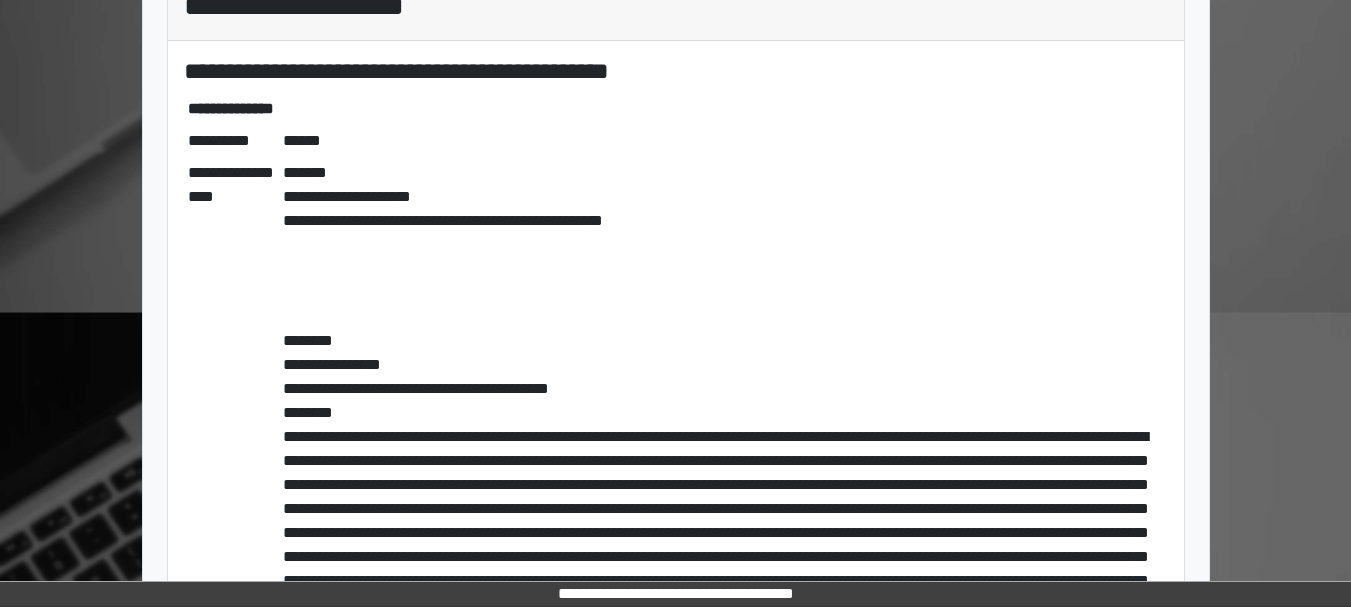 click on "**********" at bounding box center [723, 557] 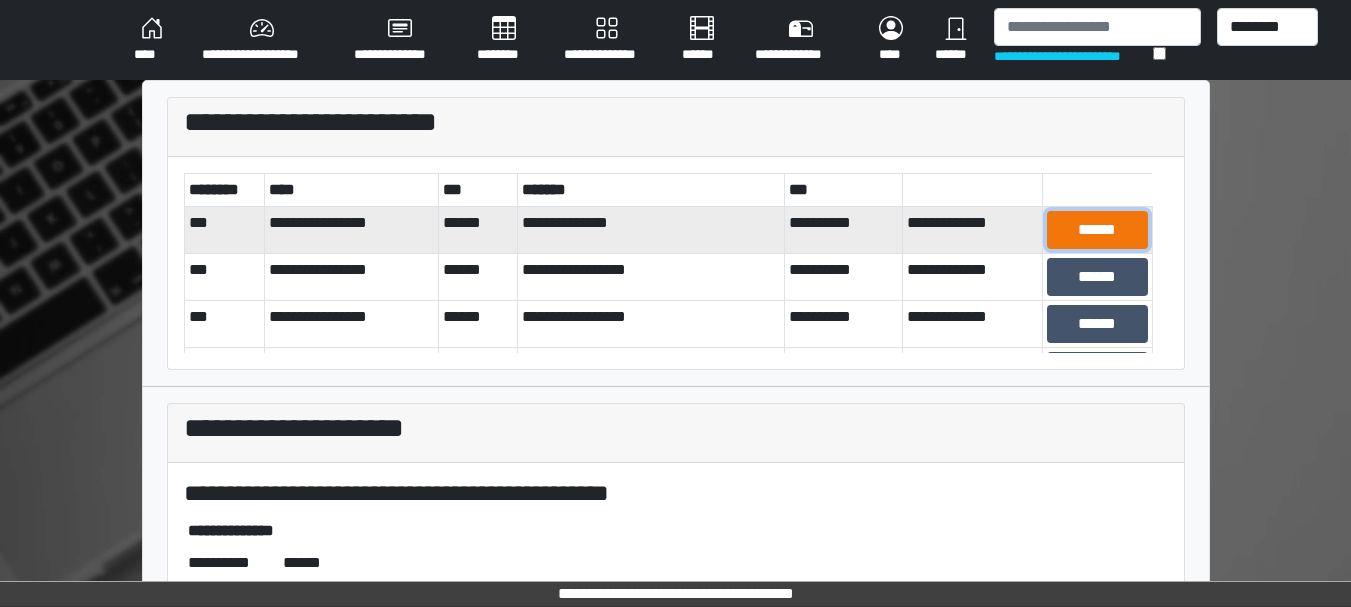 click on "******" at bounding box center (1097, 230) 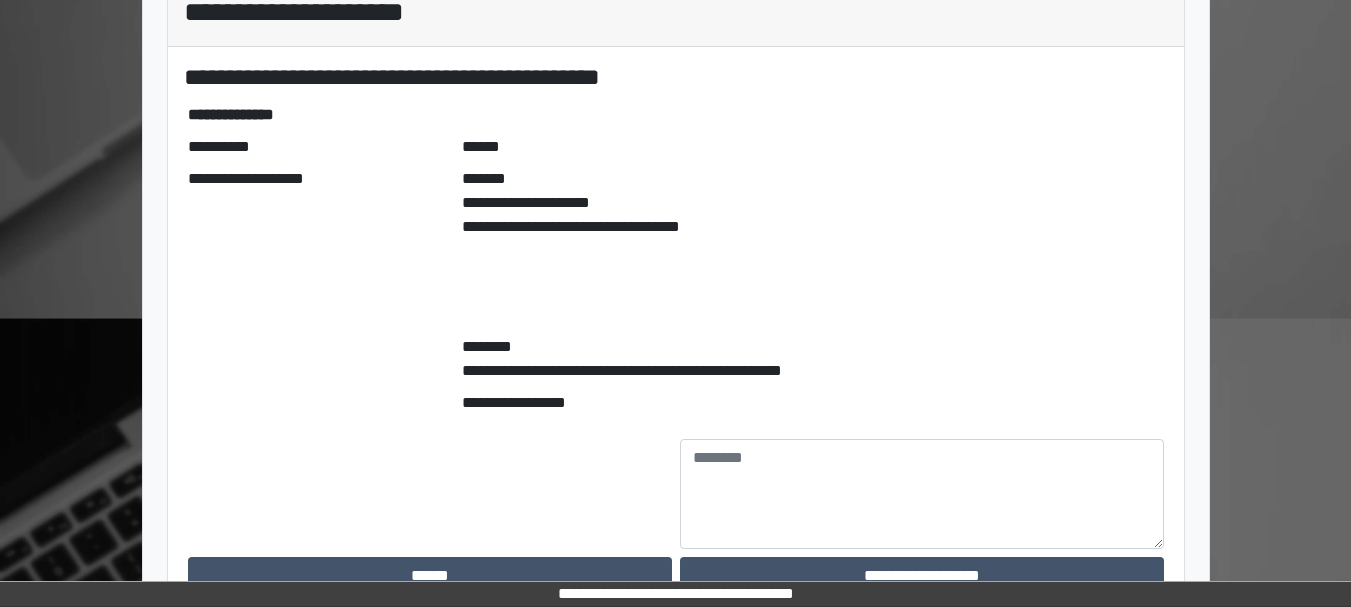 scroll, scrollTop: 458, scrollLeft: 0, axis: vertical 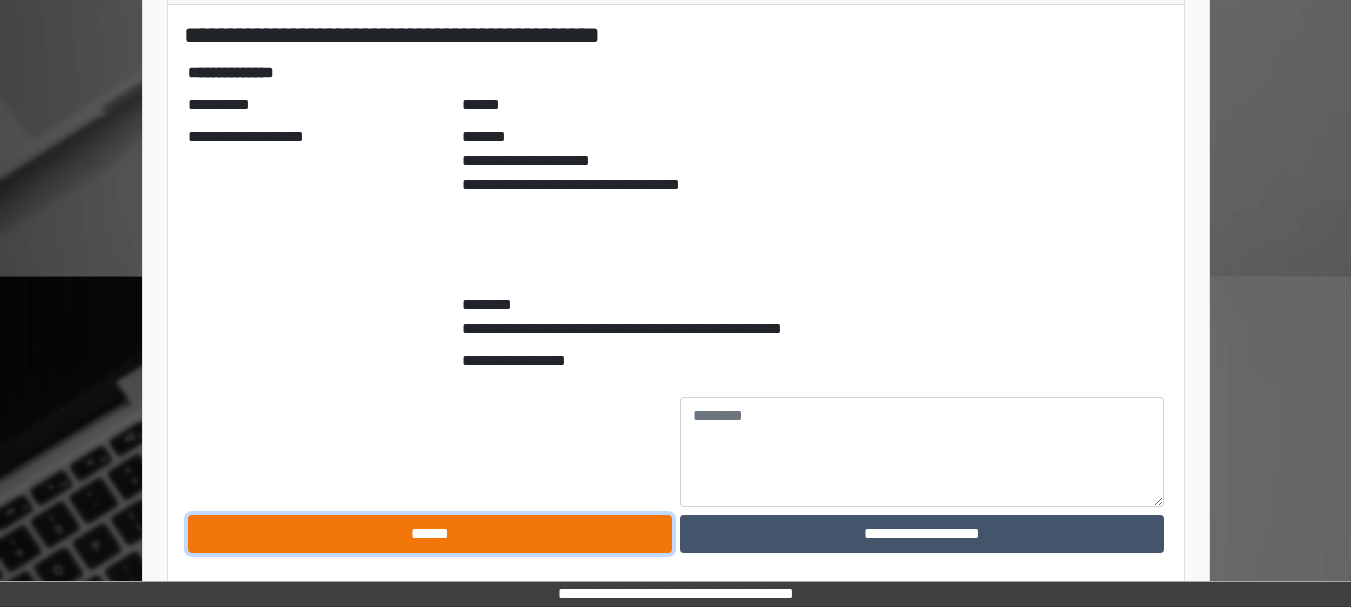 click on "******" at bounding box center (430, 534) 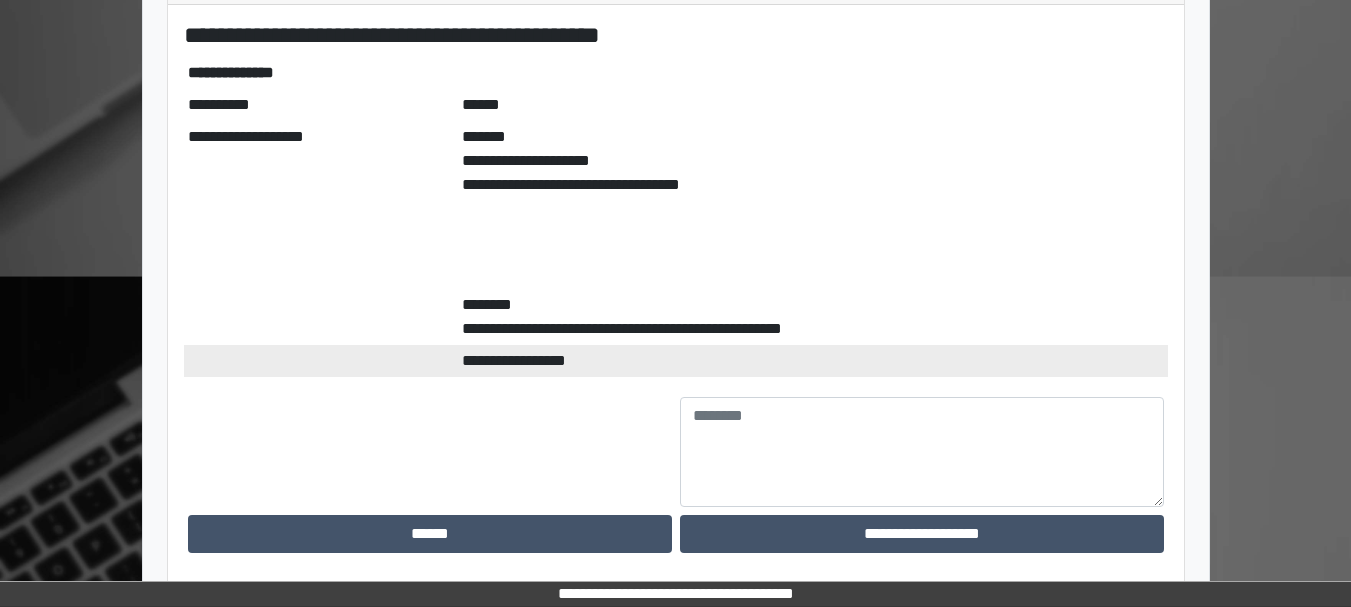 scroll, scrollTop: 0, scrollLeft: 0, axis: both 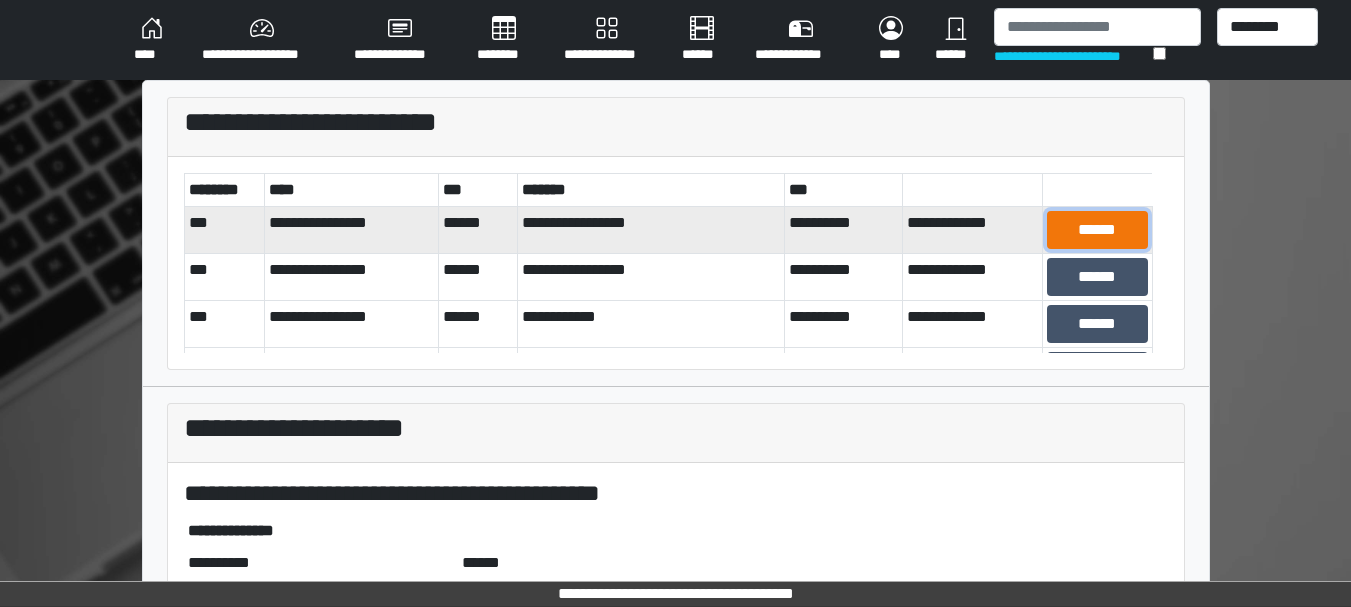 click on "******" at bounding box center [1097, 230] 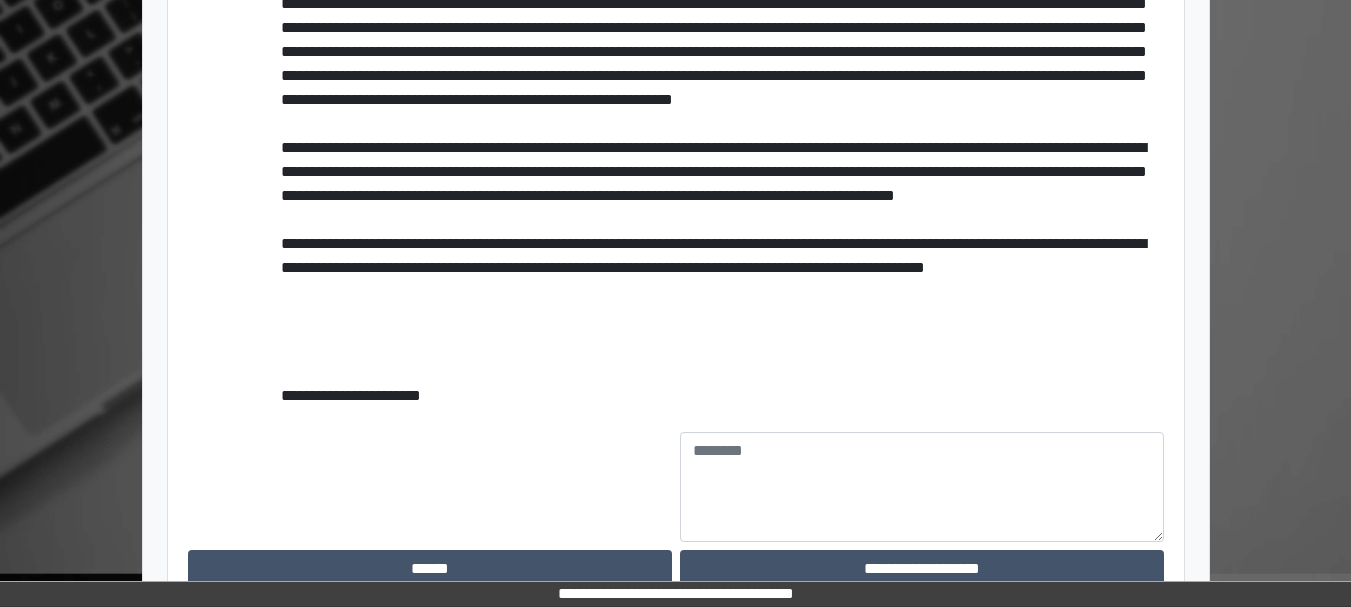 scroll, scrollTop: 1058, scrollLeft: 0, axis: vertical 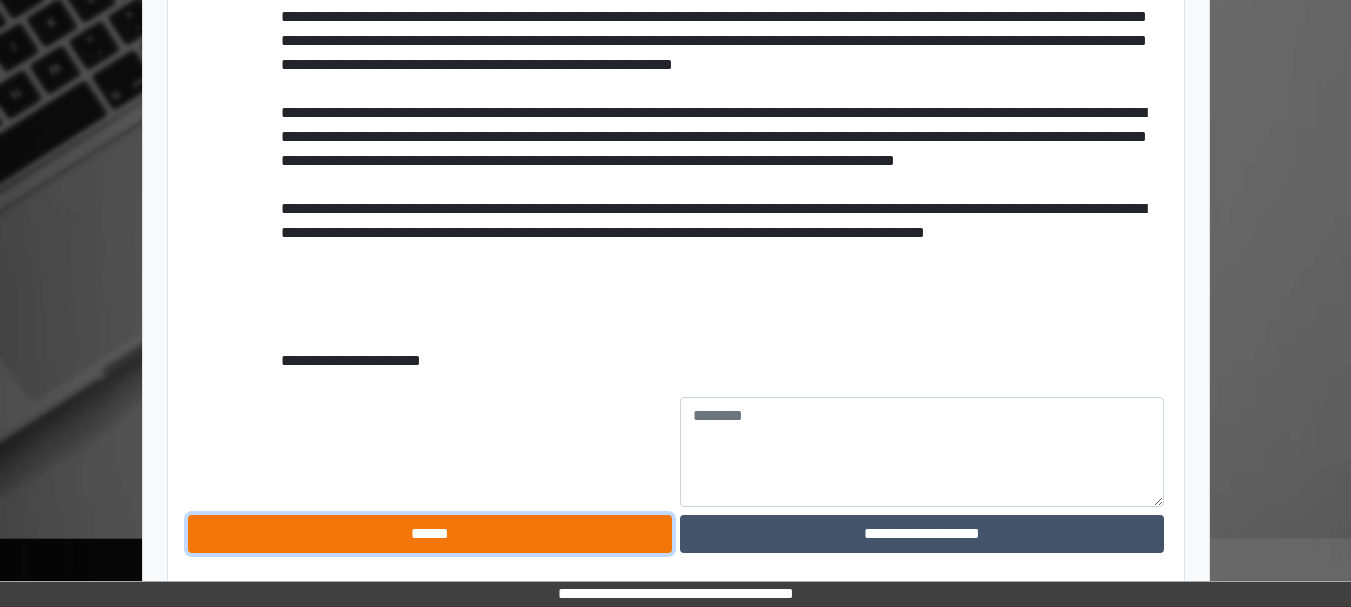 click on "******" at bounding box center [430, 534] 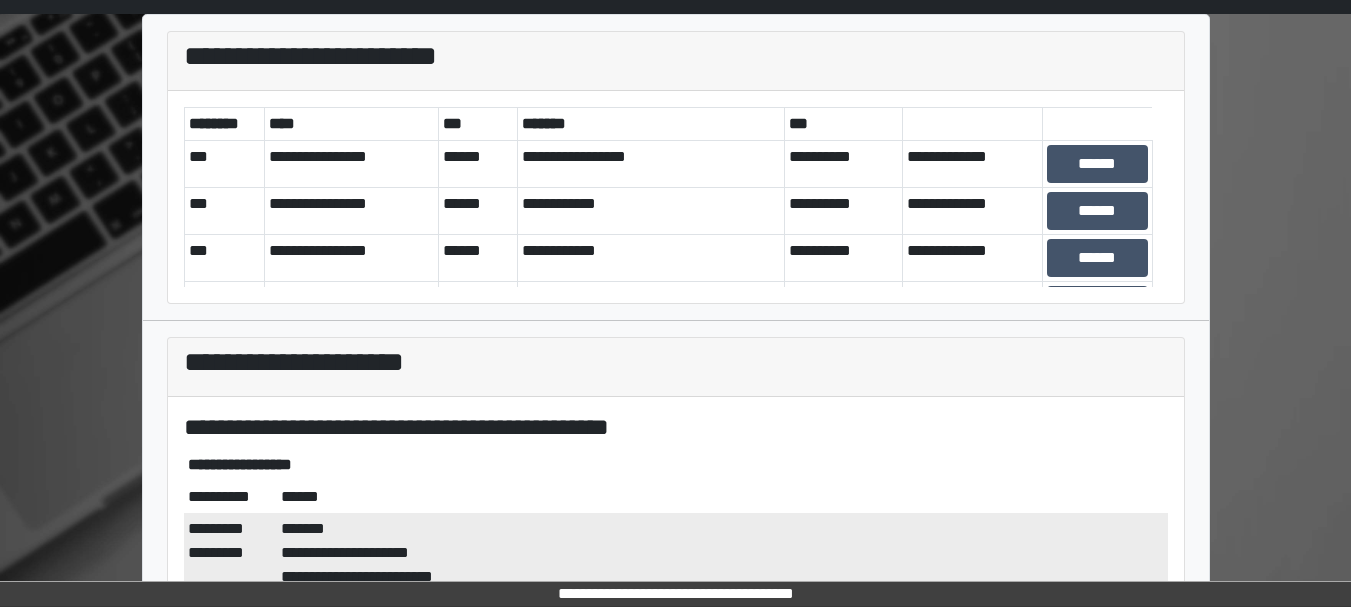 scroll, scrollTop: 65, scrollLeft: 0, axis: vertical 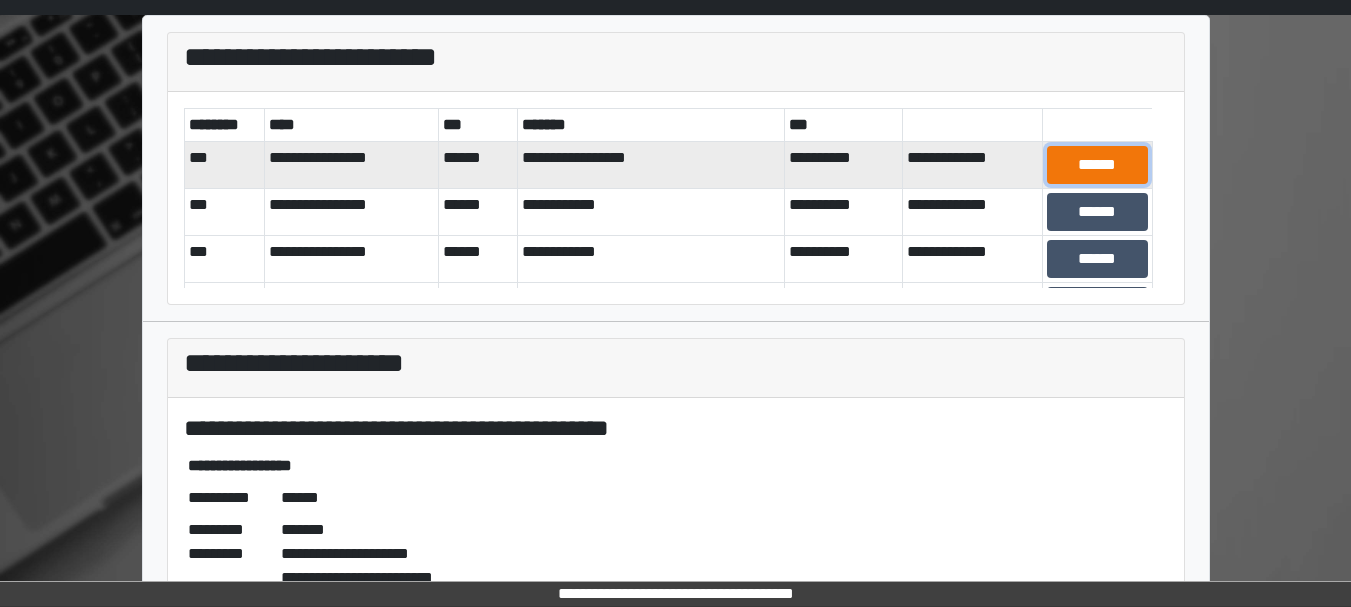 click on "******" at bounding box center [1097, 165] 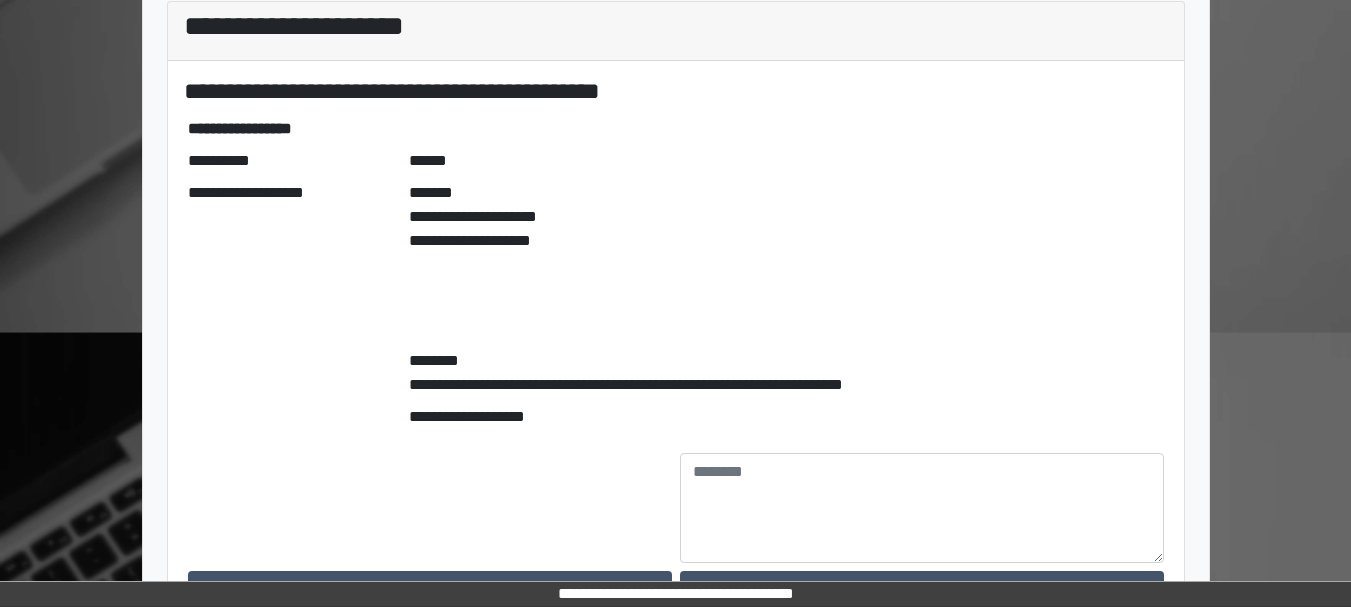 scroll, scrollTop: 458, scrollLeft: 0, axis: vertical 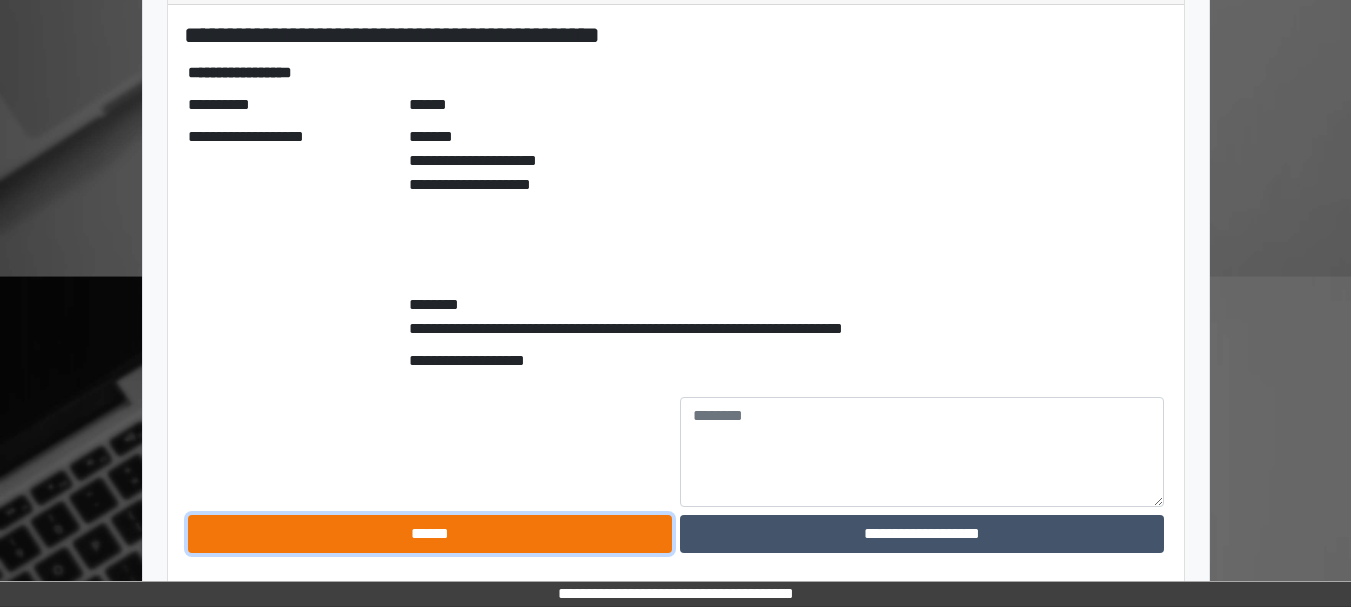 click on "******" at bounding box center [430, 534] 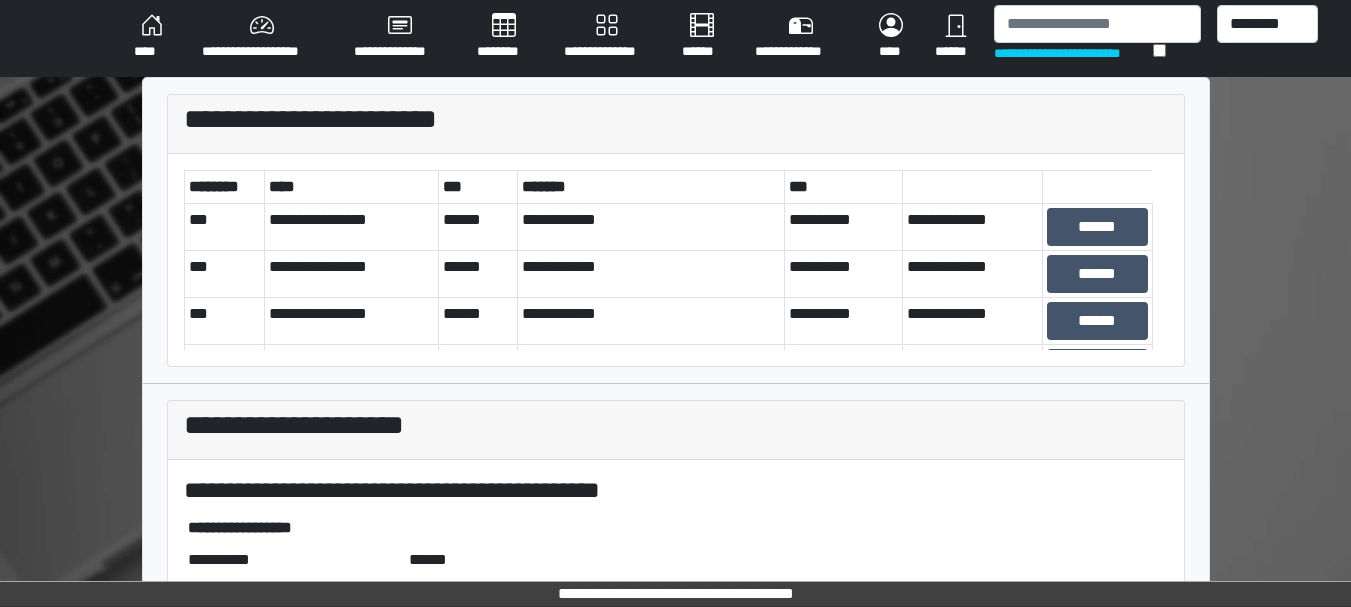 scroll, scrollTop: 0, scrollLeft: 0, axis: both 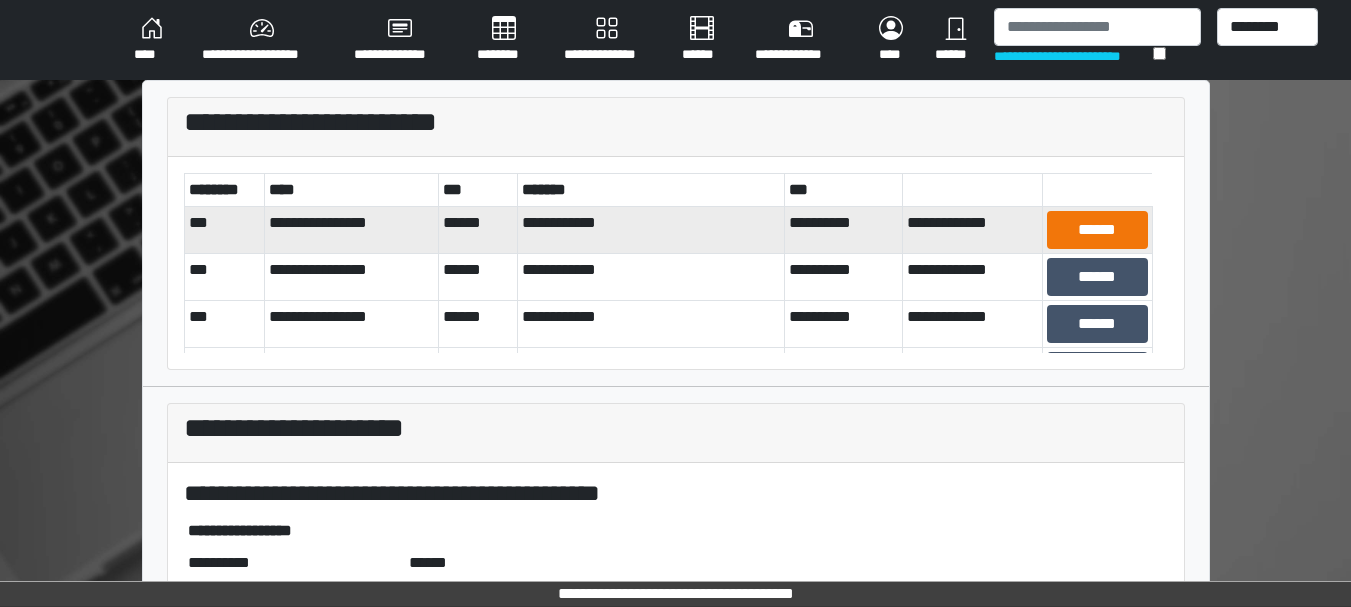 drag, startPoint x: 1092, startPoint y: 208, endPoint x: 1083, endPoint y: 231, distance: 24.698177 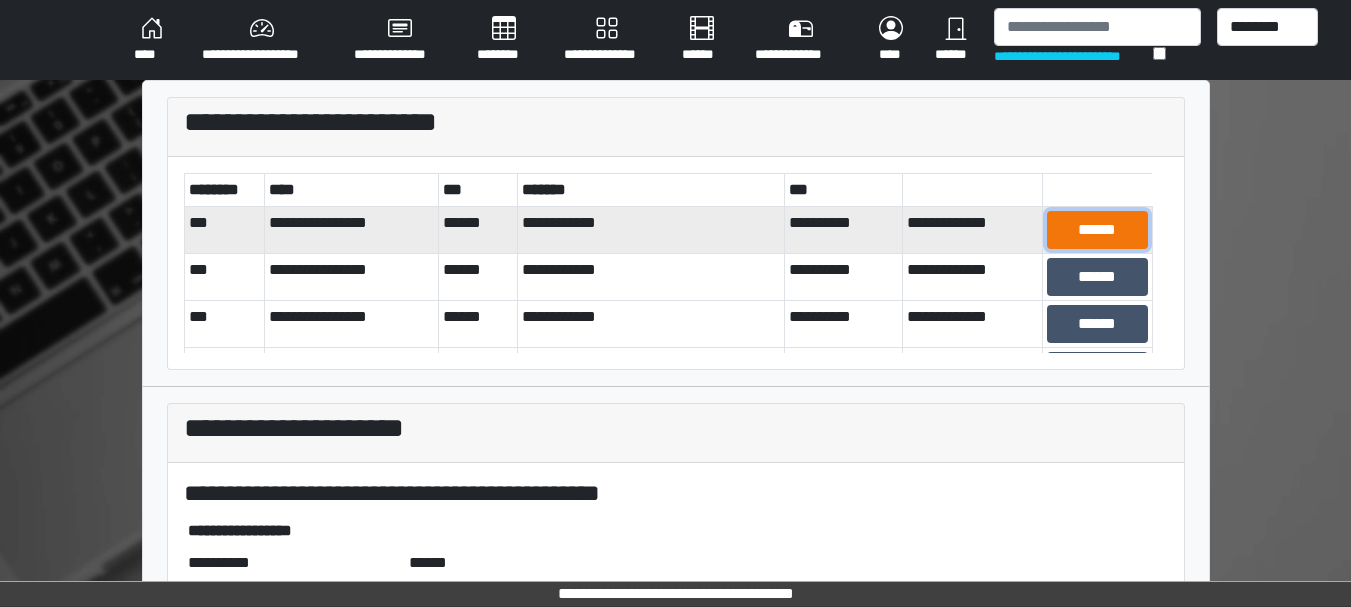 click on "******" at bounding box center (1097, 230) 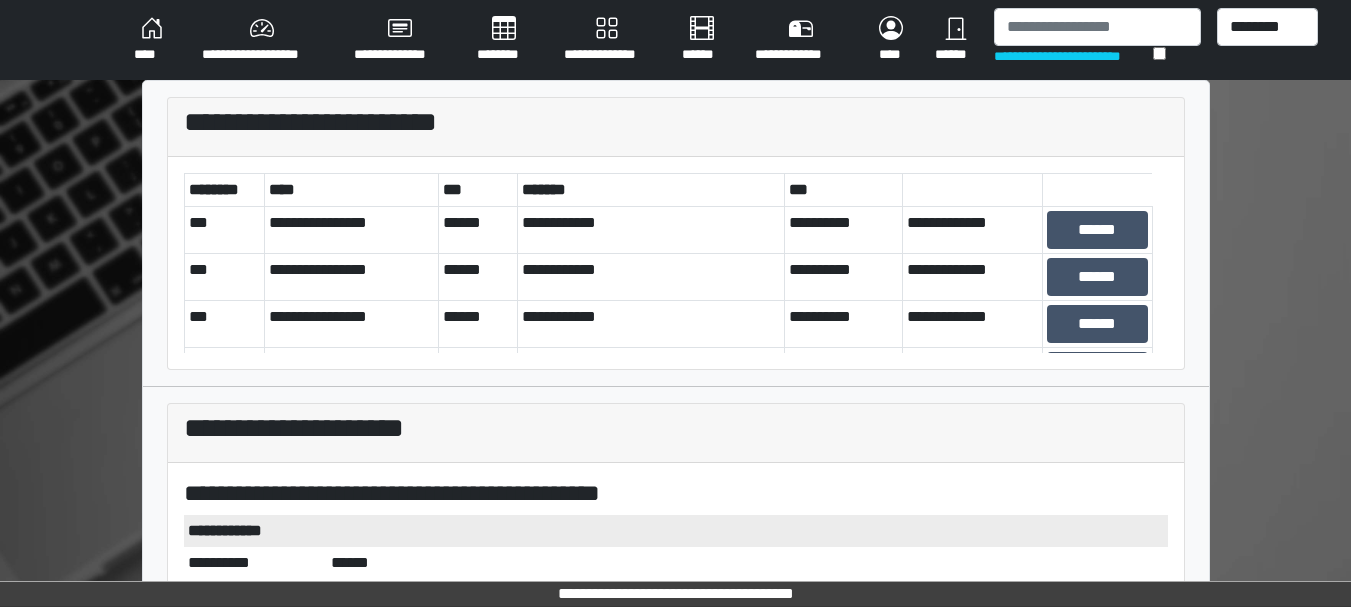 scroll, scrollTop: 290, scrollLeft: 0, axis: vertical 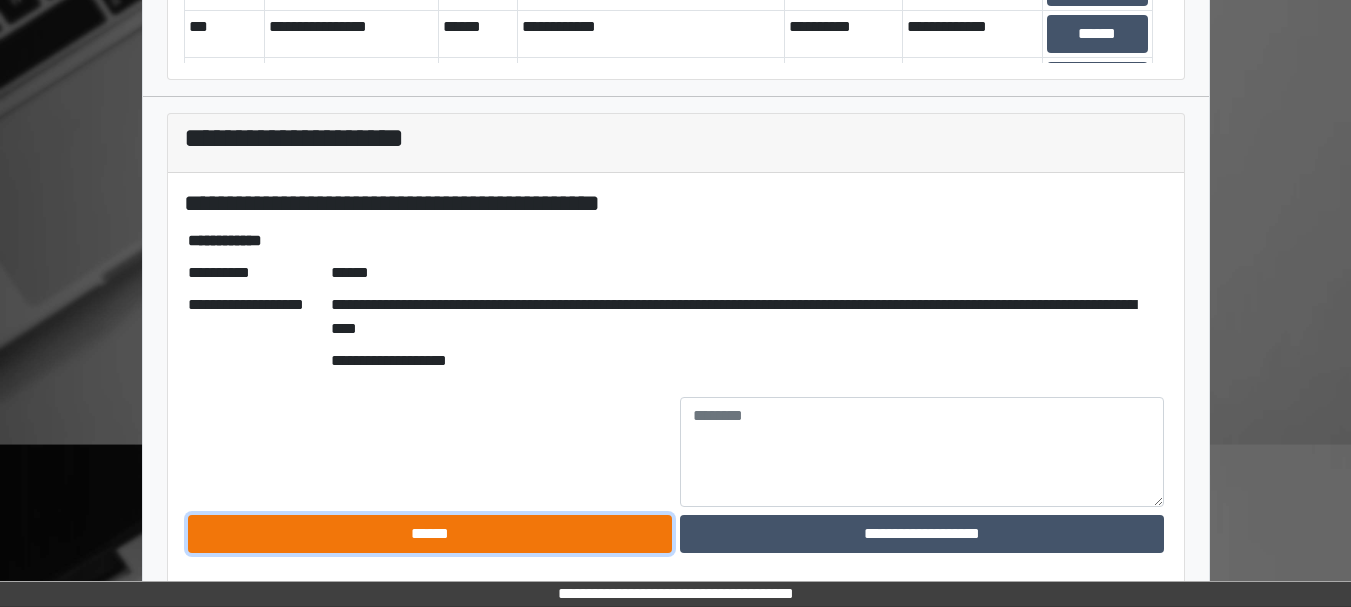 click on "******" at bounding box center (430, 534) 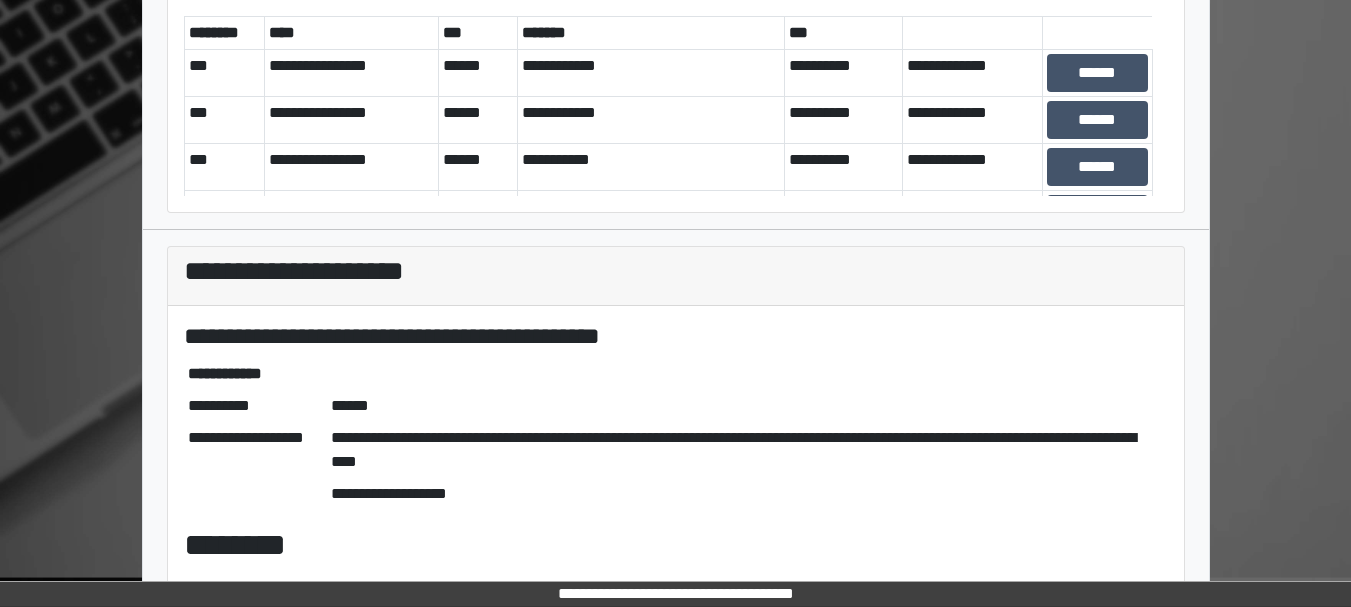 scroll, scrollTop: 0, scrollLeft: 0, axis: both 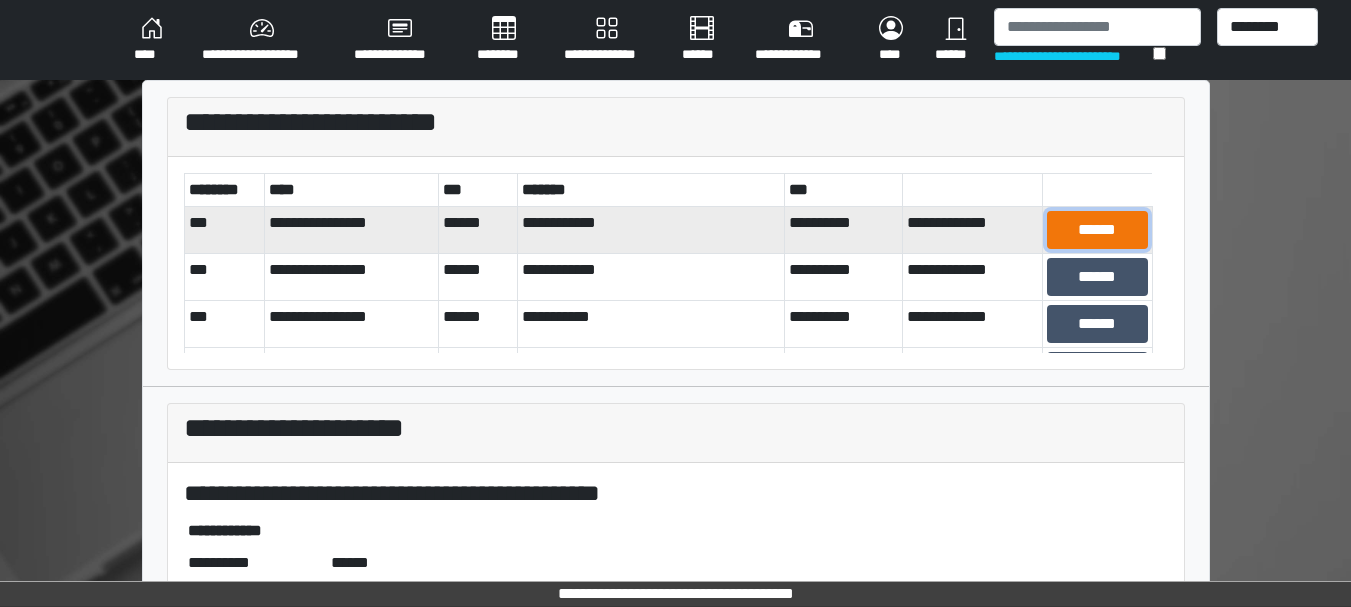 click on "******" at bounding box center (1097, 230) 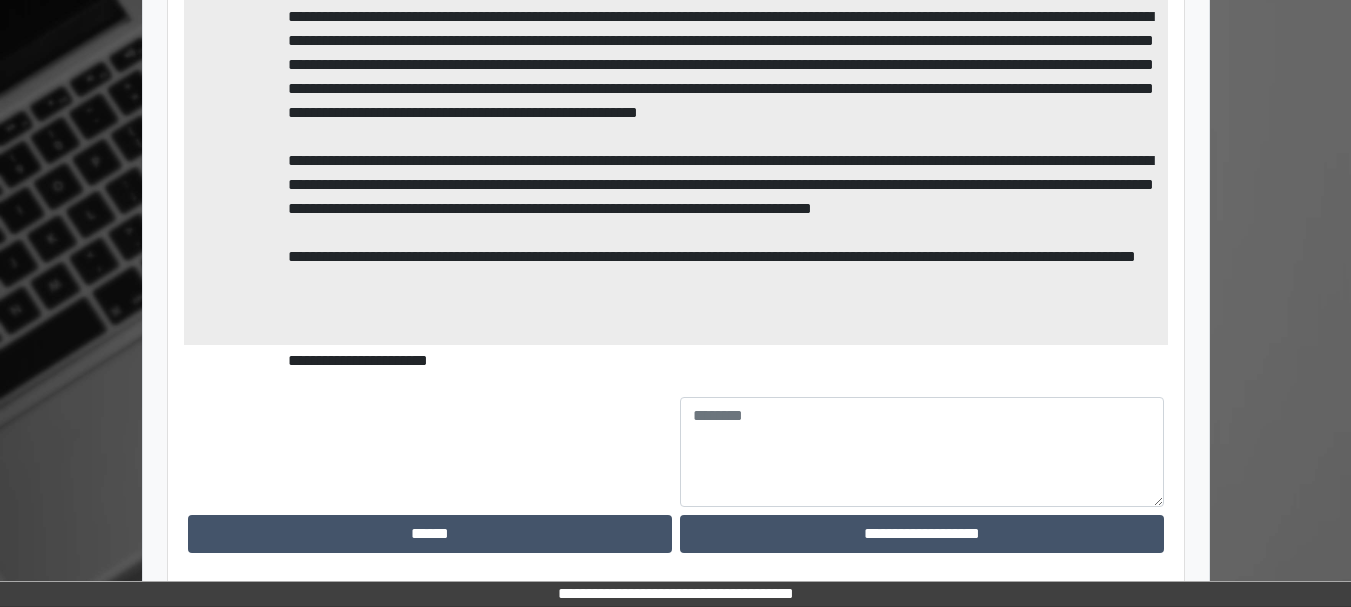 scroll, scrollTop: 842, scrollLeft: 0, axis: vertical 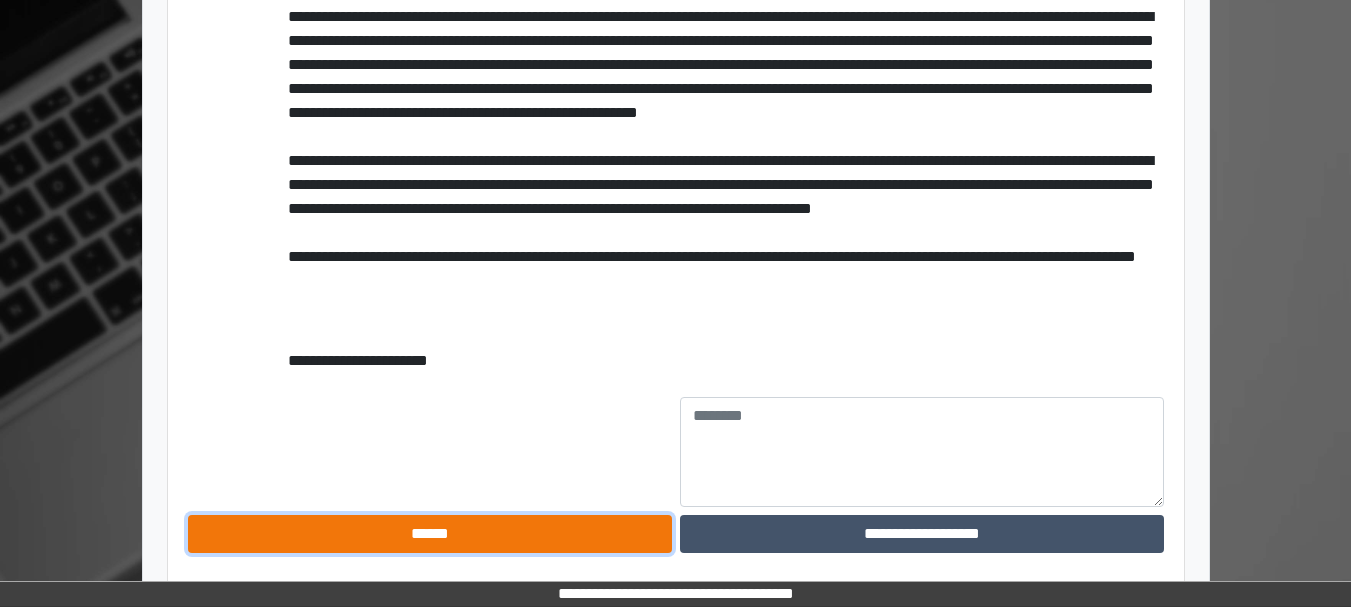 click on "******" at bounding box center (430, 534) 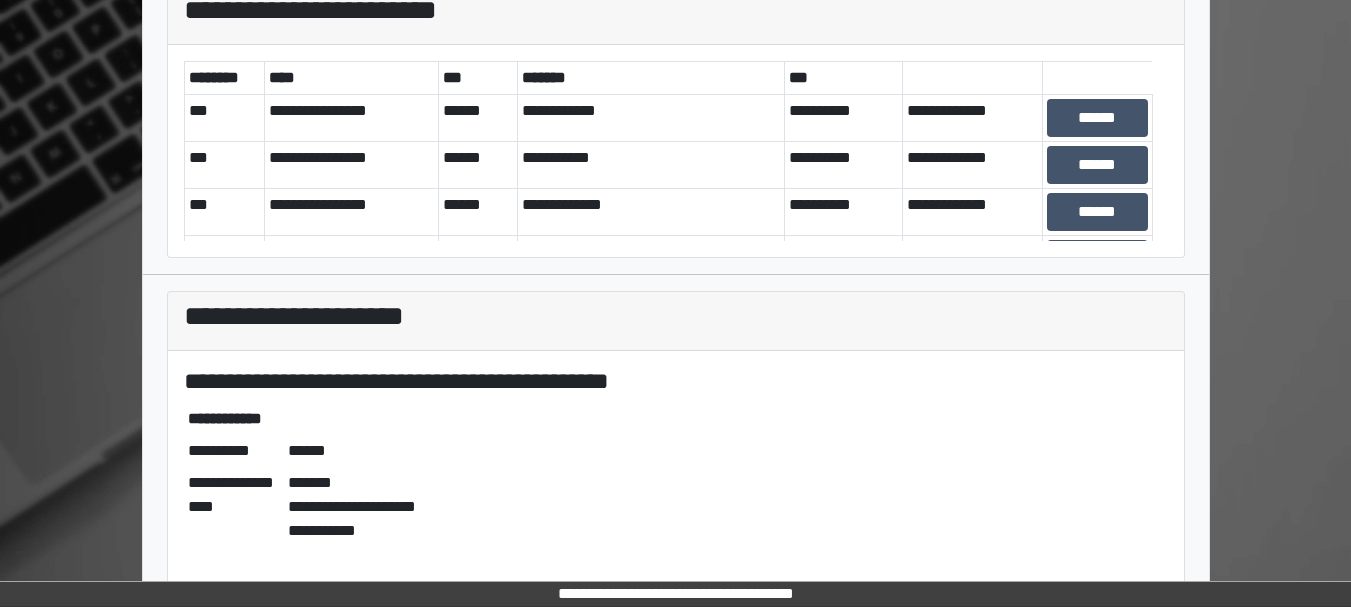 scroll, scrollTop: 111, scrollLeft: 0, axis: vertical 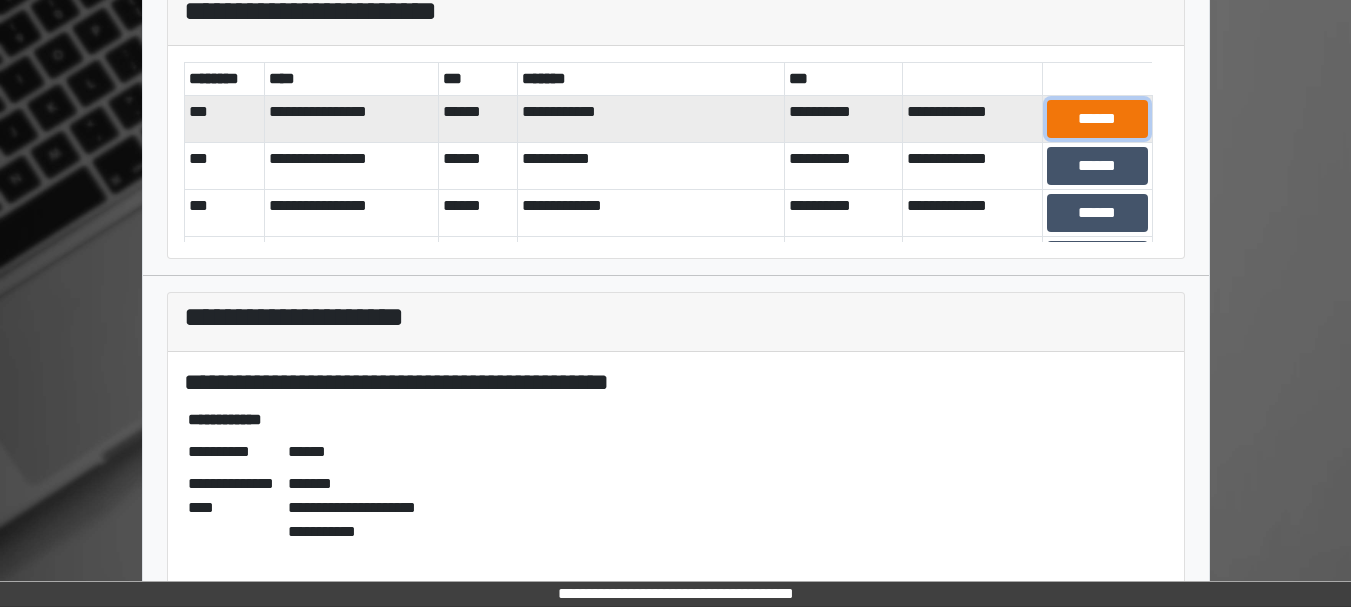 click on "******" at bounding box center [1097, 119] 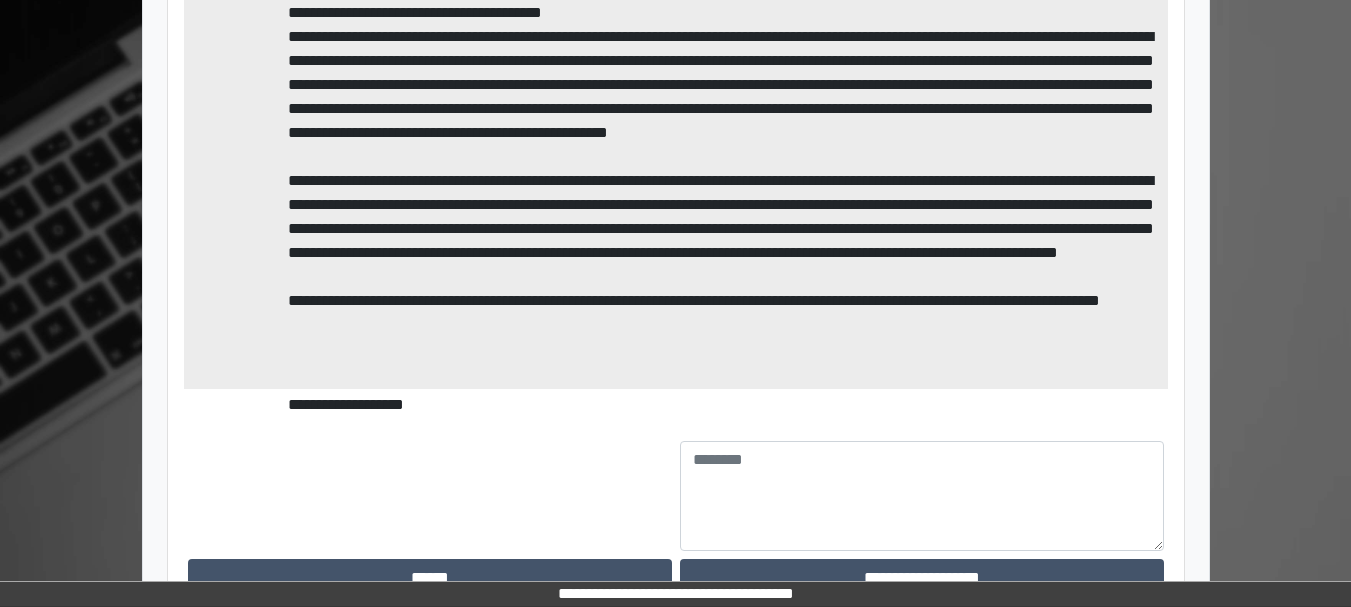 scroll, scrollTop: 842, scrollLeft: 0, axis: vertical 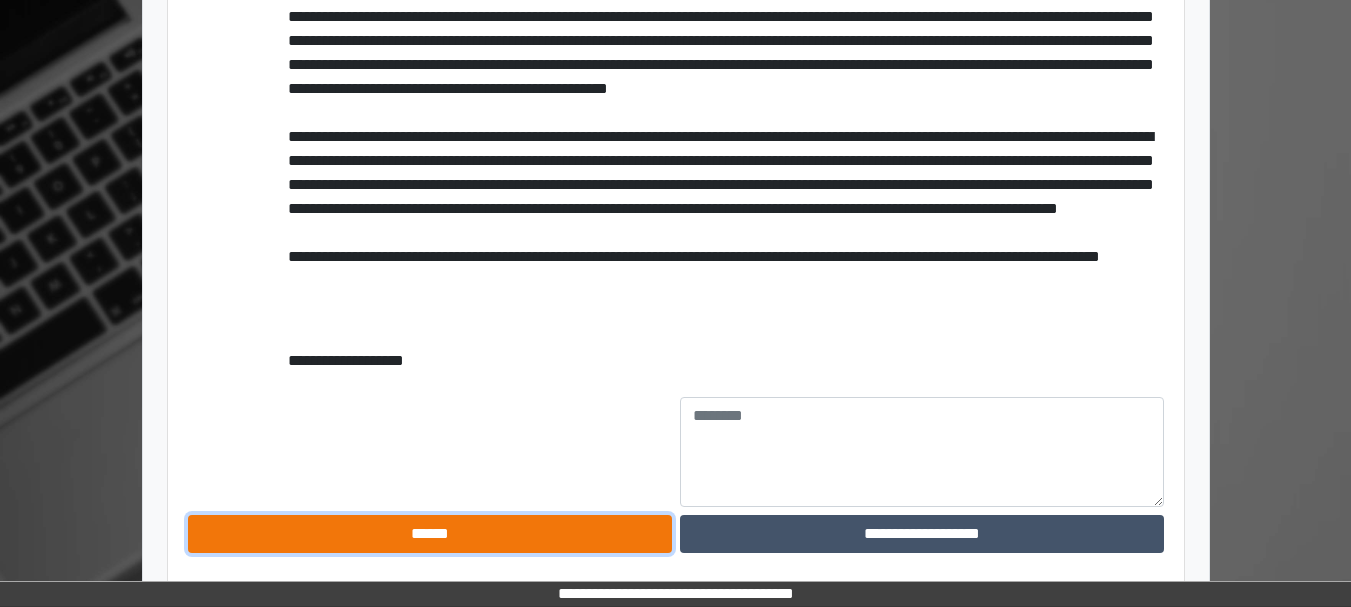 click on "******" at bounding box center [430, 534] 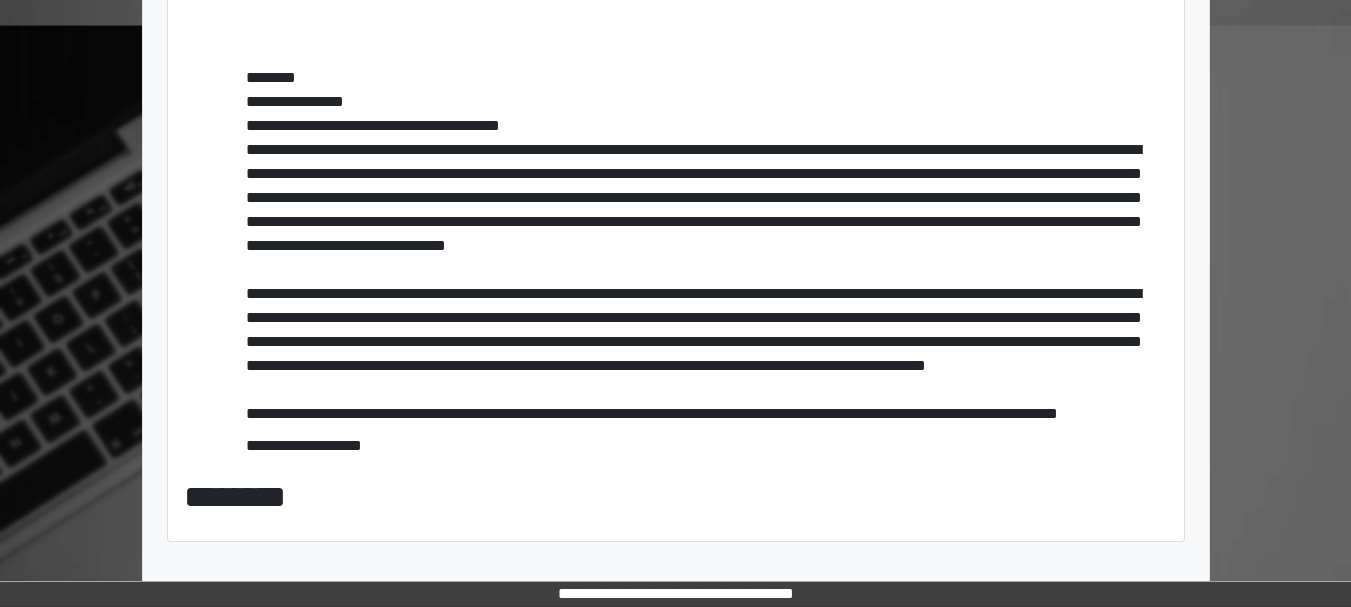 scroll, scrollTop: 709, scrollLeft: 0, axis: vertical 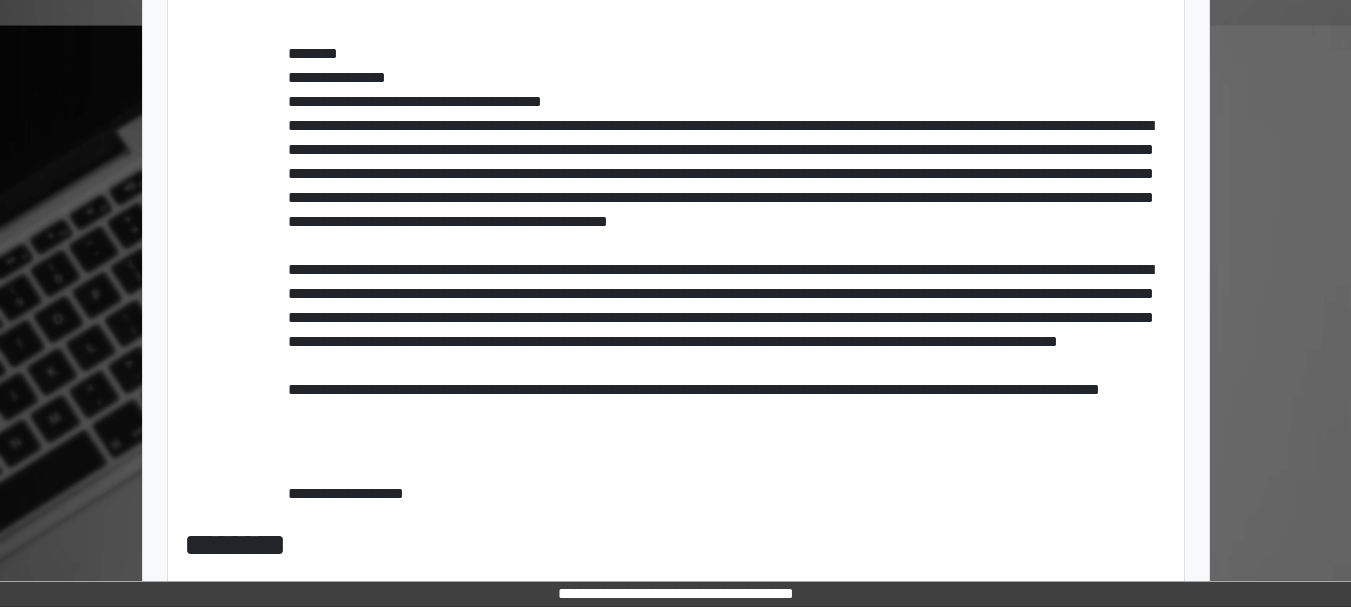 click on "********" at bounding box center [676, 545] 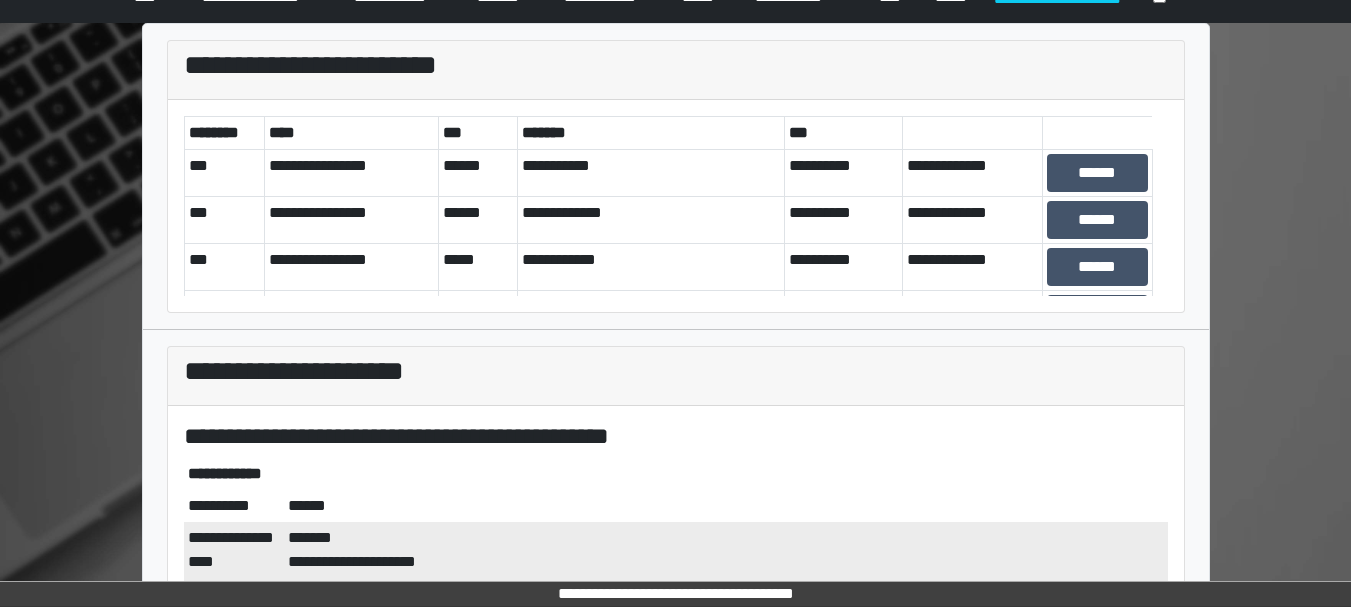 scroll, scrollTop: 30, scrollLeft: 0, axis: vertical 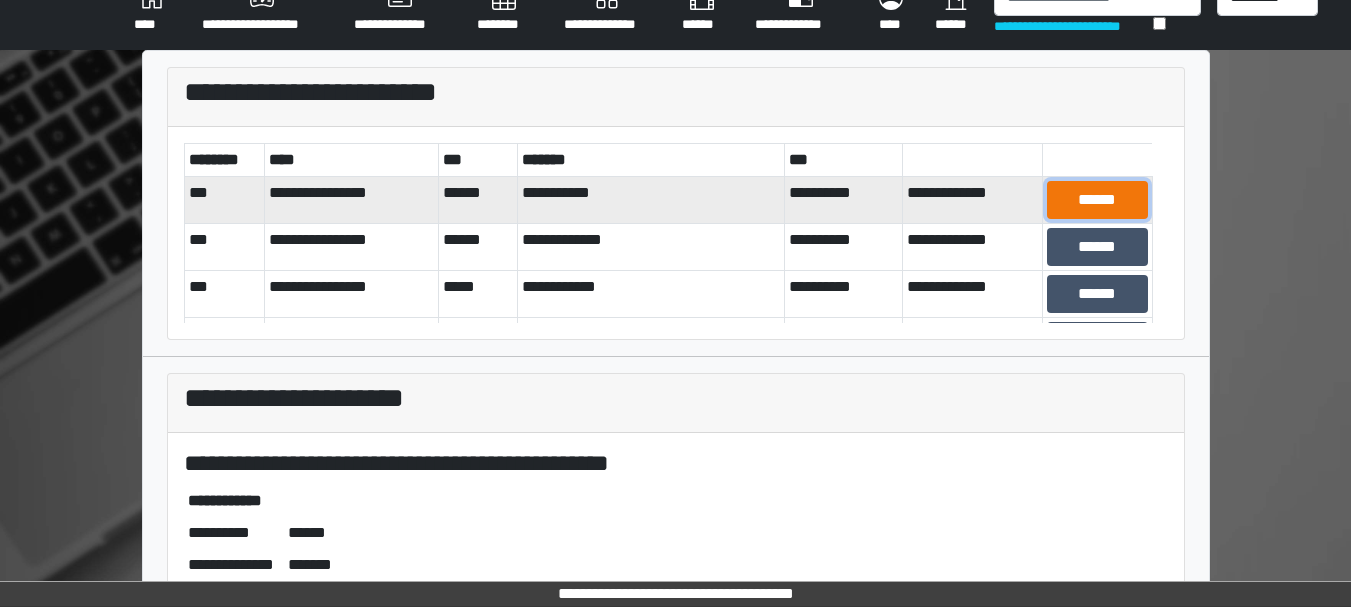 click on "******" at bounding box center [1097, 200] 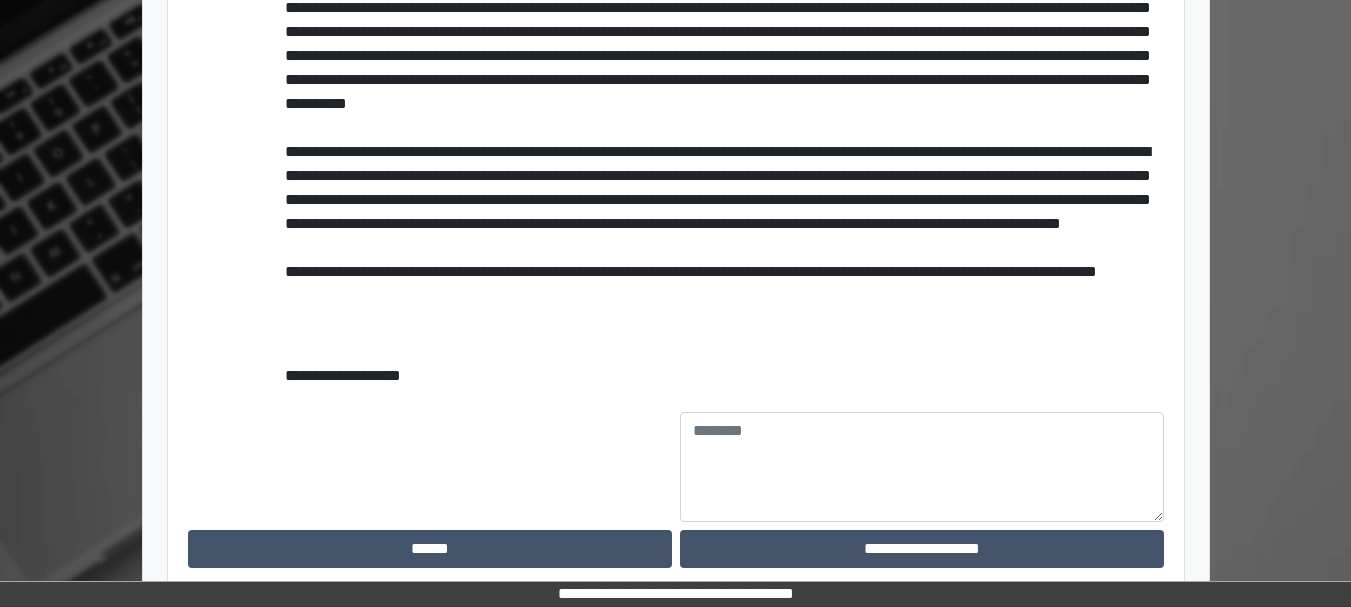 scroll, scrollTop: 874, scrollLeft: 0, axis: vertical 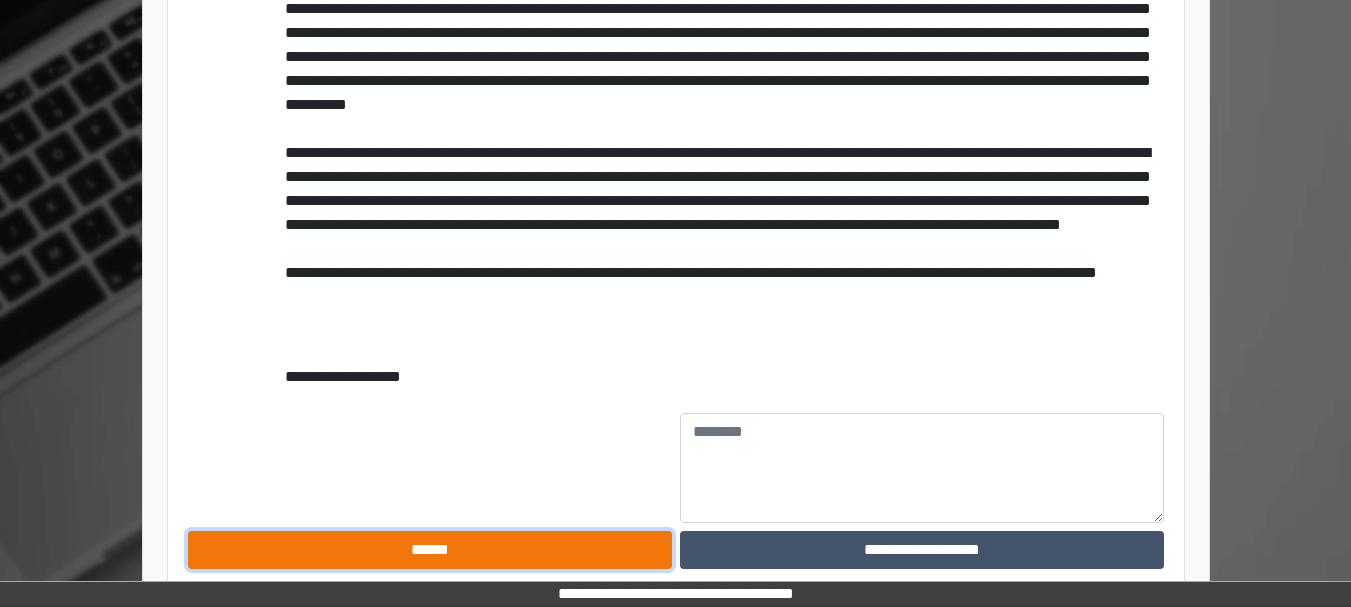 click on "******" at bounding box center (430, 550) 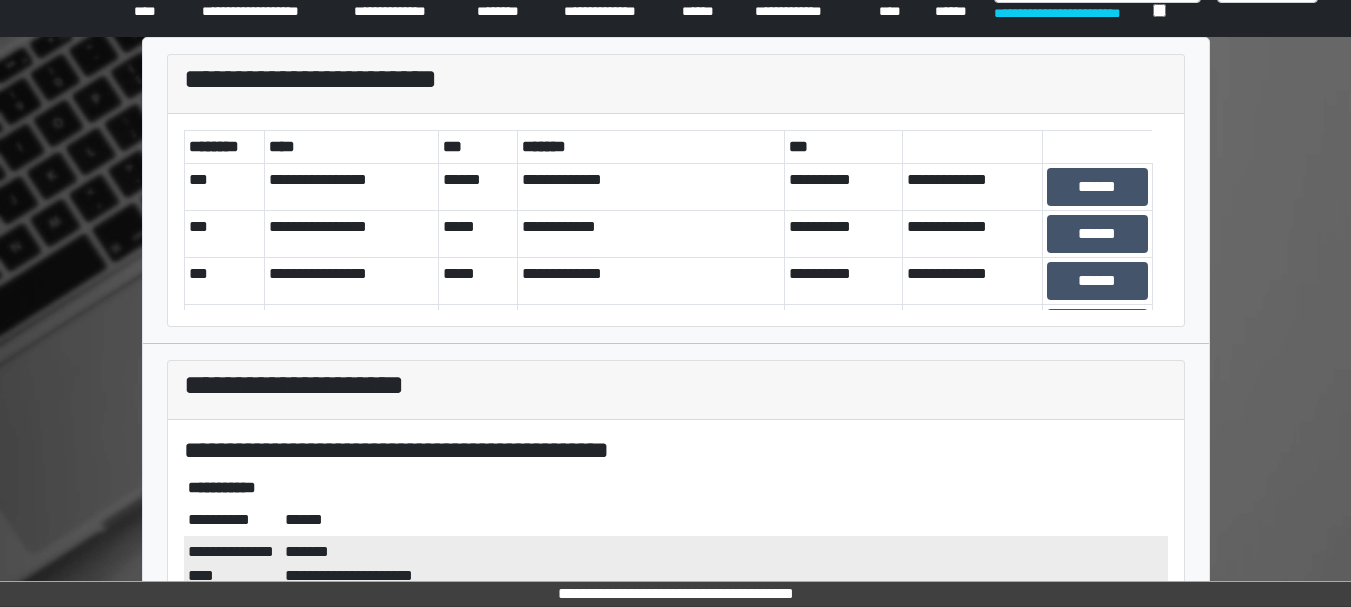scroll, scrollTop: 42, scrollLeft: 0, axis: vertical 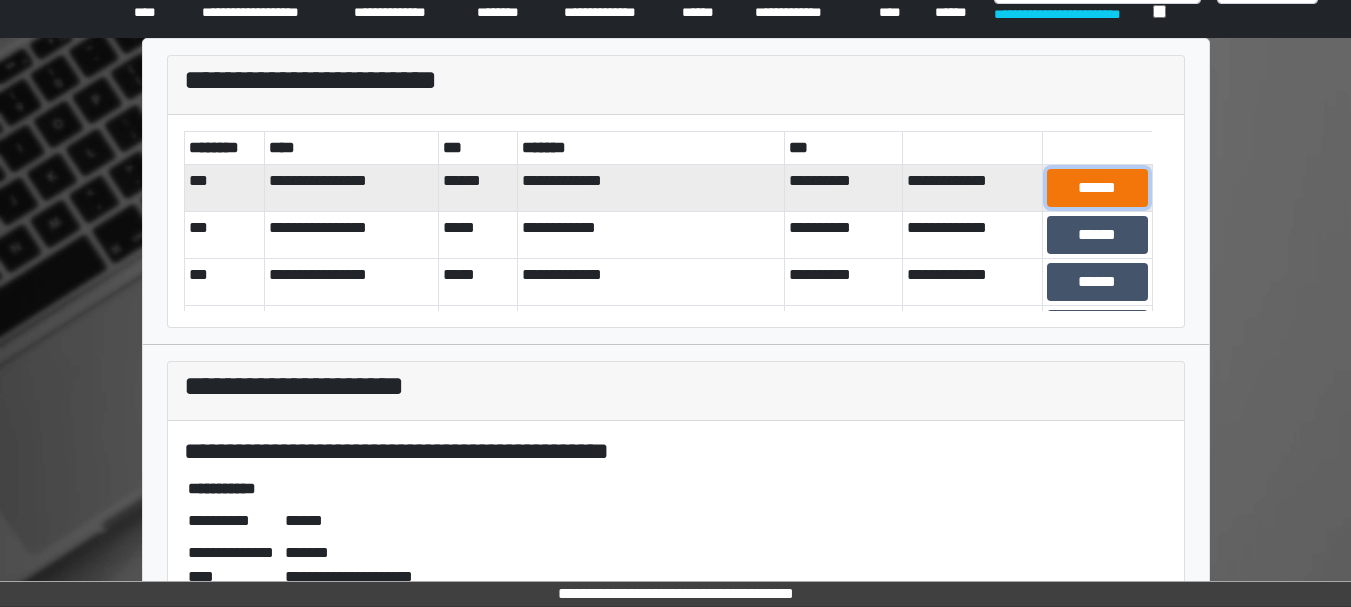 click on "******" at bounding box center (1097, 188) 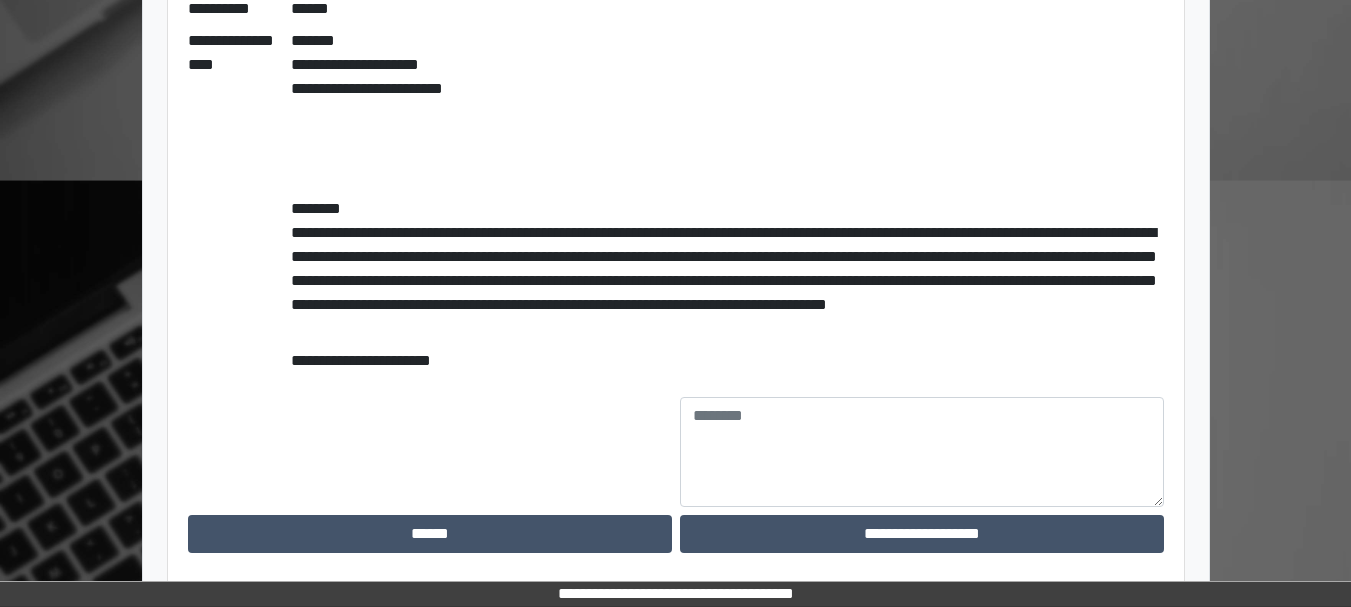 scroll, scrollTop: 553, scrollLeft: 0, axis: vertical 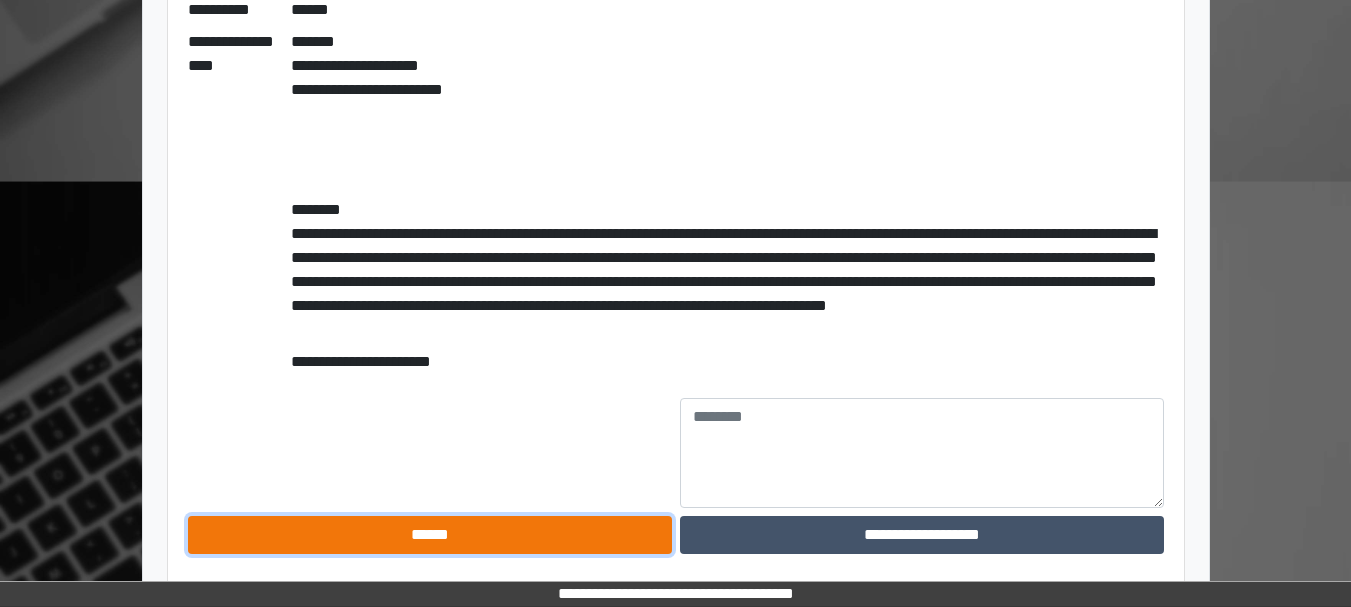 click on "******" at bounding box center (430, 535) 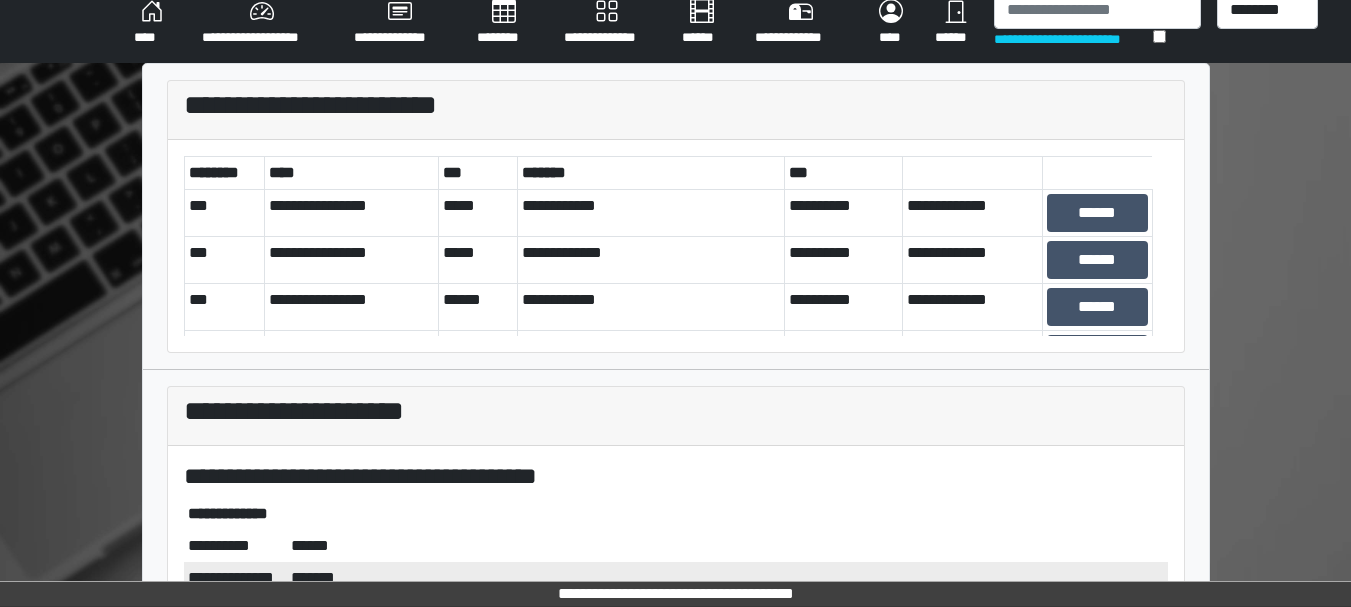 scroll, scrollTop: 16, scrollLeft: 0, axis: vertical 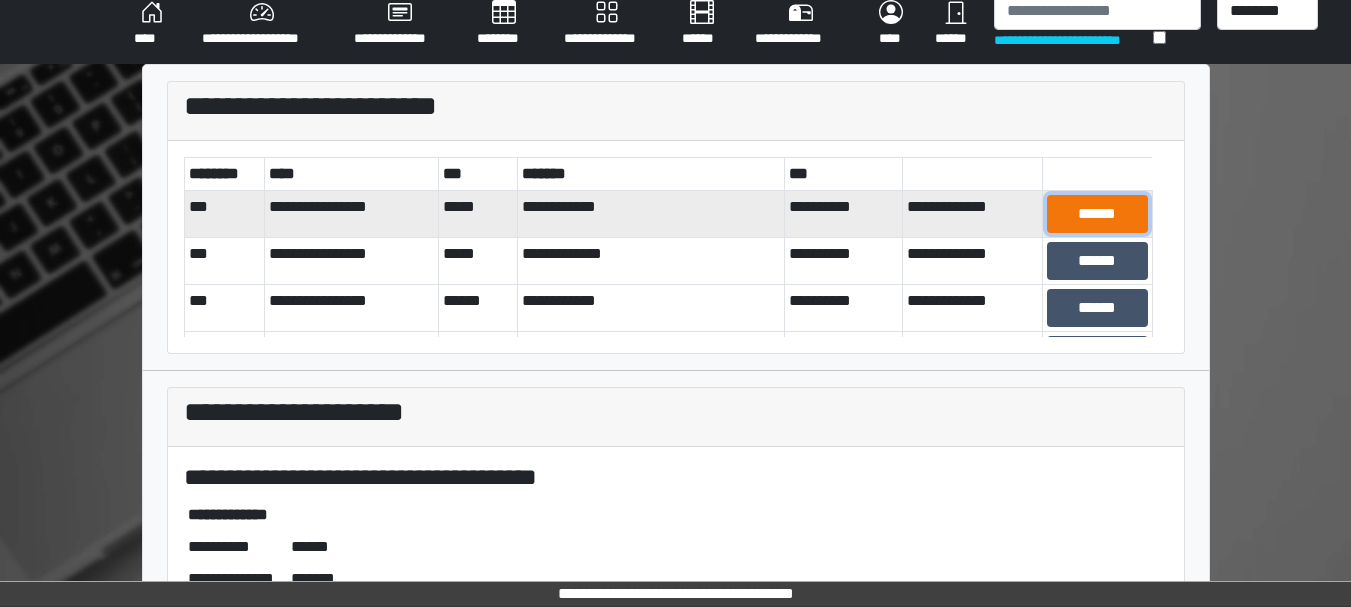 click on "******" at bounding box center [1097, 214] 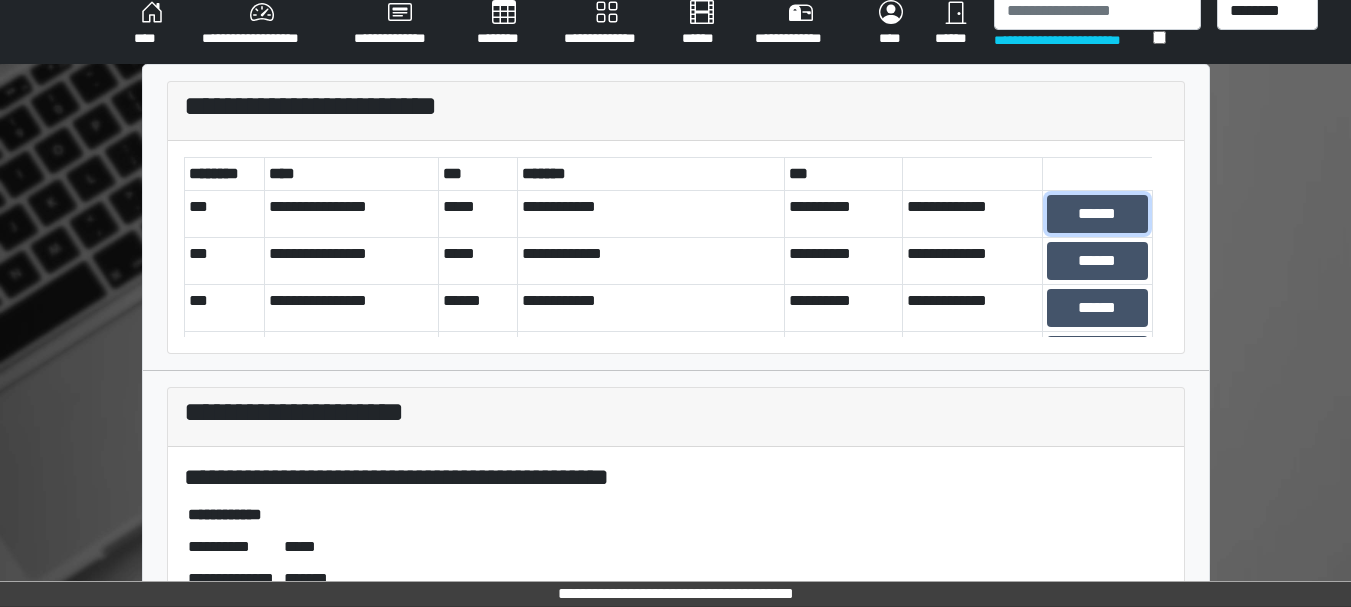click on "******" at bounding box center (1097, 214) 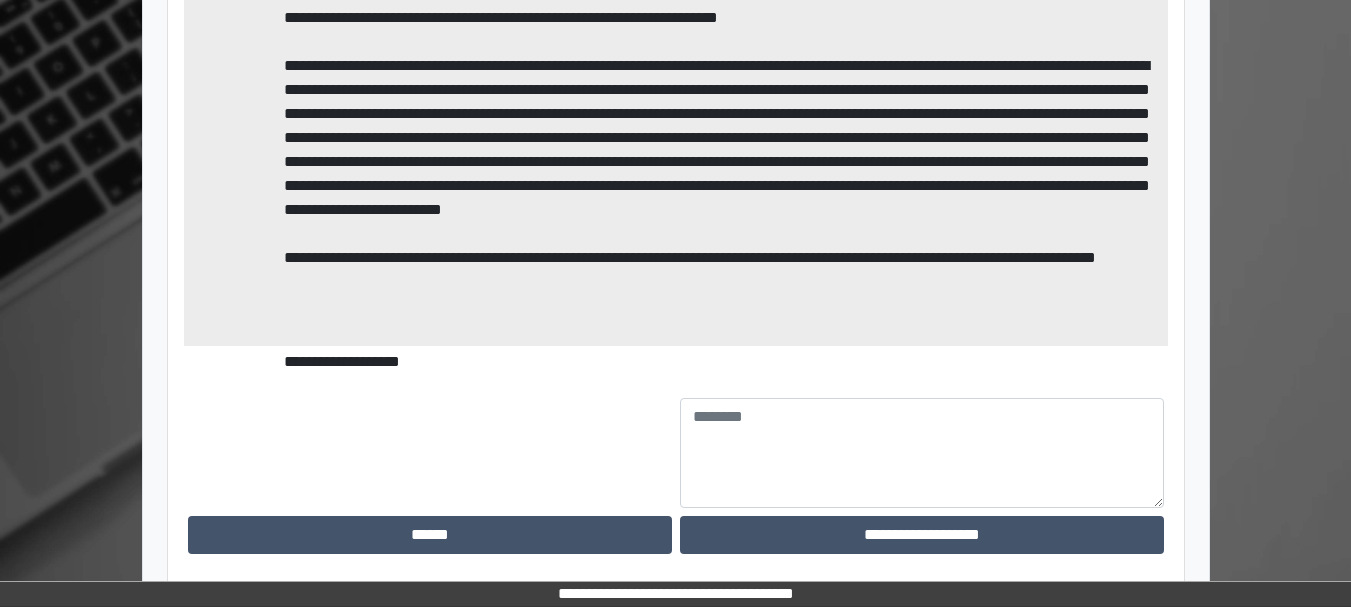 scroll, scrollTop: 962, scrollLeft: 0, axis: vertical 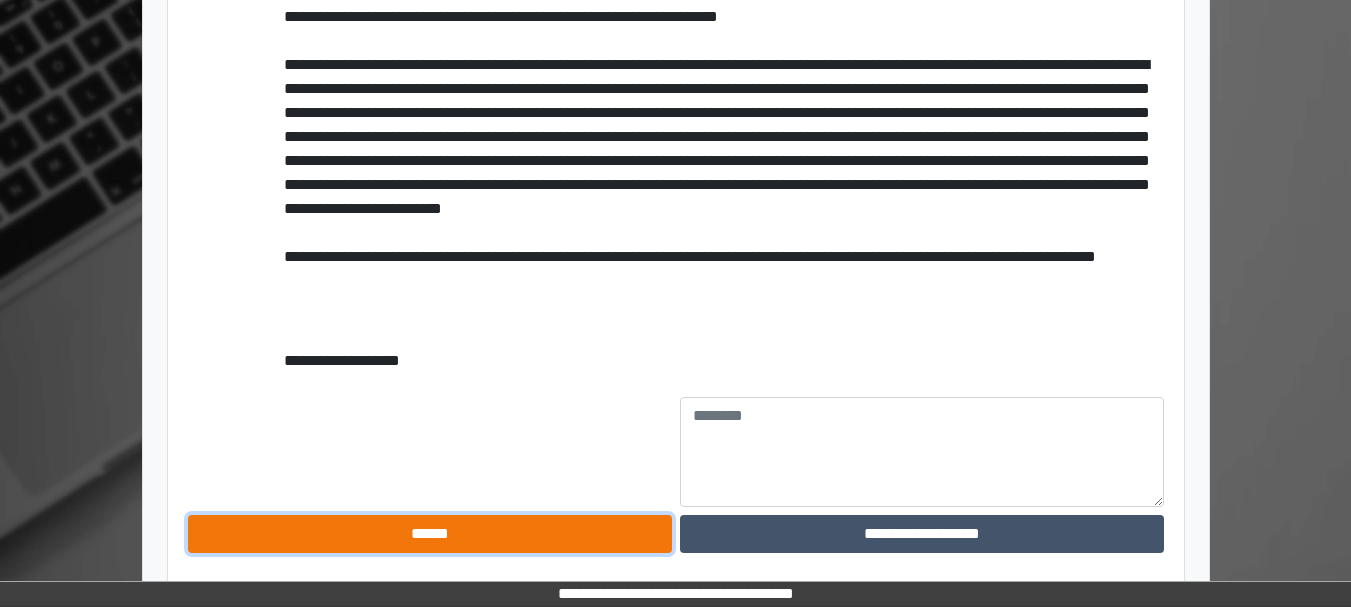 click on "******" at bounding box center [430, 534] 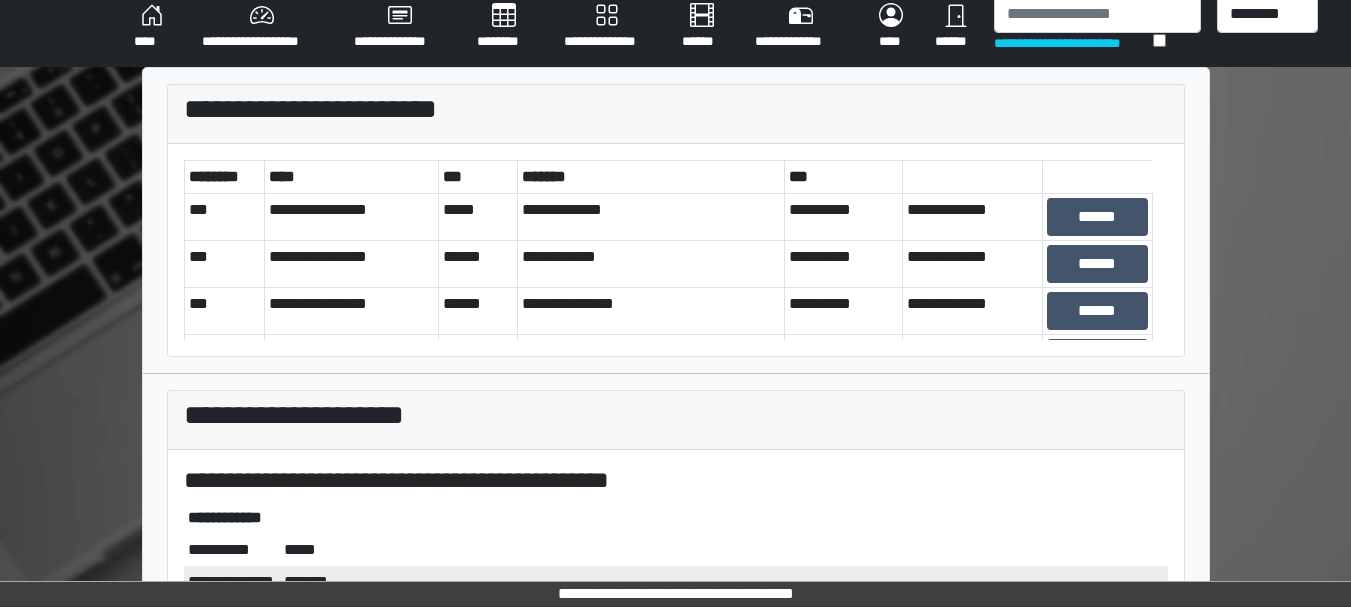 scroll, scrollTop: 11, scrollLeft: 0, axis: vertical 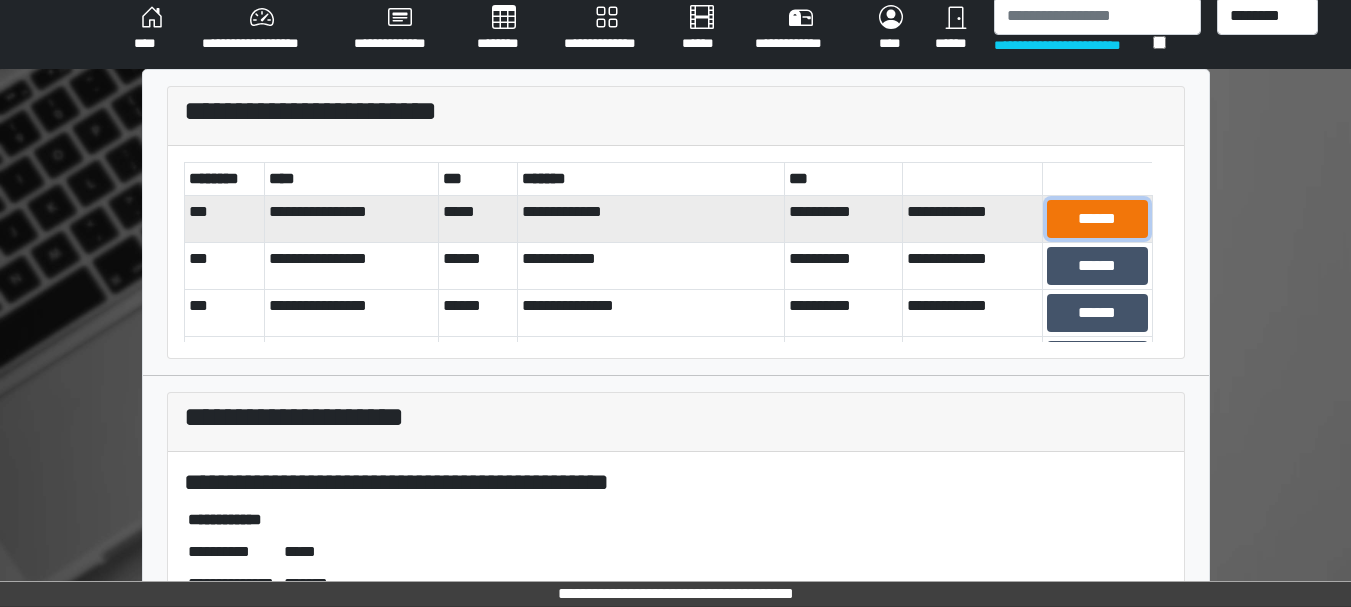 click on "******" at bounding box center [1097, 219] 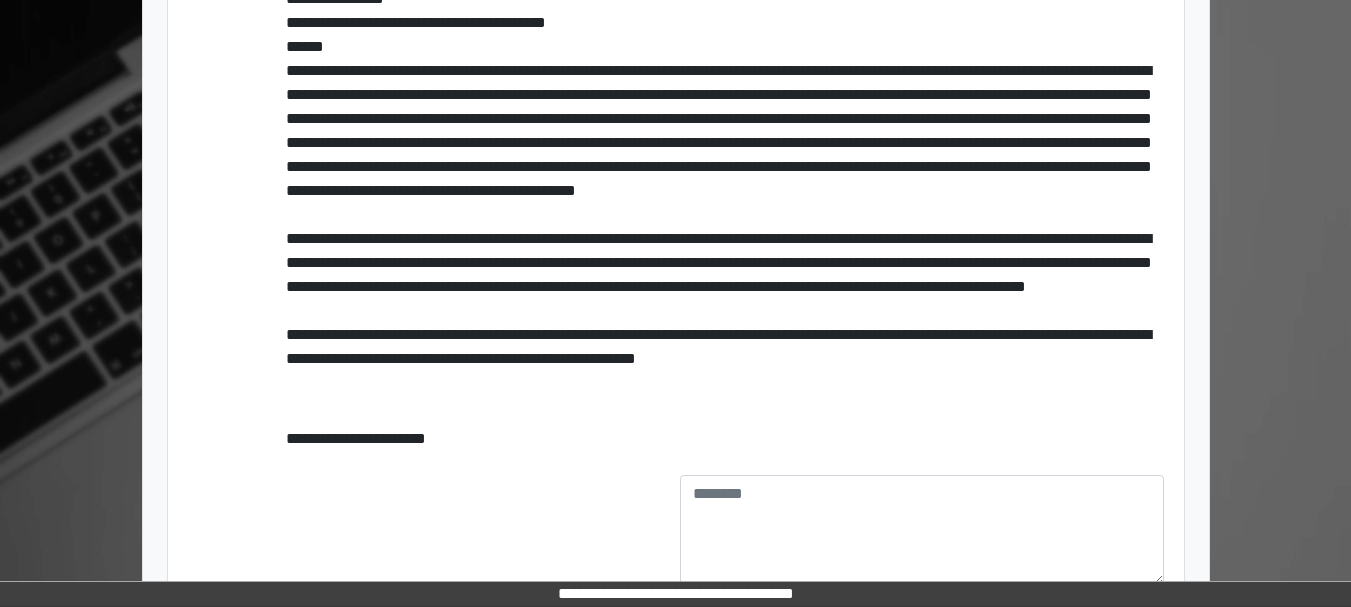 scroll, scrollTop: 866, scrollLeft: 0, axis: vertical 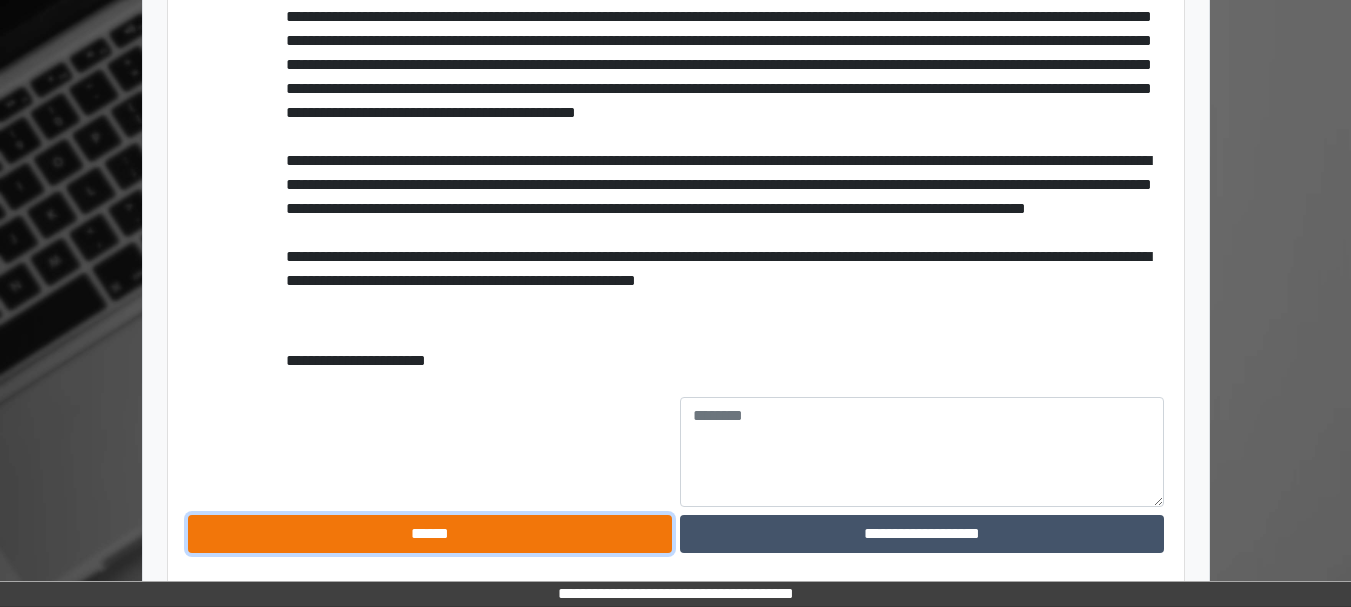click on "******" at bounding box center [430, 534] 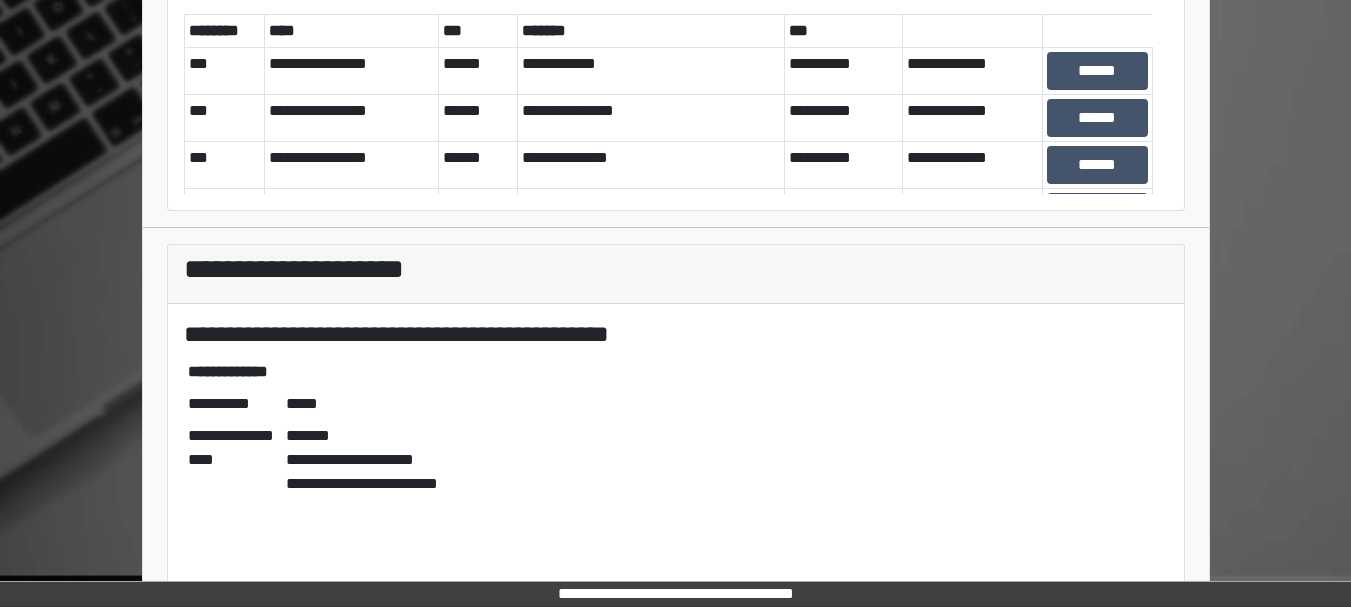 scroll, scrollTop: 156, scrollLeft: 0, axis: vertical 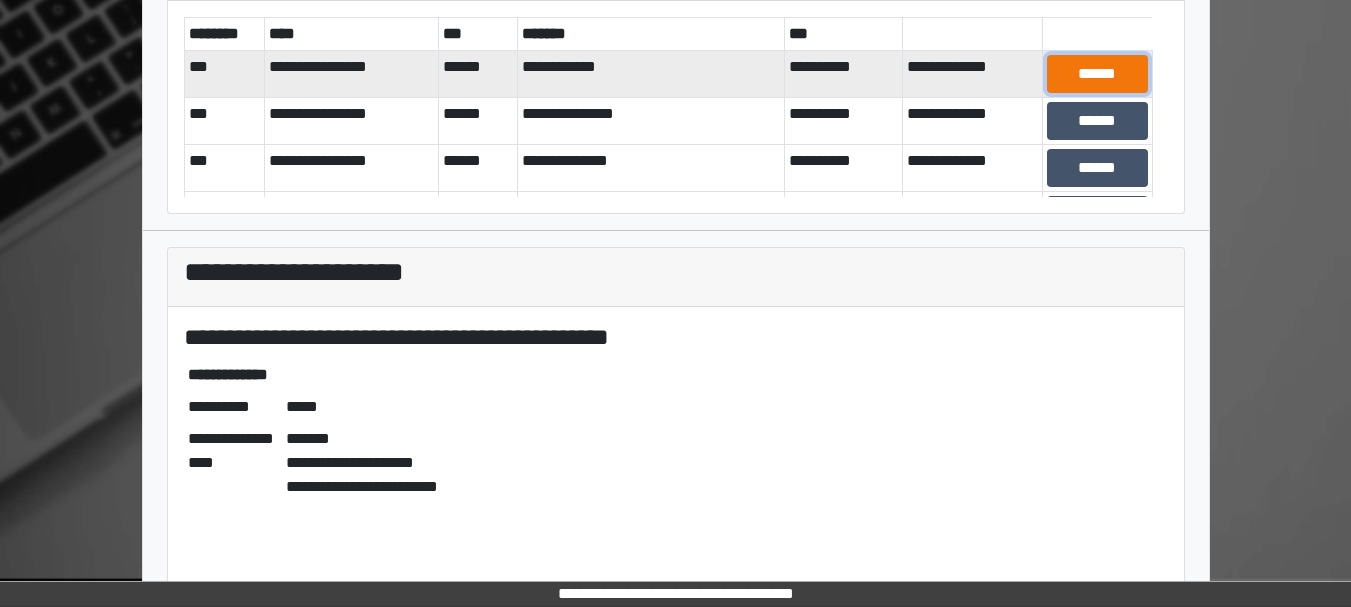 click on "******" at bounding box center [1097, 74] 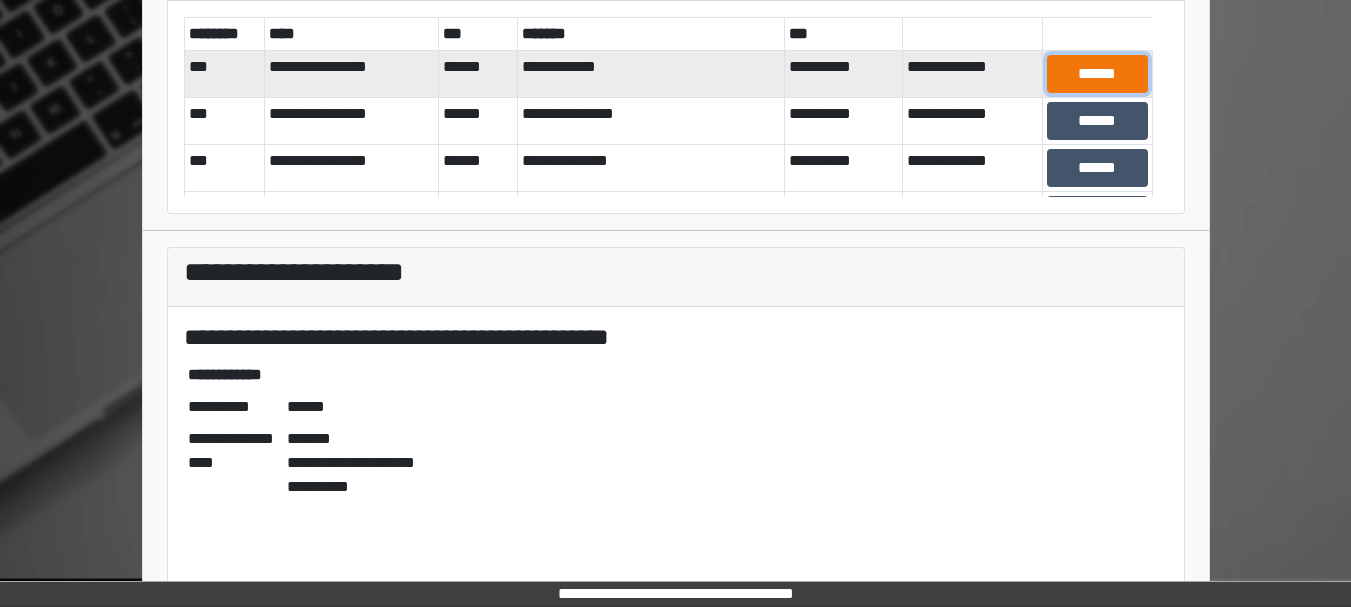 click on "******" at bounding box center (1097, 74) 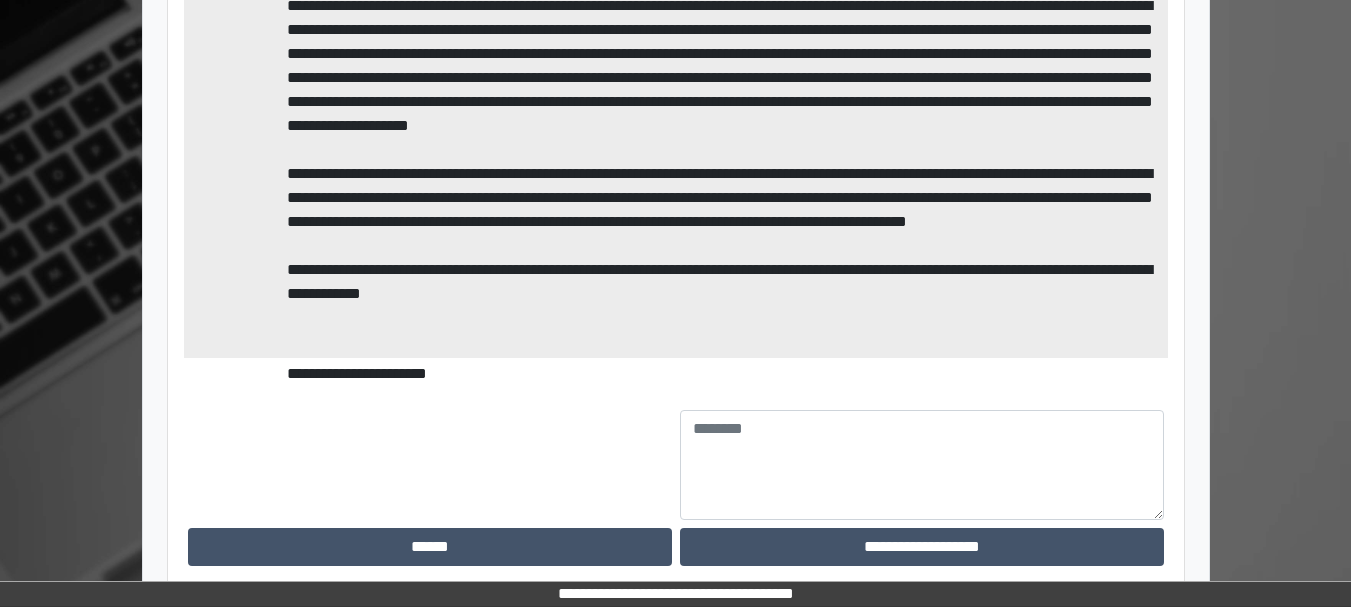scroll, scrollTop: 866, scrollLeft: 0, axis: vertical 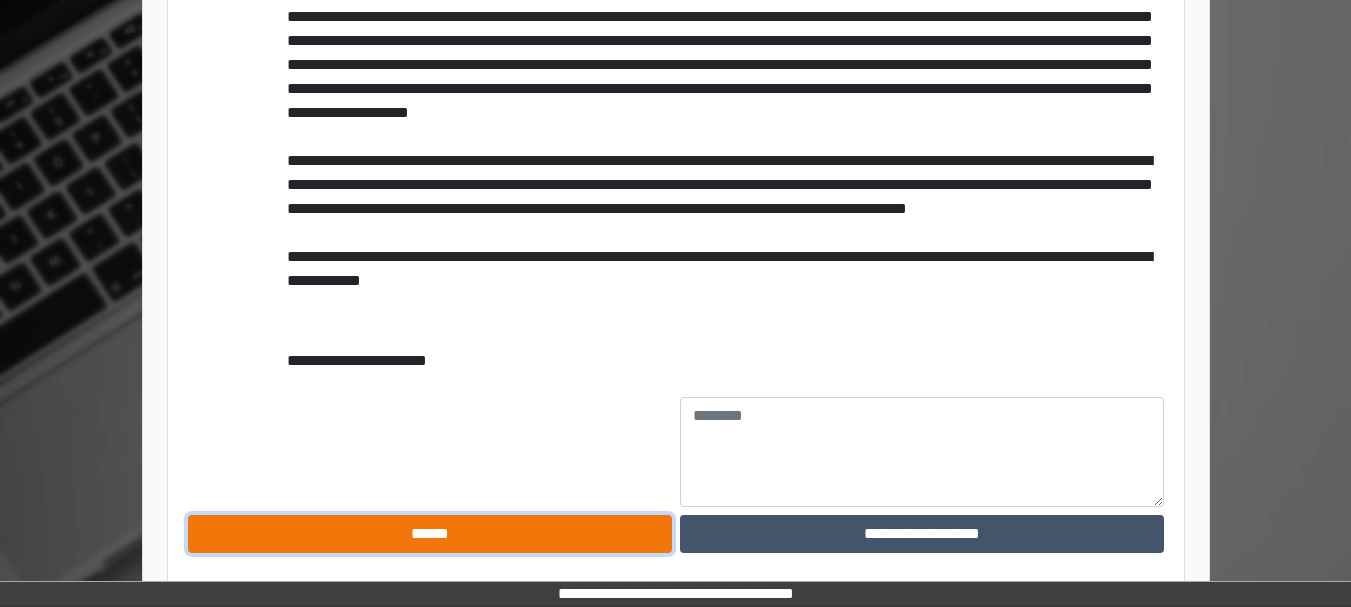click on "******" at bounding box center [430, 534] 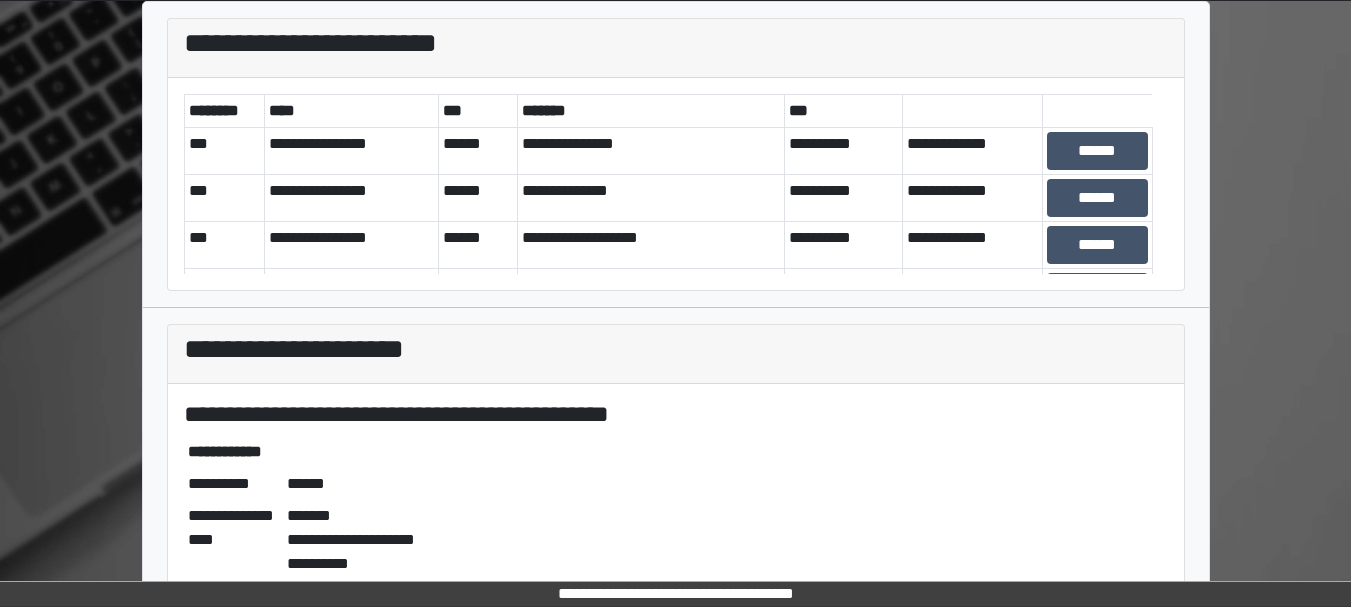 scroll, scrollTop: 74, scrollLeft: 0, axis: vertical 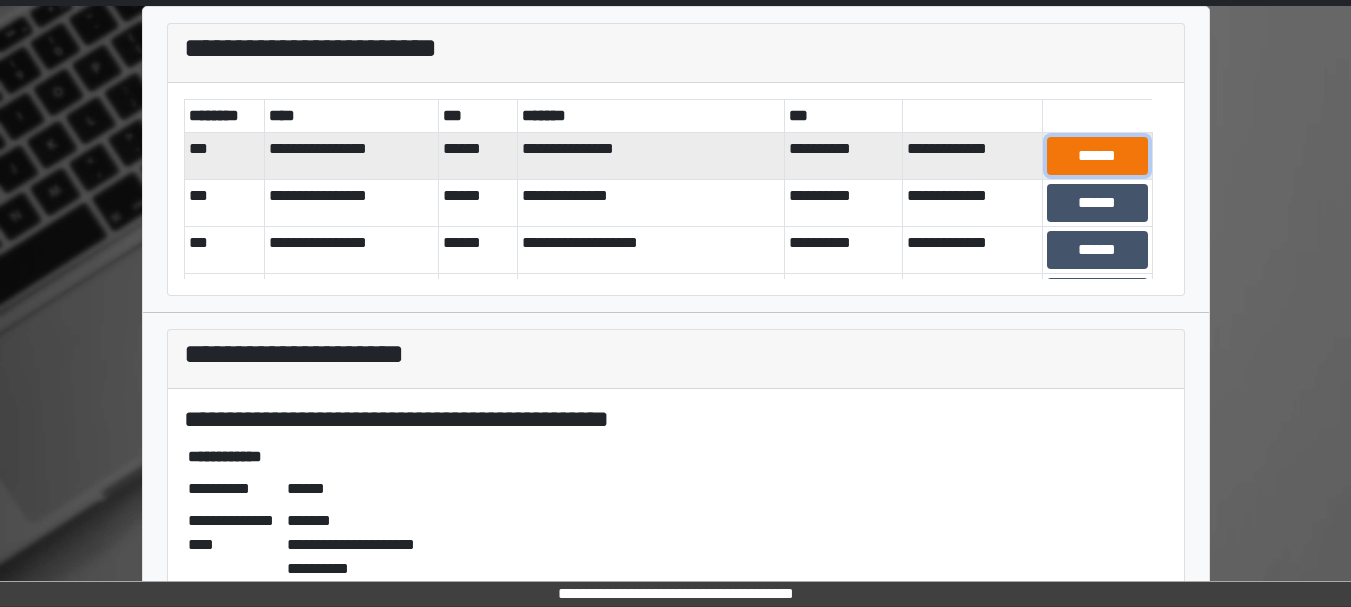click on "******" at bounding box center [1097, 156] 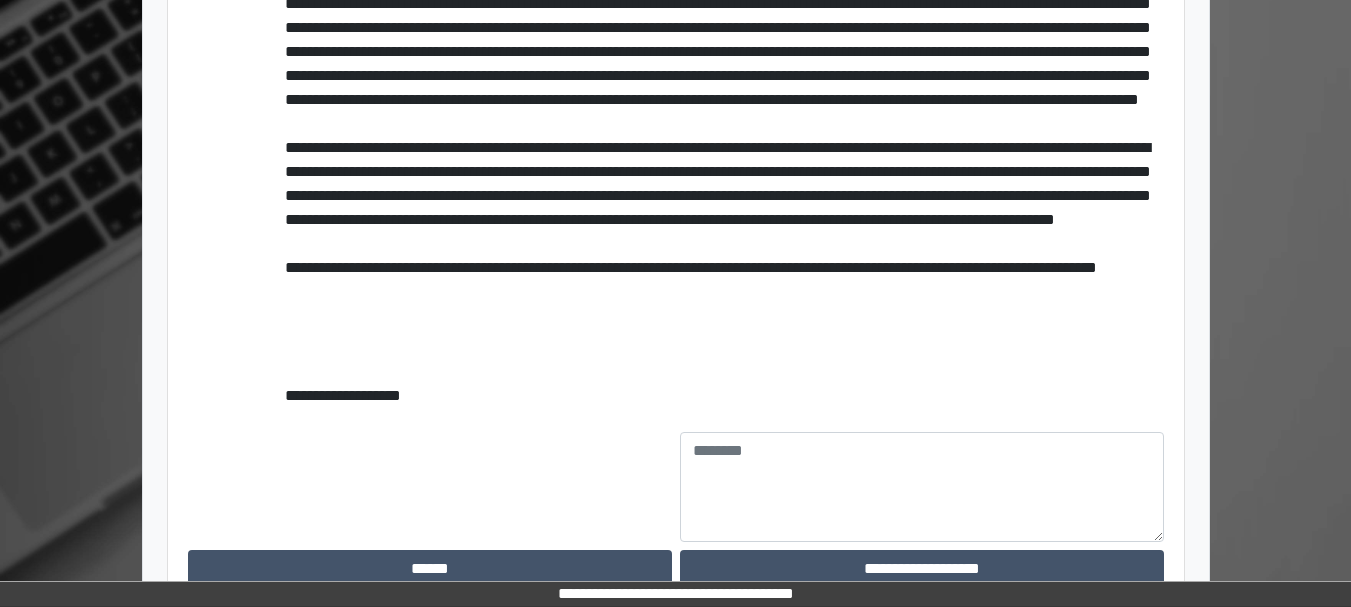scroll, scrollTop: 931, scrollLeft: 0, axis: vertical 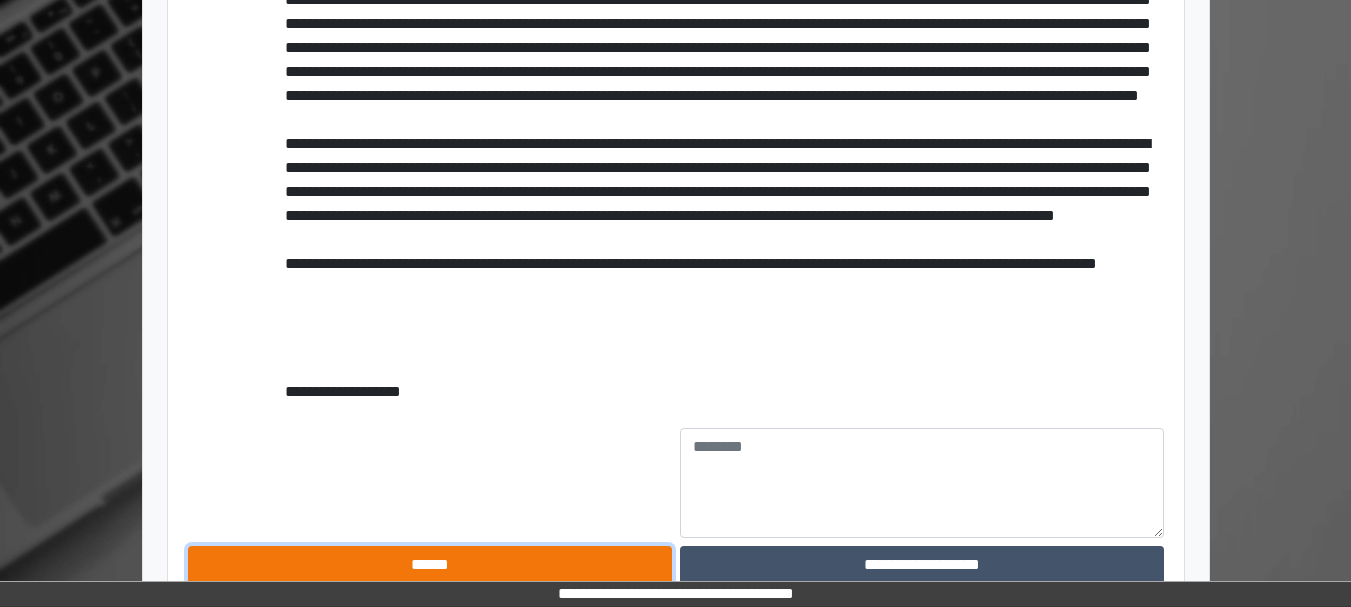 click on "******" at bounding box center [430, 565] 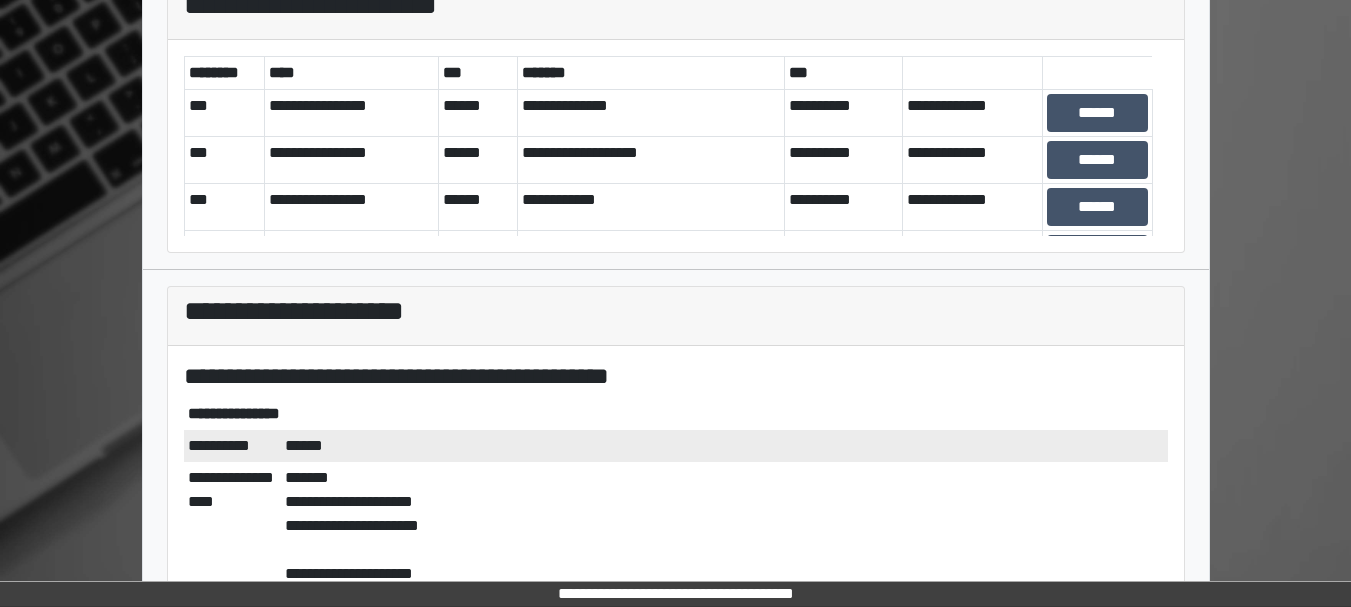 scroll, scrollTop: 116, scrollLeft: 0, axis: vertical 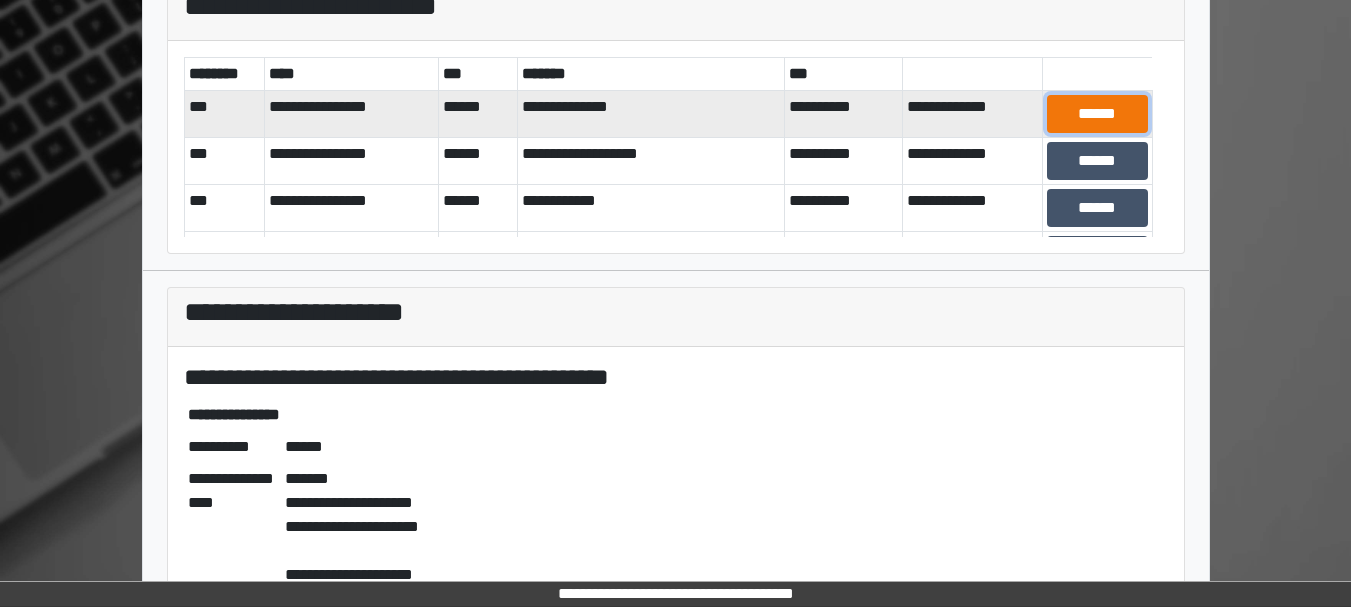 click on "******" at bounding box center (1097, 114) 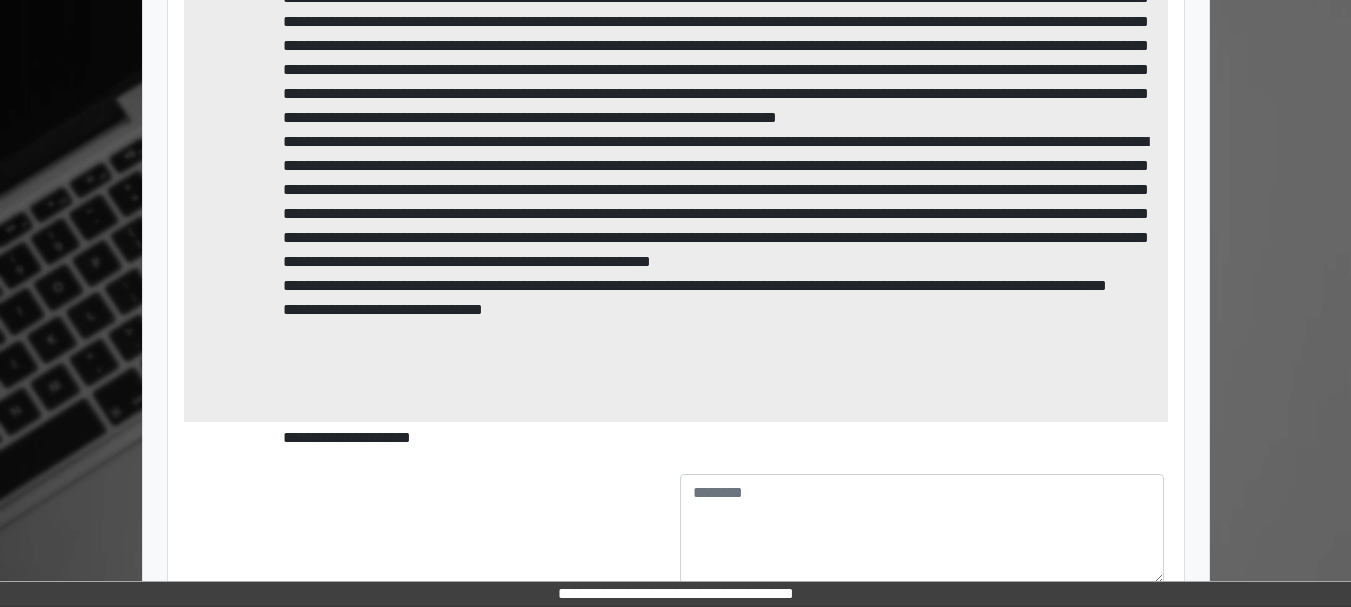 scroll, scrollTop: 818, scrollLeft: 0, axis: vertical 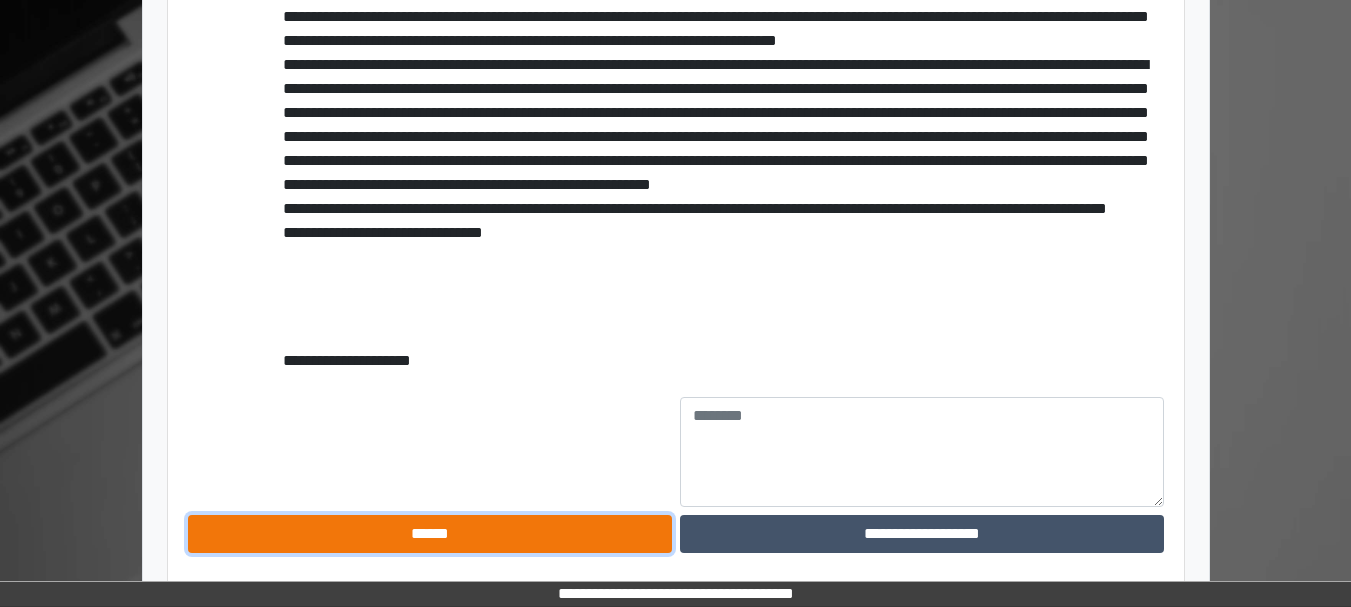 click on "******" at bounding box center [430, 534] 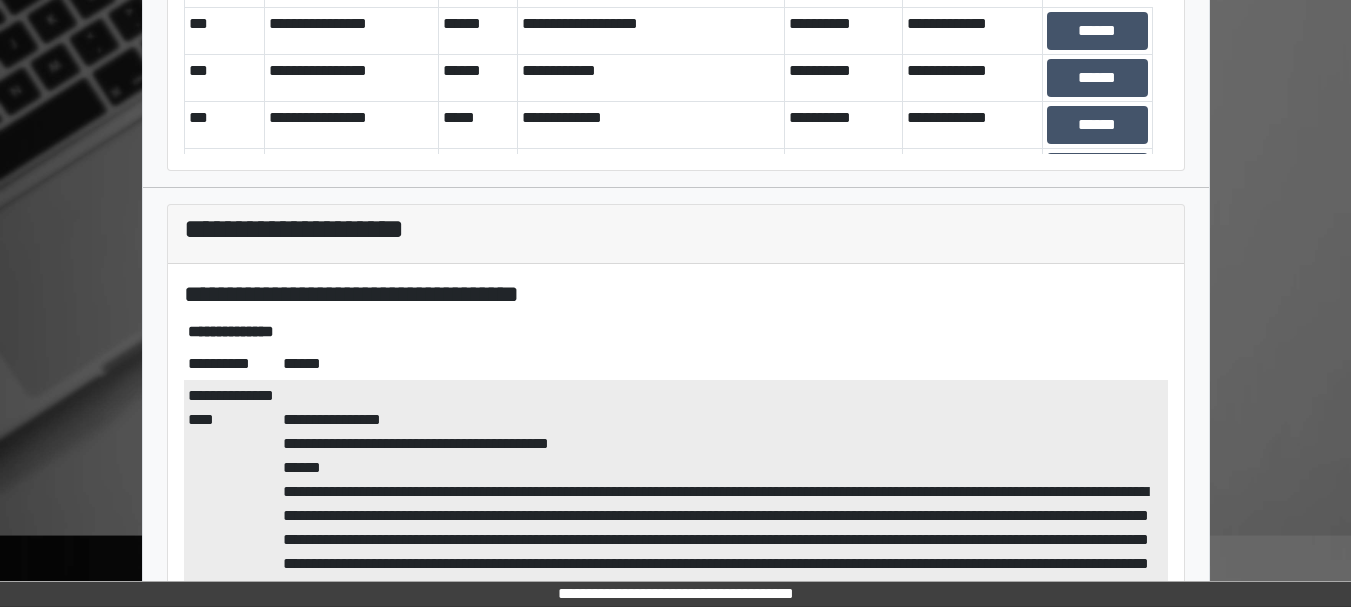 scroll, scrollTop: 198, scrollLeft: 0, axis: vertical 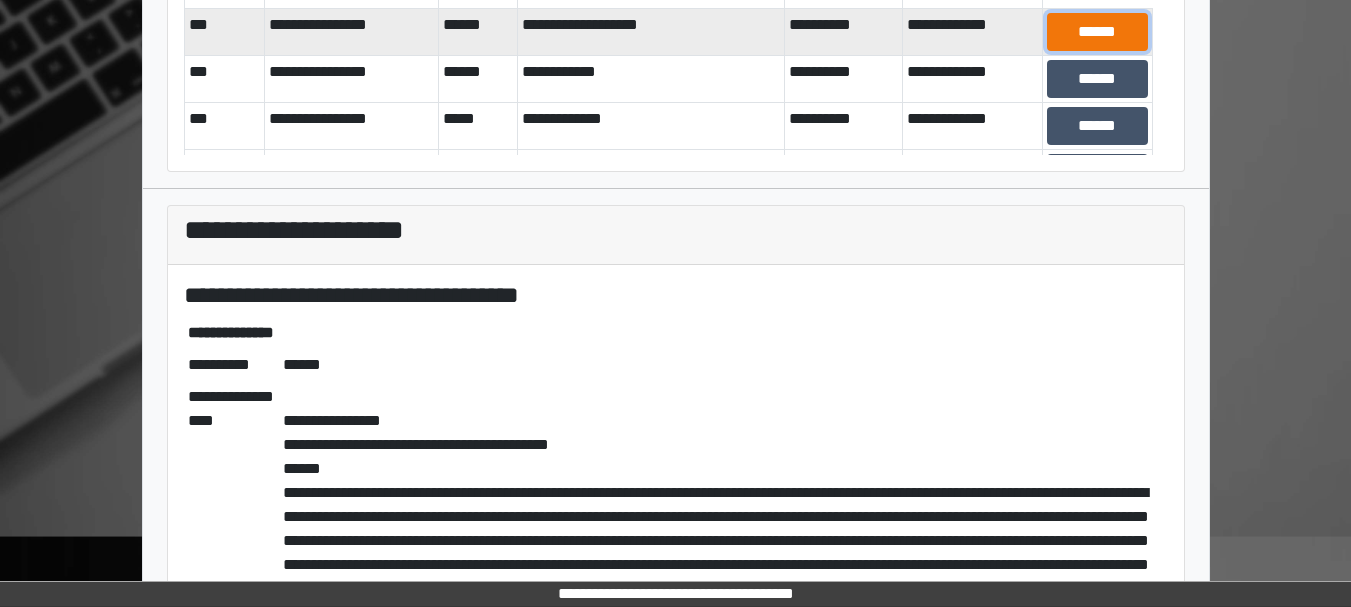 click on "******" at bounding box center [1097, 32] 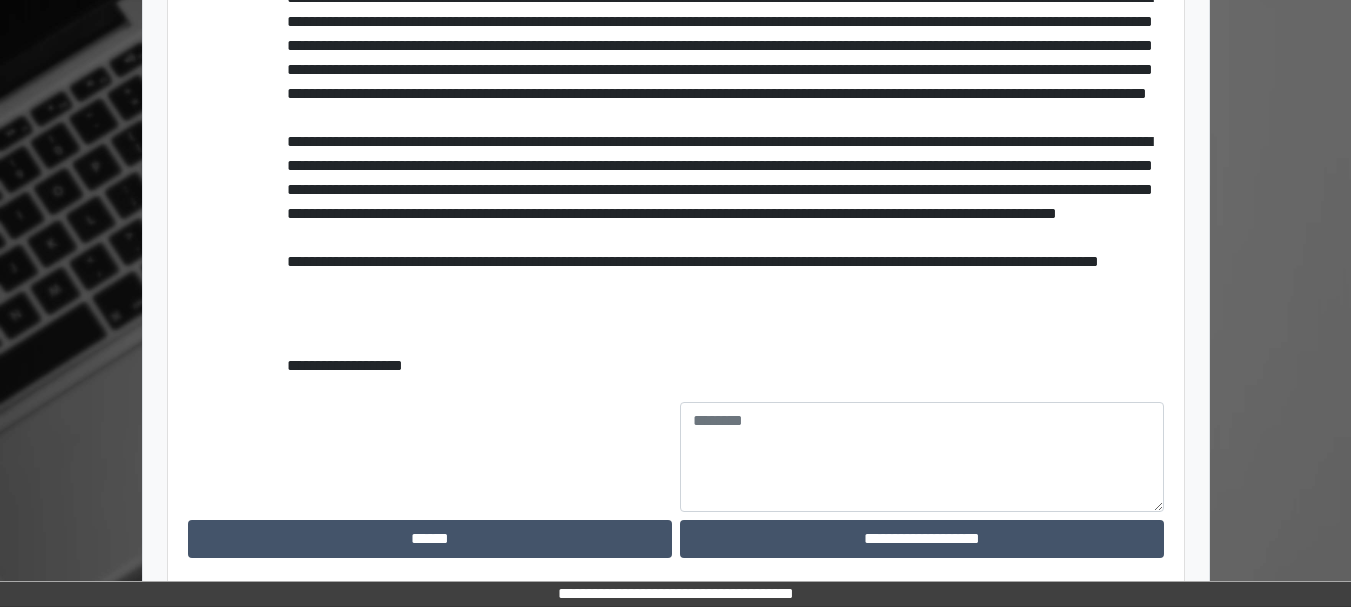 scroll, scrollTop: 838, scrollLeft: 0, axis: vertical 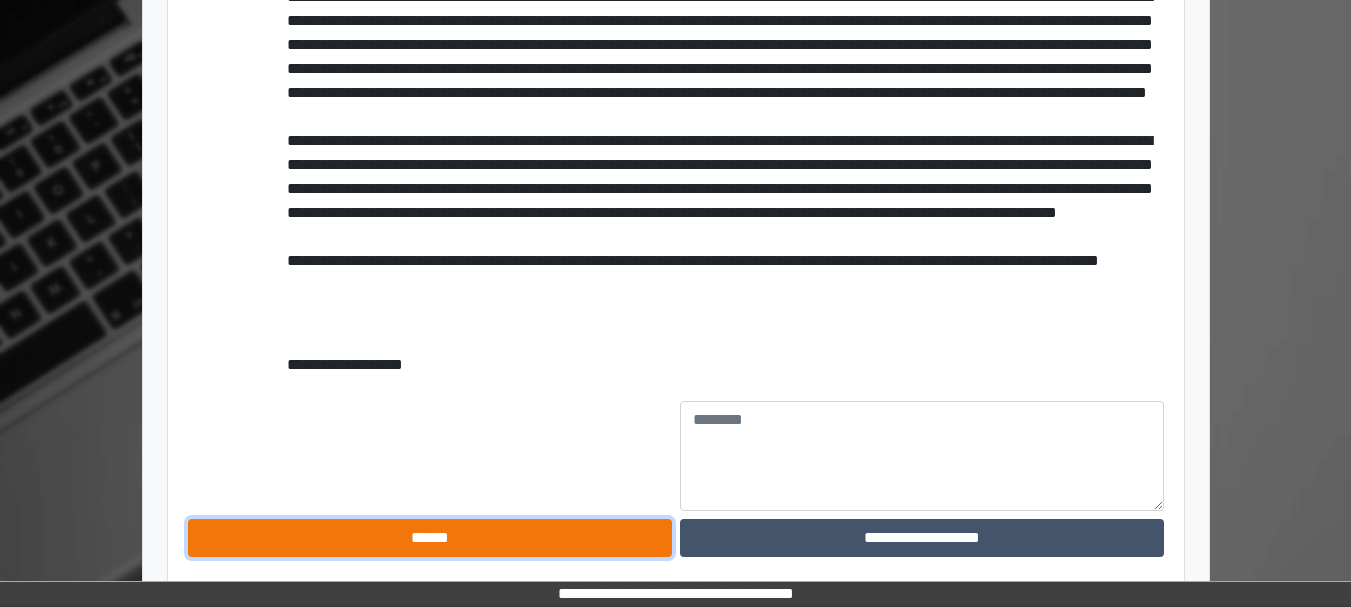 click on "******" at bounding box center (430, 538) 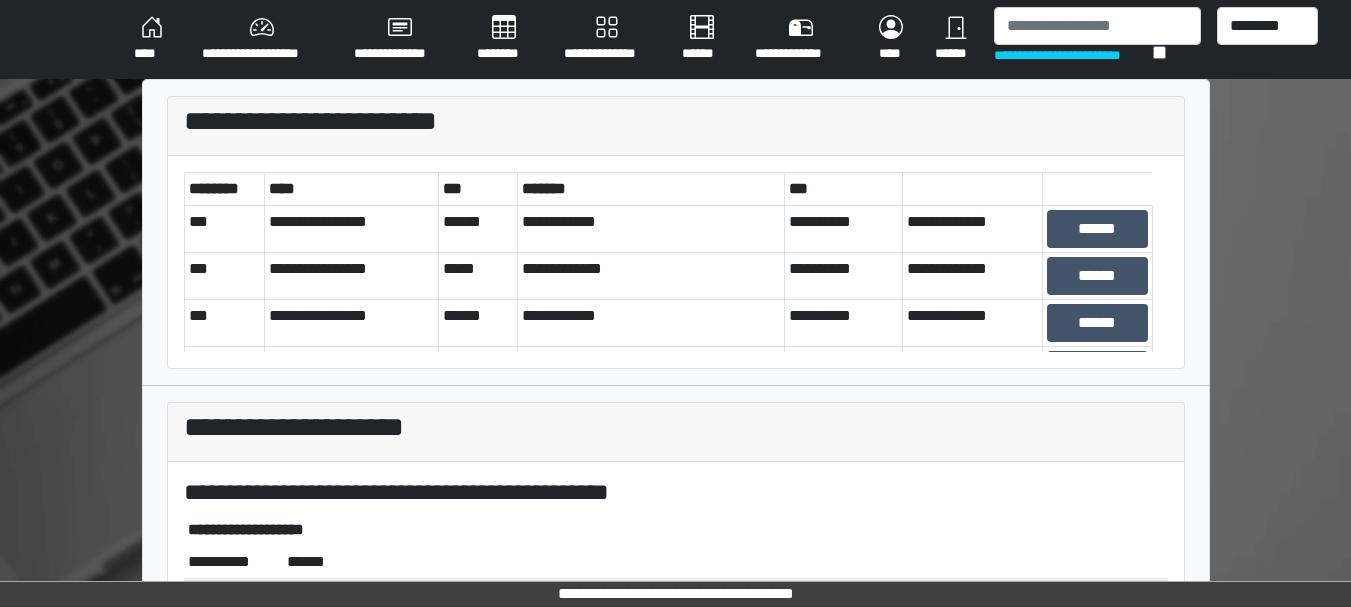 scroll, scrollTop: 0, scrollLeft: 0, axis: both 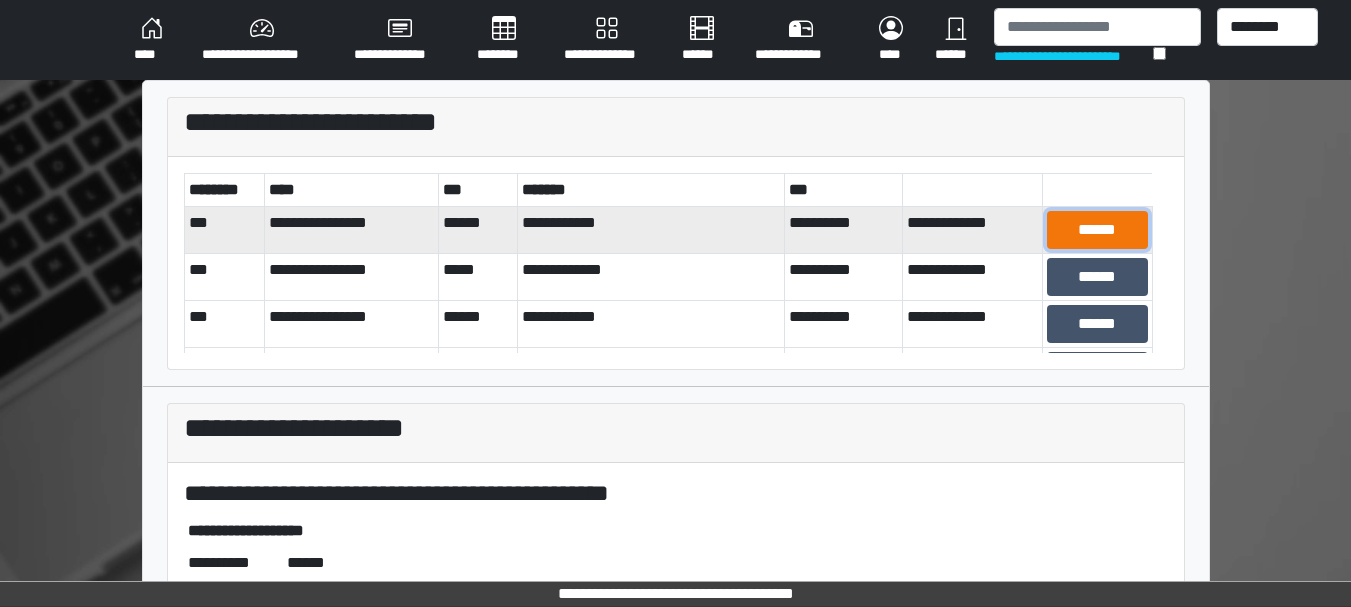 click on "******" at bounding box center (1097, 230) 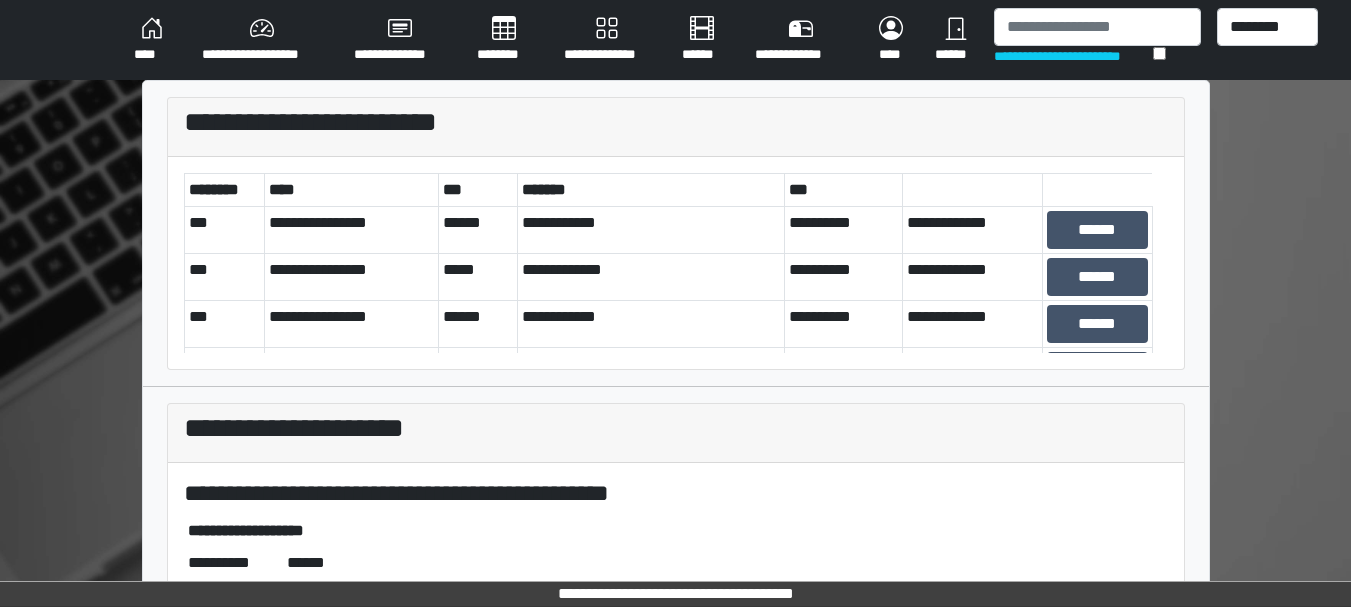 click on "**********" at bounding box center [676, 493] 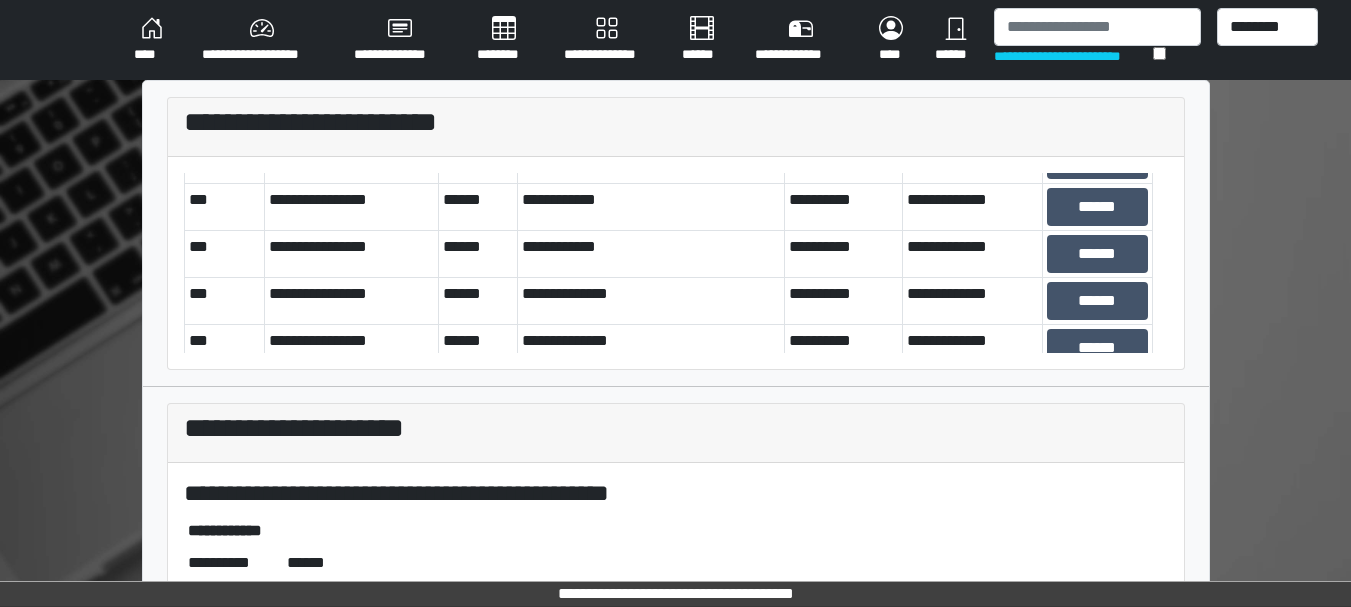 scroll, scrollTop: 1520, scrollLeft: 0, axis: vertical 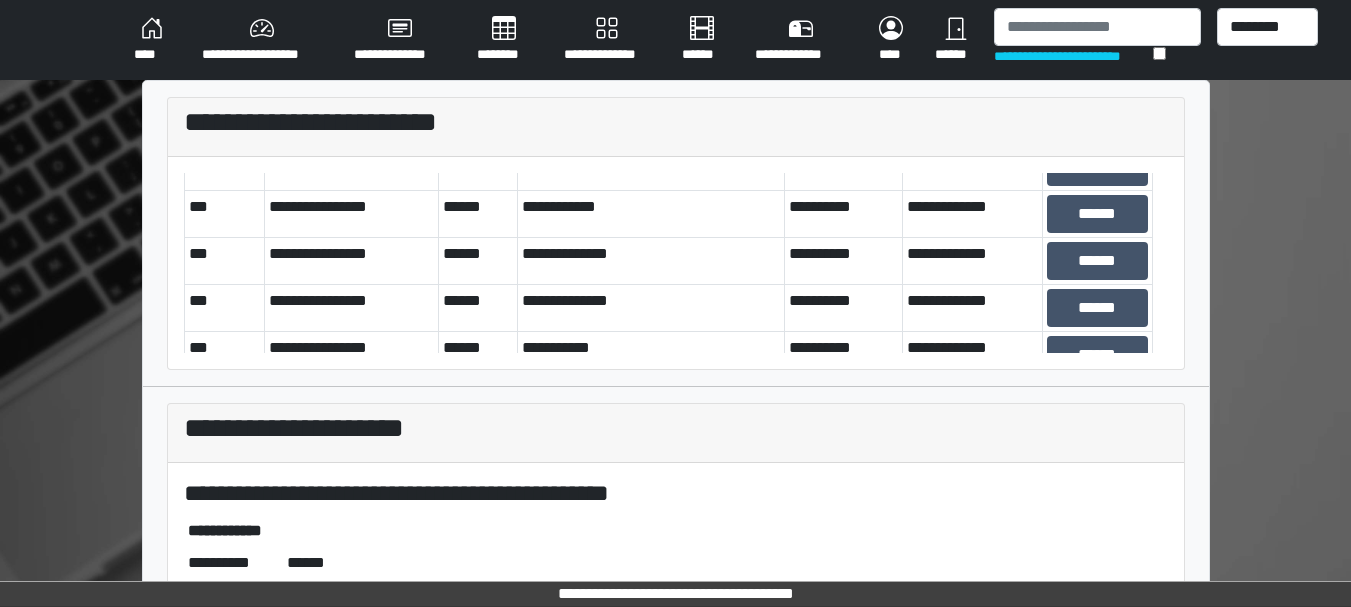 click on "**********" at bounding box center [676, 493] 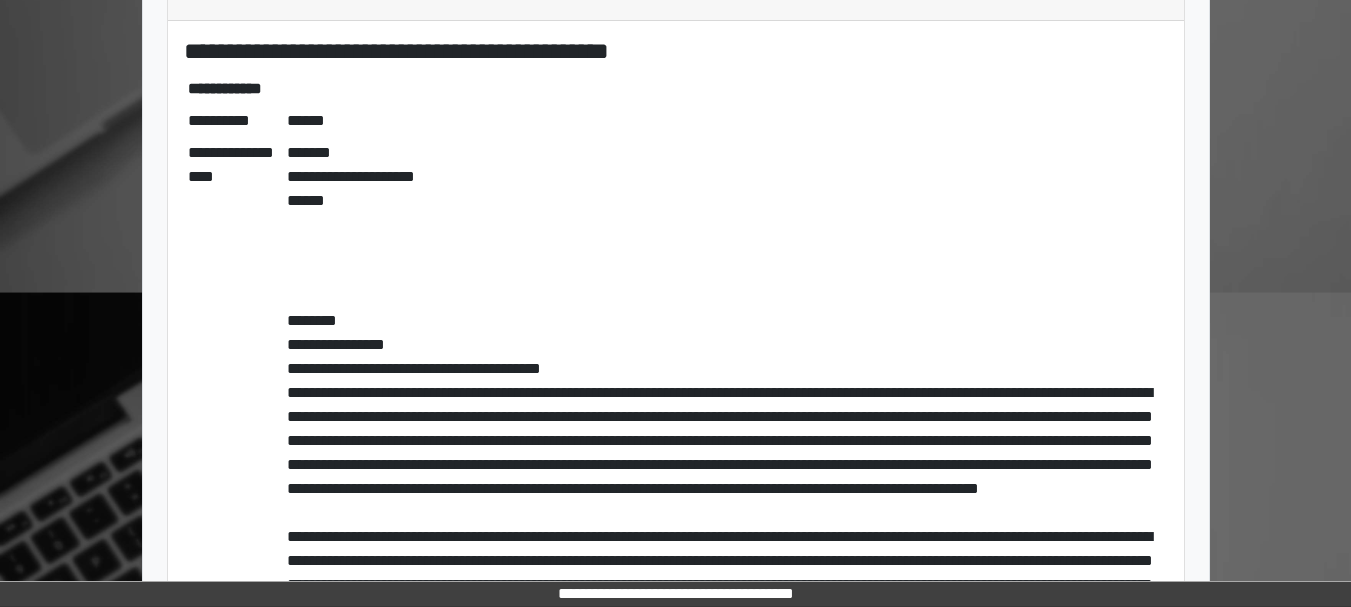 scroll, scrollTop: 842, scrollLeft: 0, axis: vertical 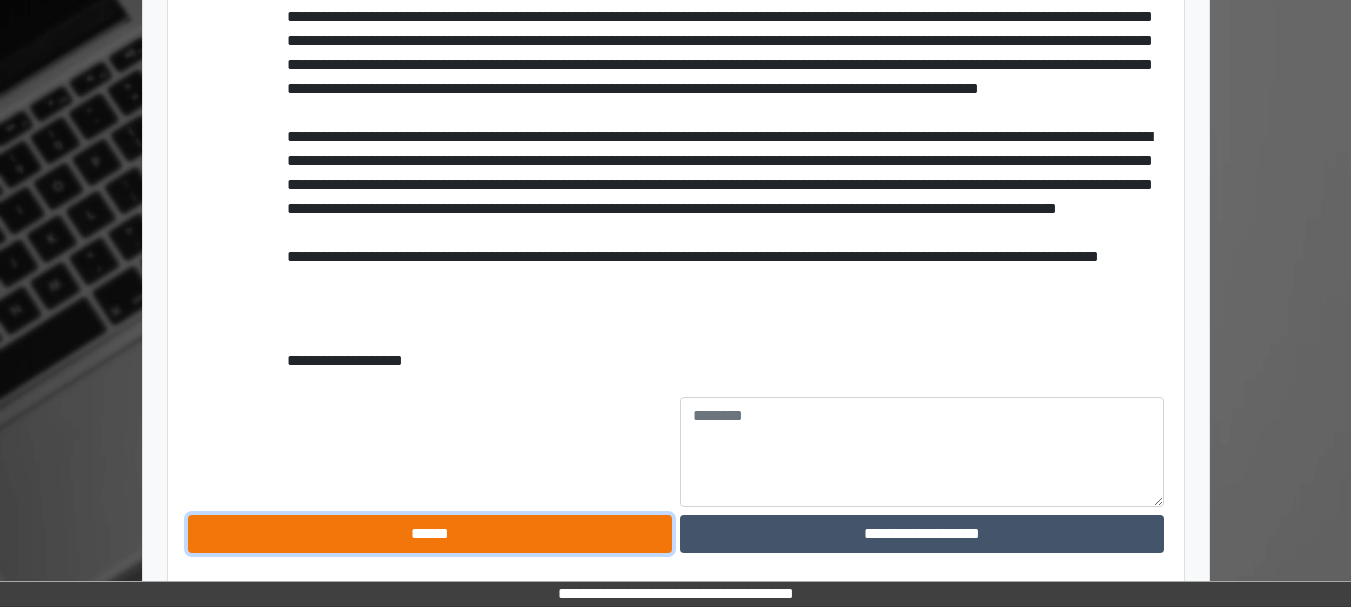 click on "******" at bounding box center [430, 534] 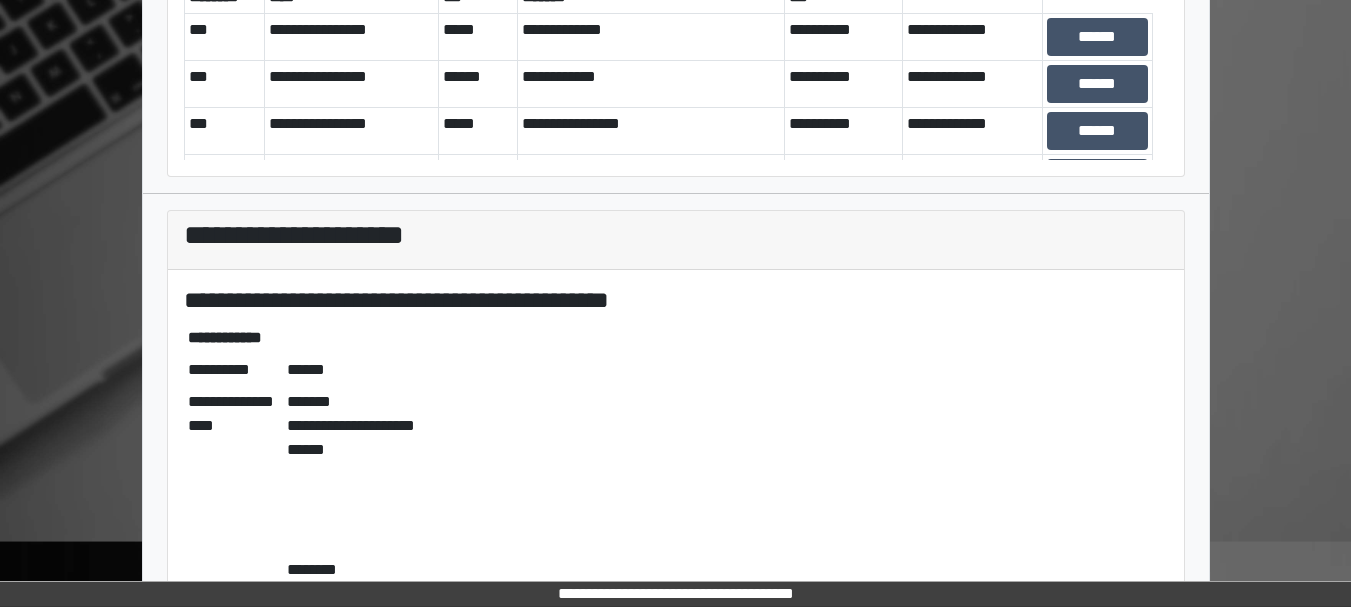 scroll, scrollTop: 0, scrollLeft: 0, axis: both 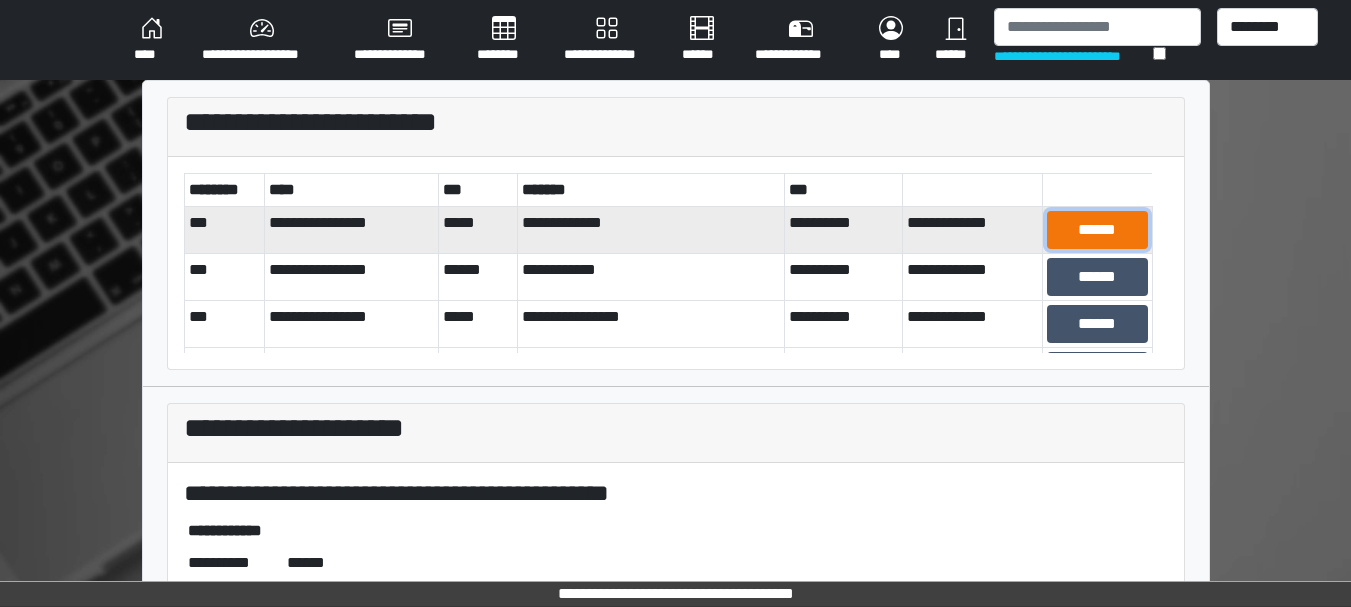 click on "******" at bounding box center [1097, 230] 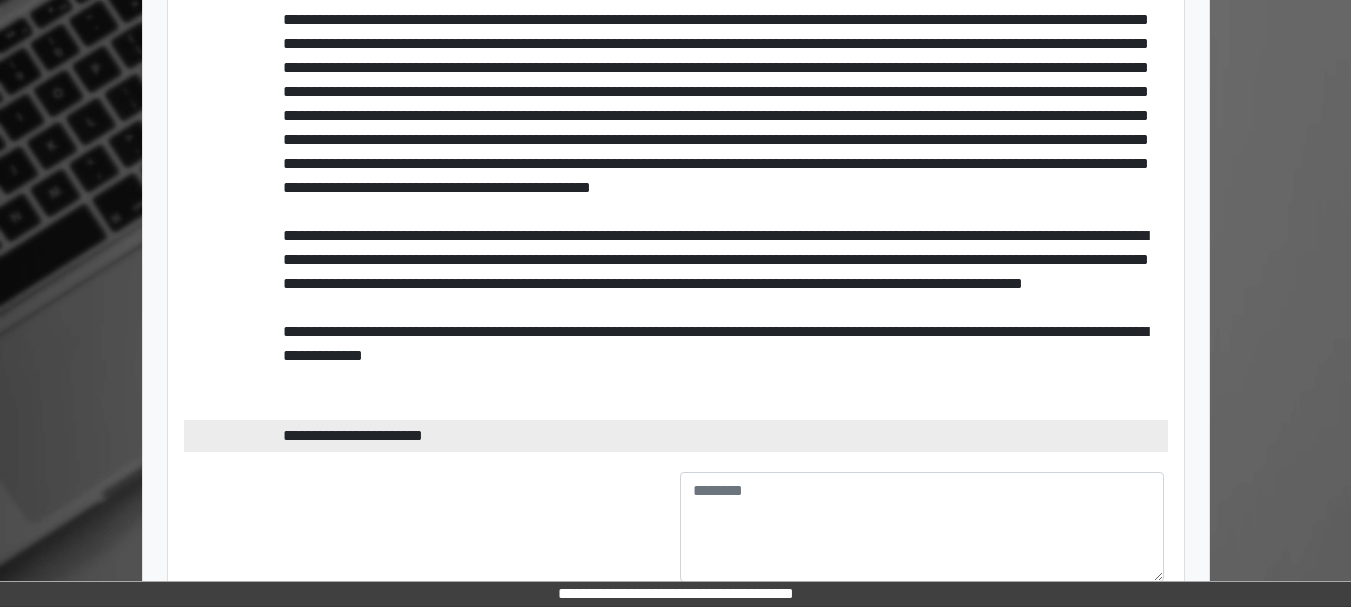 scroll, scrollTop: 1010, scrollLeft: 0, axis: vertical 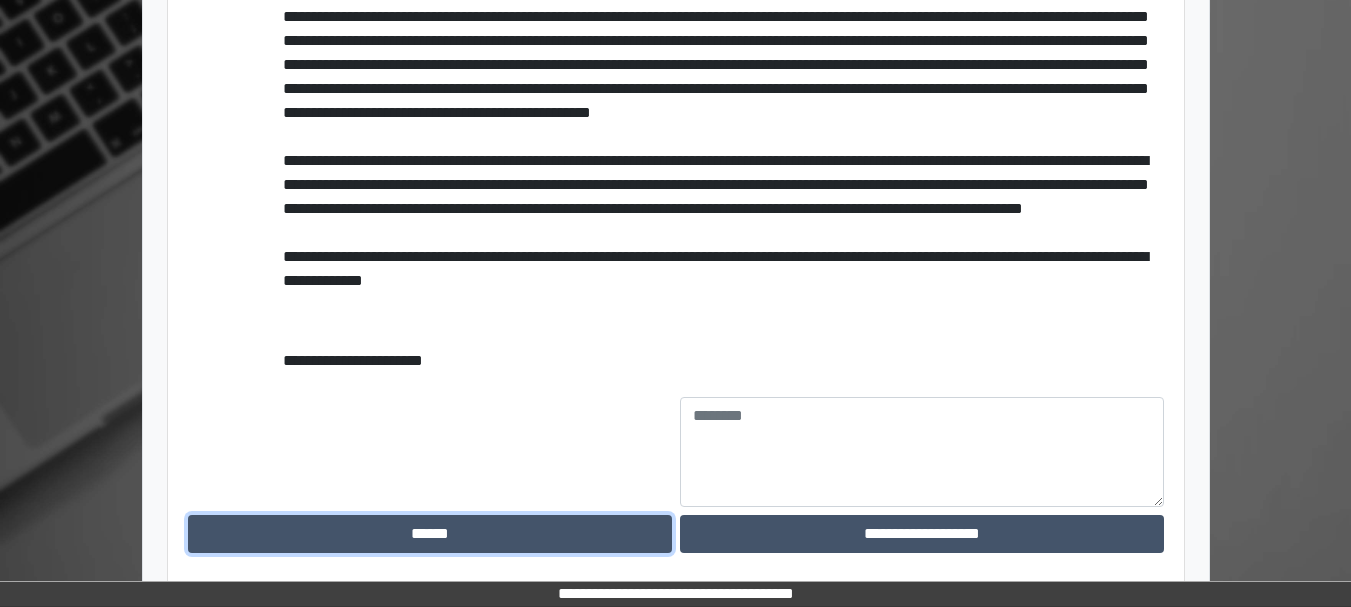 drag, startPoint x: 448, startPoint y: 543, endPoint x: 838, endPoint y: 646, distance: 403.37204 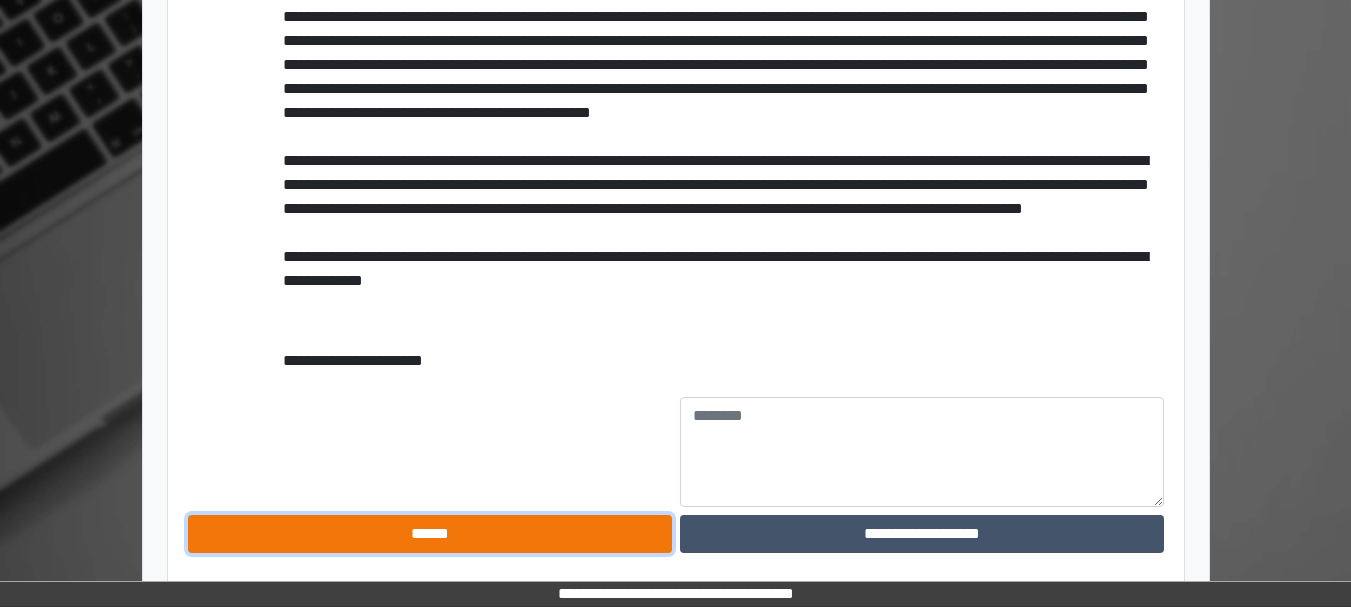click on "******" at bounding box center (430, 534) 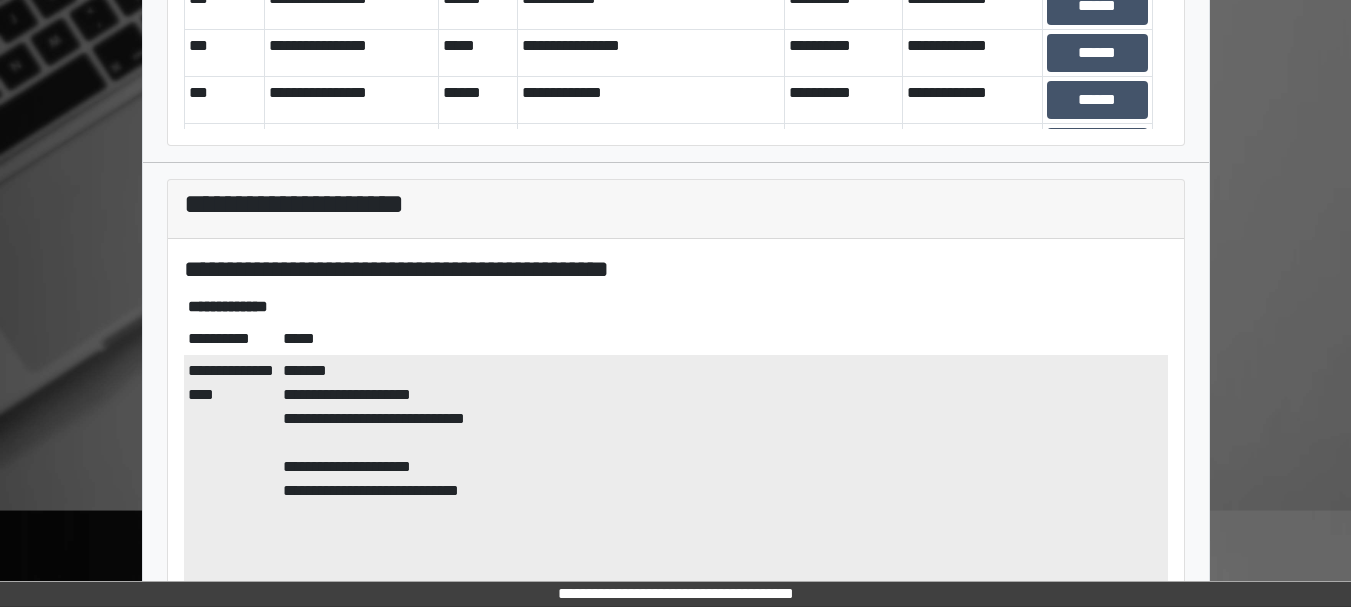 scroll, scrollTop: 0, scrollLeft: 0, axis: both 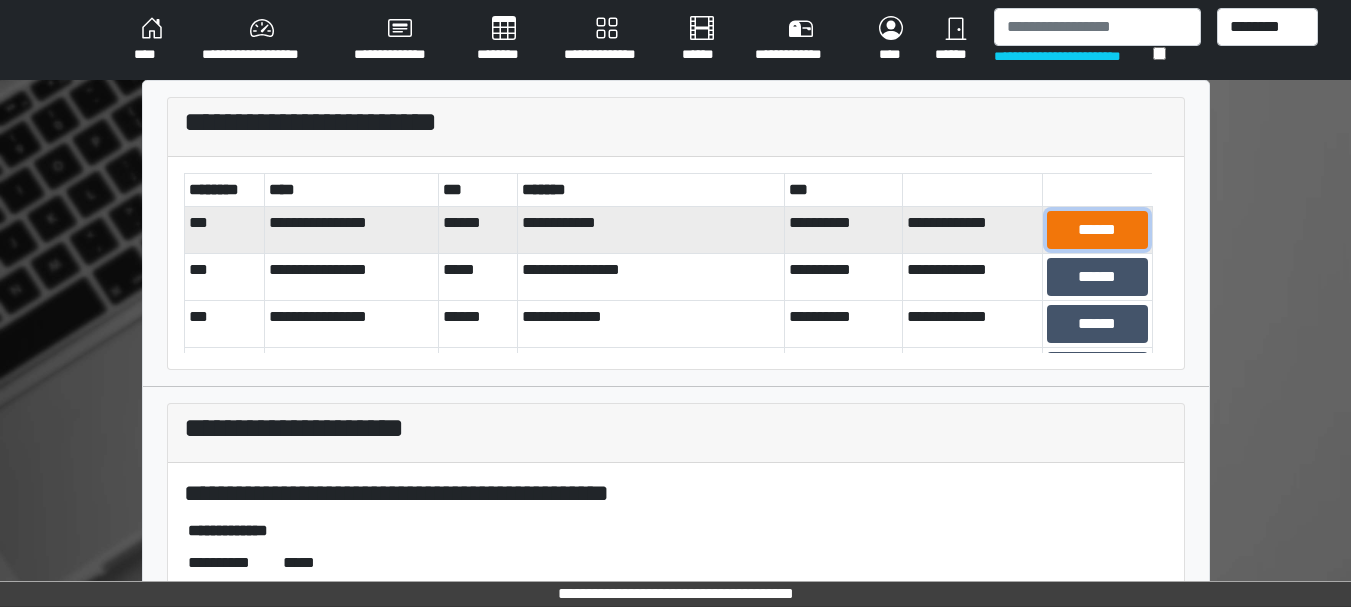 click on "******" at bounding box center (1097, 230) 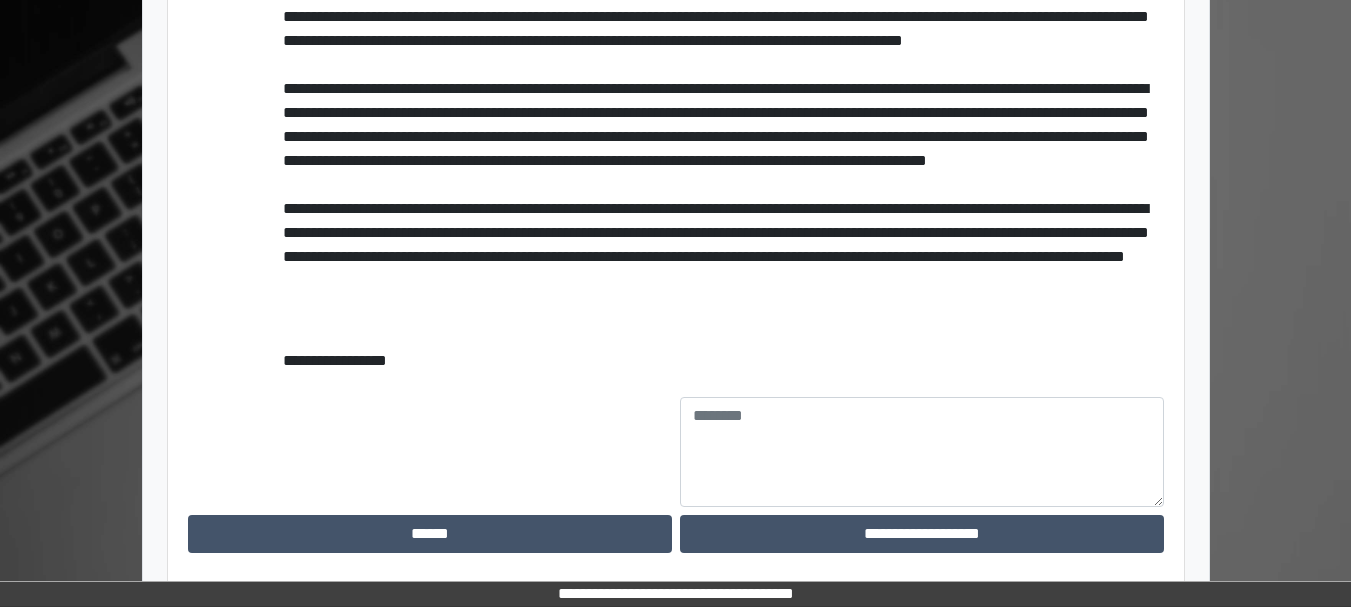 scroll, scrollTop: 793, scrollLeft: 0, axis: vertical 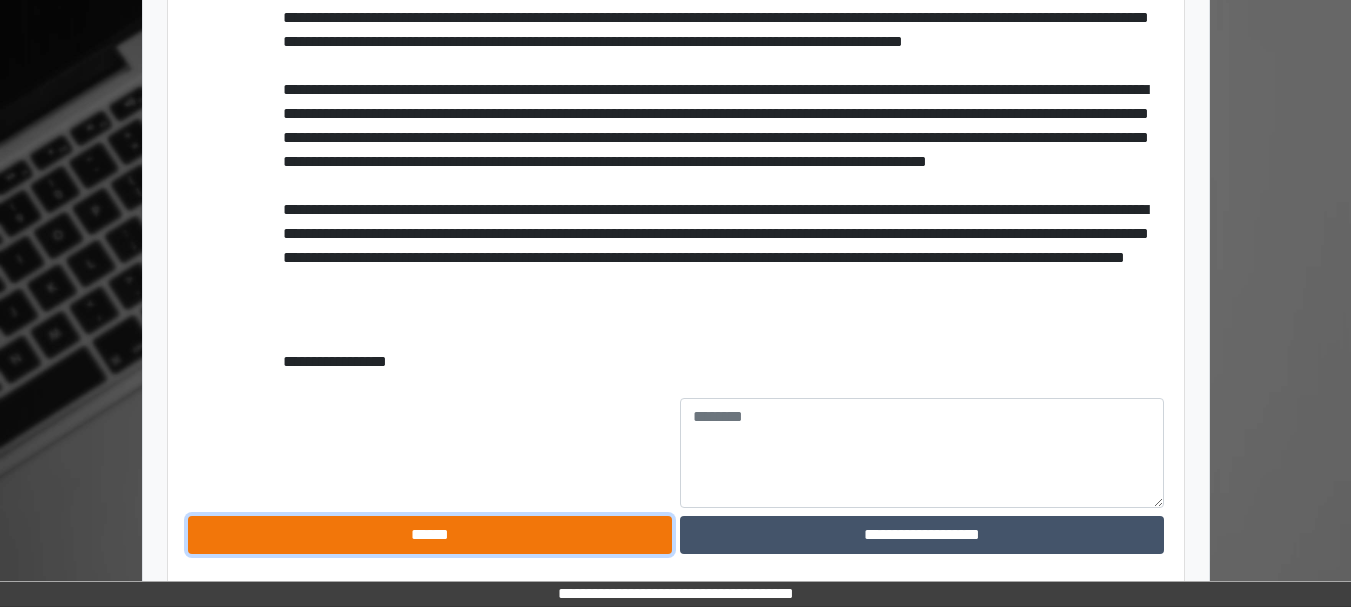 click on "******" at bounding box center (430, 535) 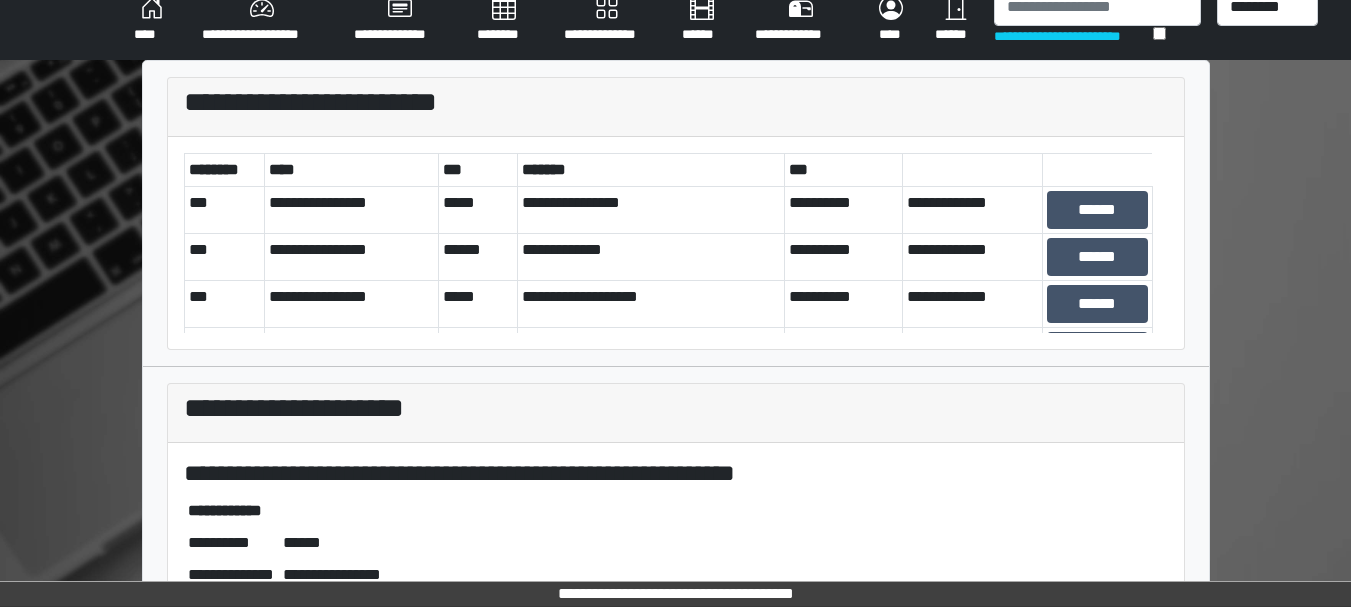 scroll, scrollTop: 19, scrollLeft: 0, axis: vertical 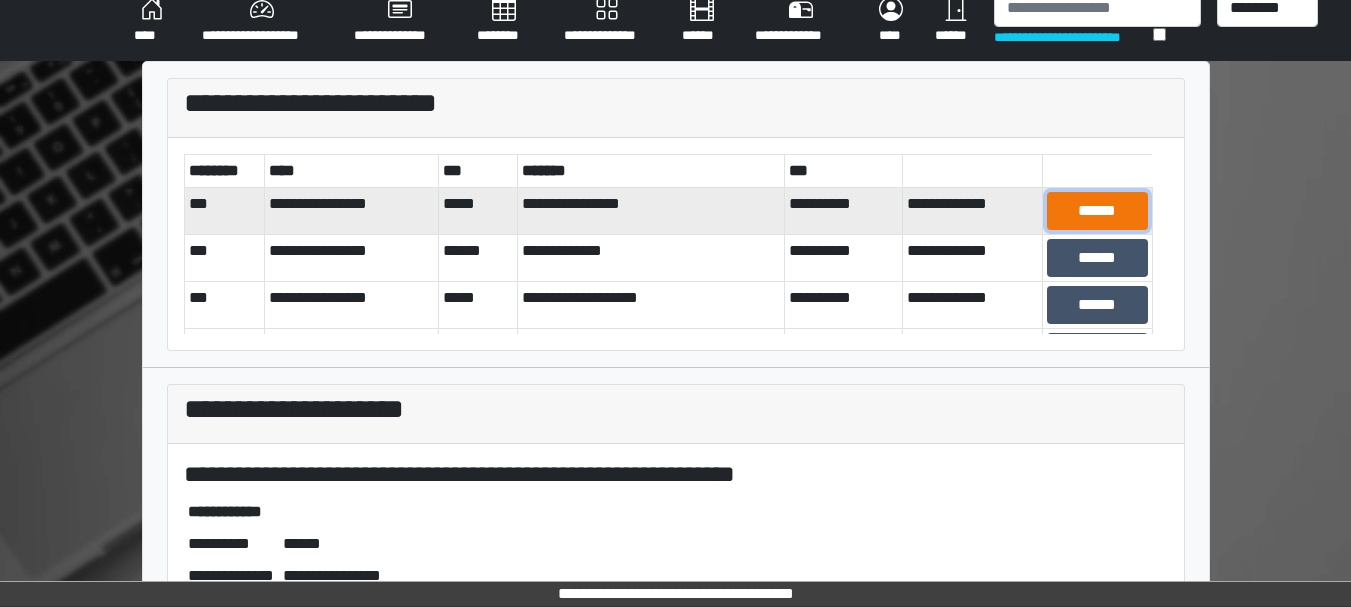 click on "******" at bounding box center (1097, 211) 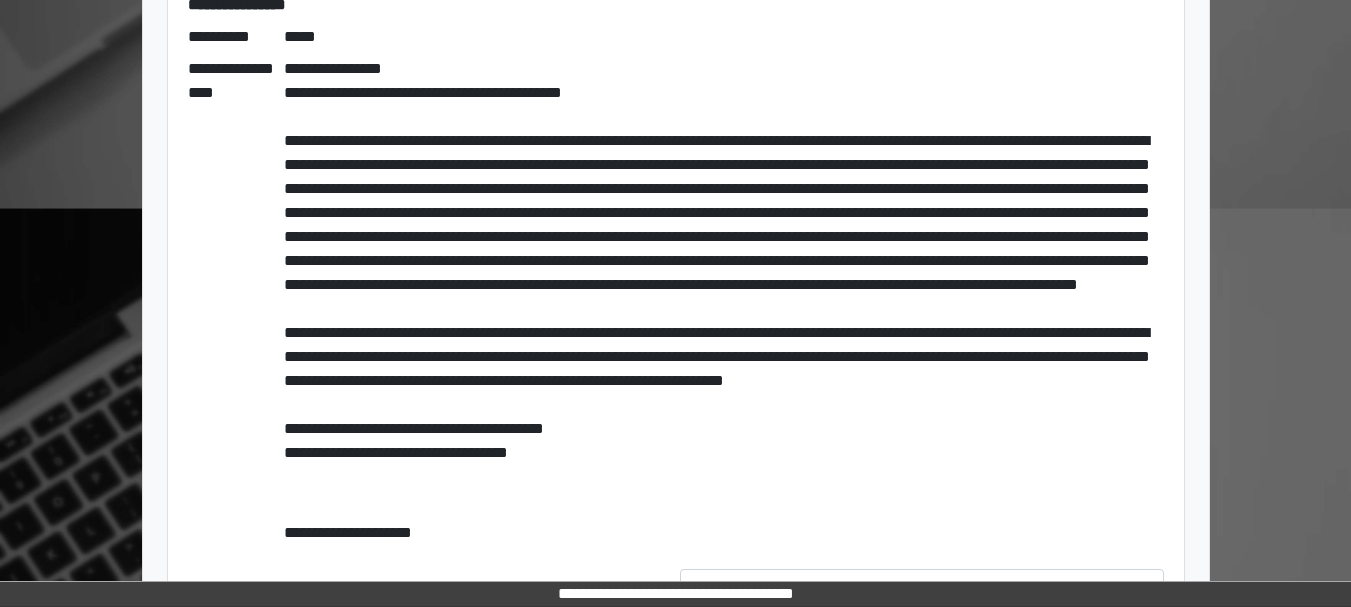 scroll, scrollTop: 527, scrollLeft: 0, axis: vertical 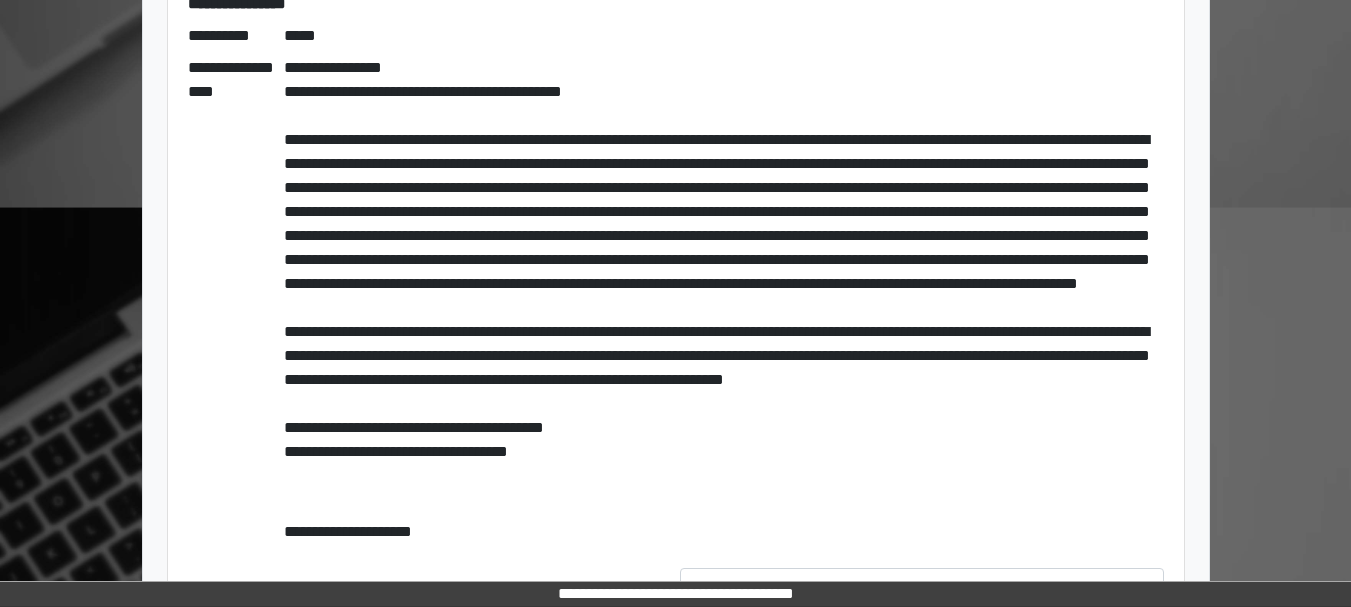 click on "**********" at bounding box center (724, 284) 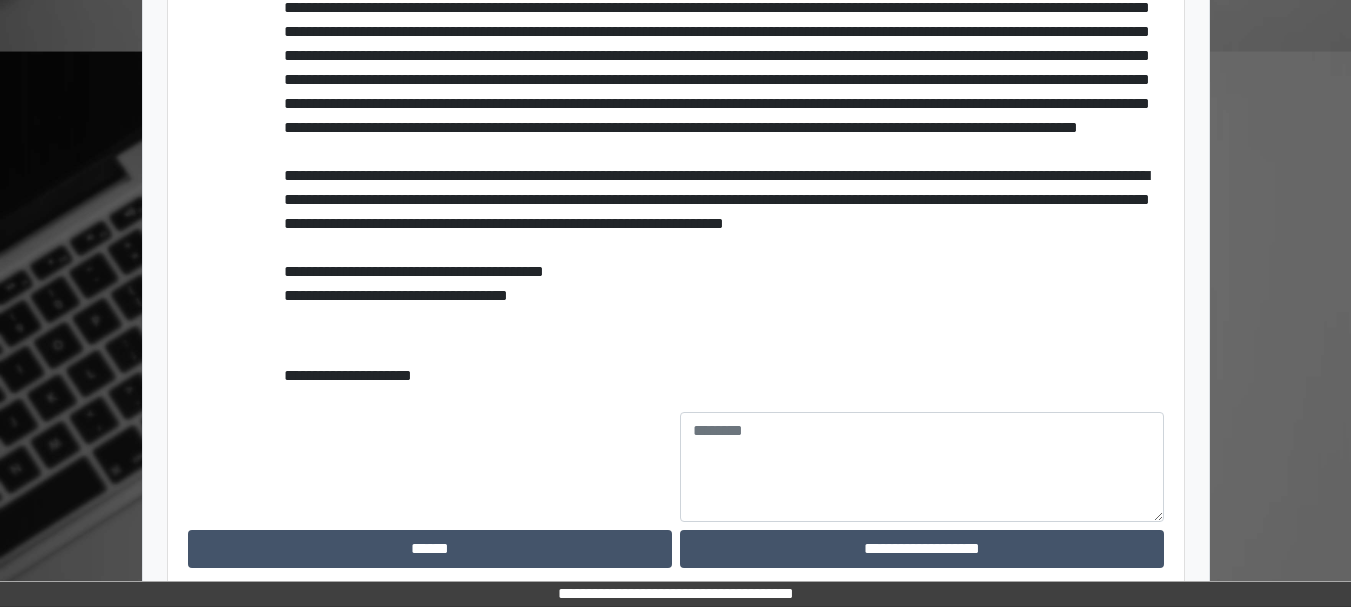 scroll, scrollTop: 698, scrollLeft: 0, axis: vertical 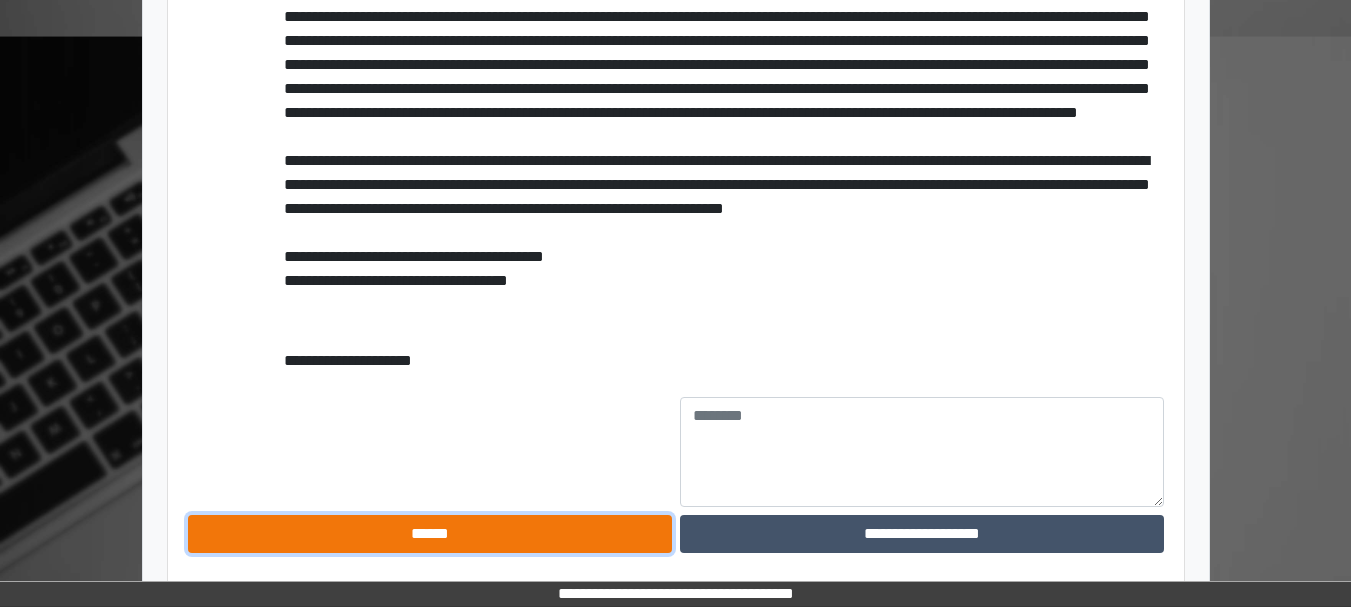 click on "******" at bounding box center (430, 534) 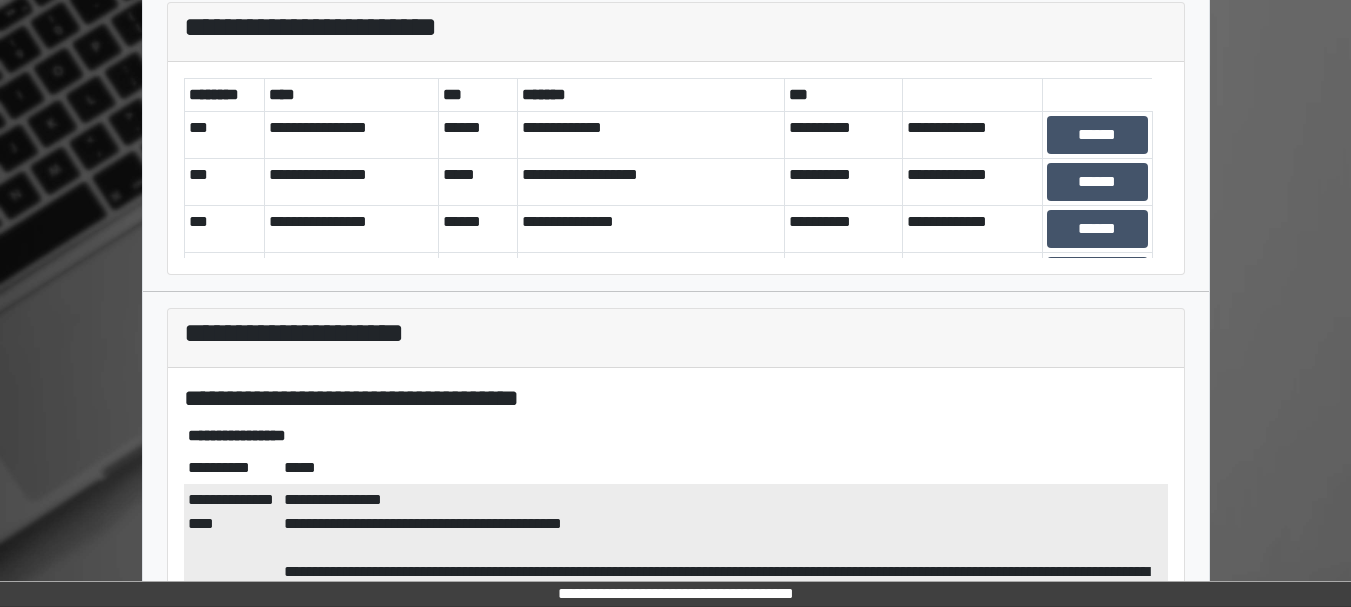 scroll, scrollTop: 32, scrollLeft: 0, axis: vertical 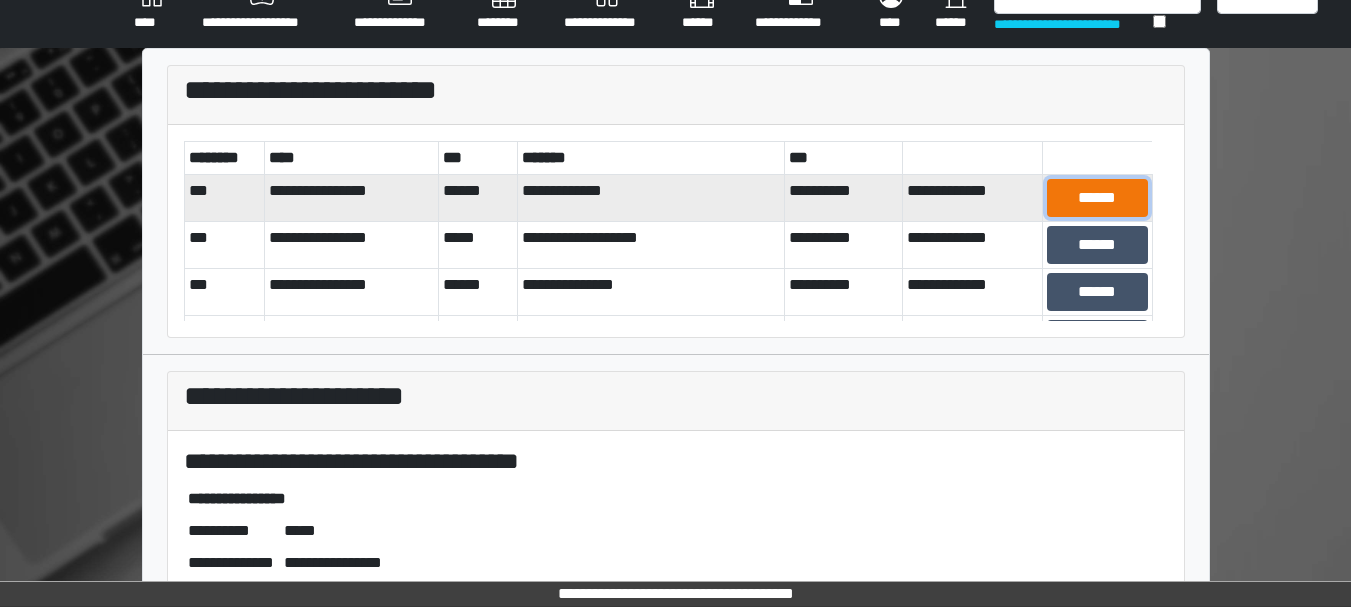 click on "******" at bounding box center [1097, 198] 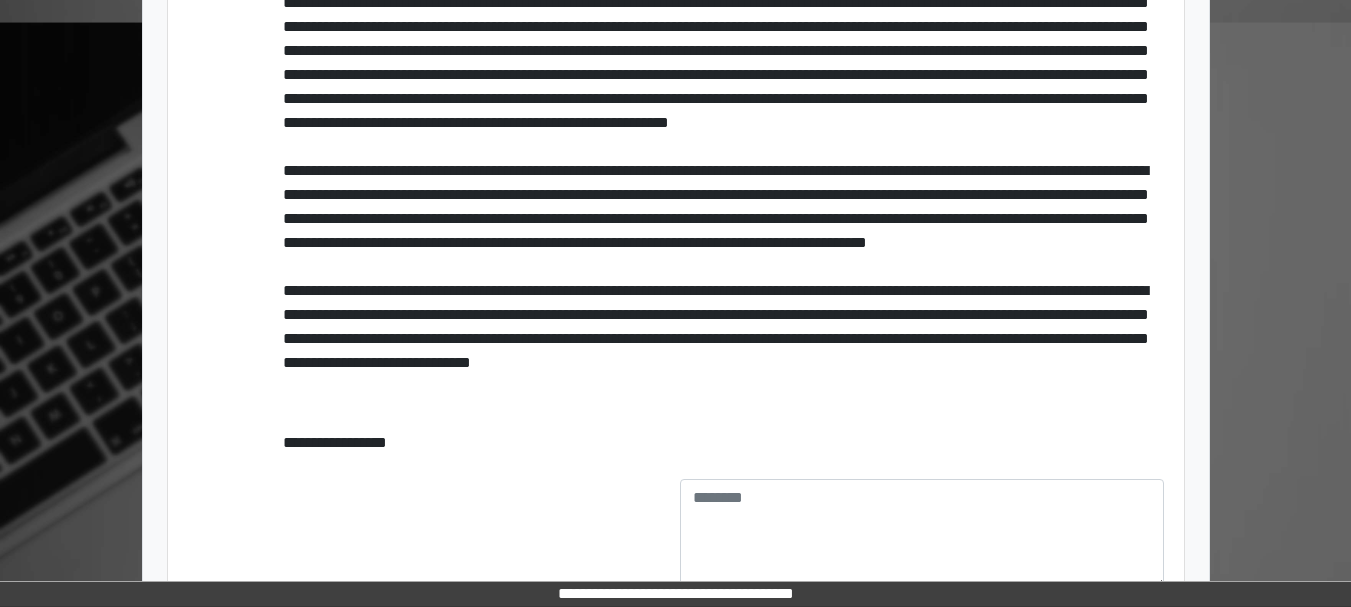 scroll, scrollTop: 794, scrollLeft: 0, axis: vertical 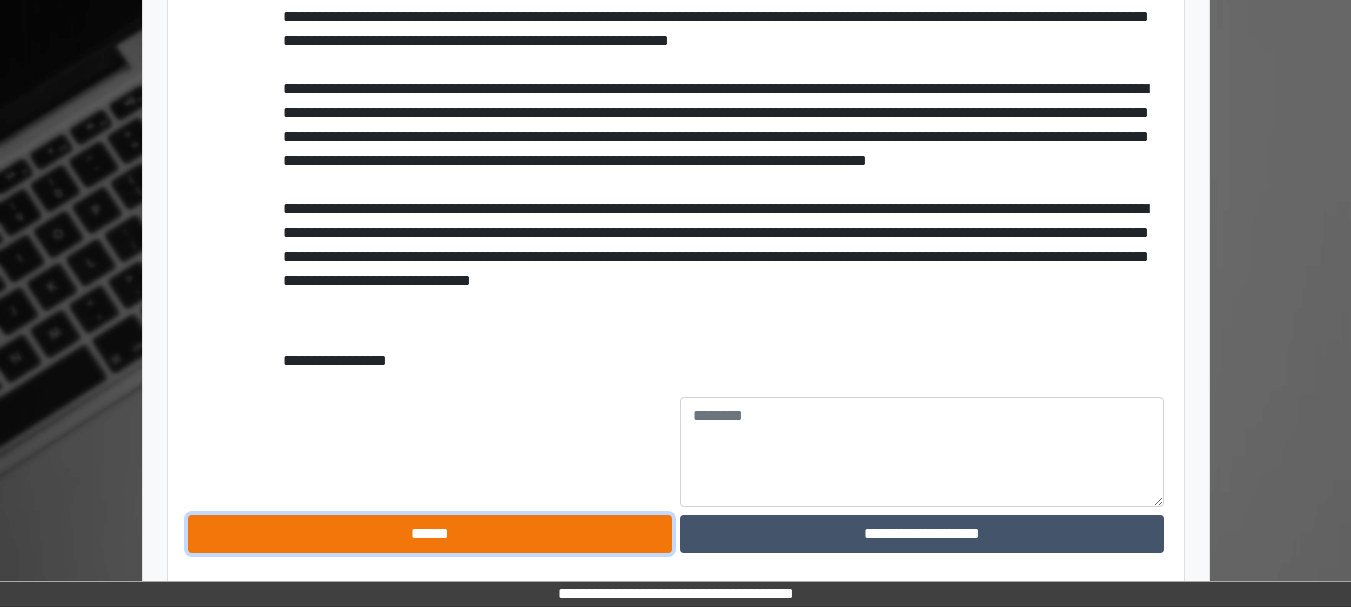 click on "******" at bounding box center [430, 534] 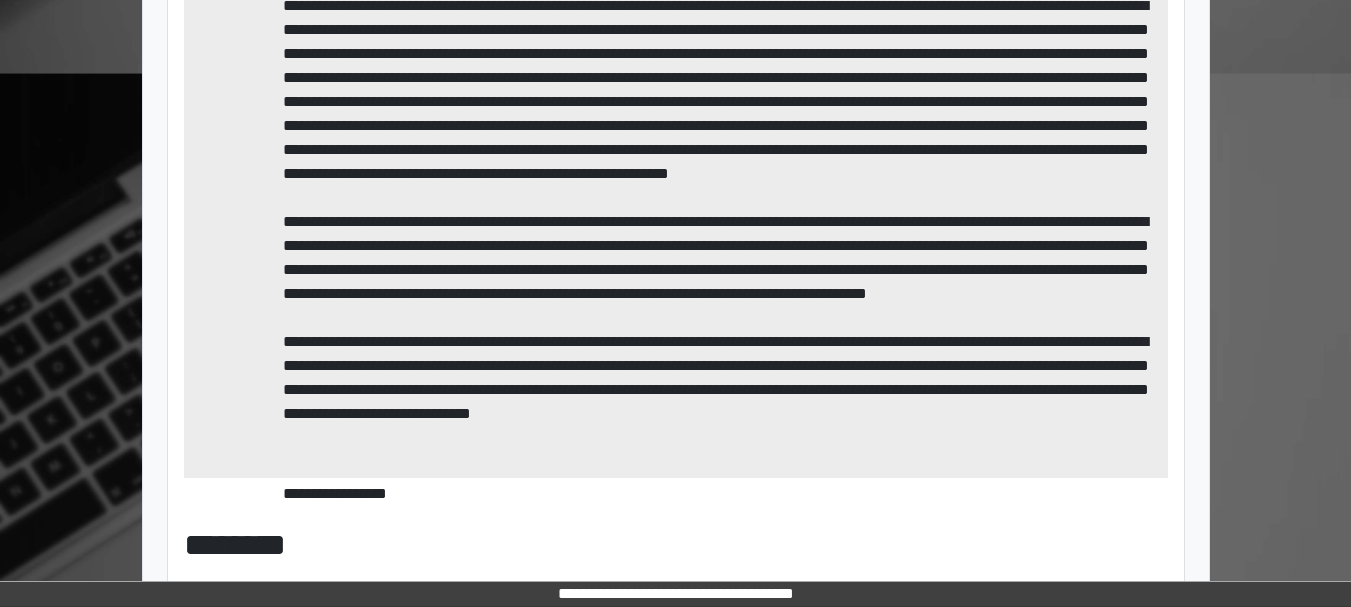 scroll, scrollTop: 0, scrollLeft: 0, axis: both 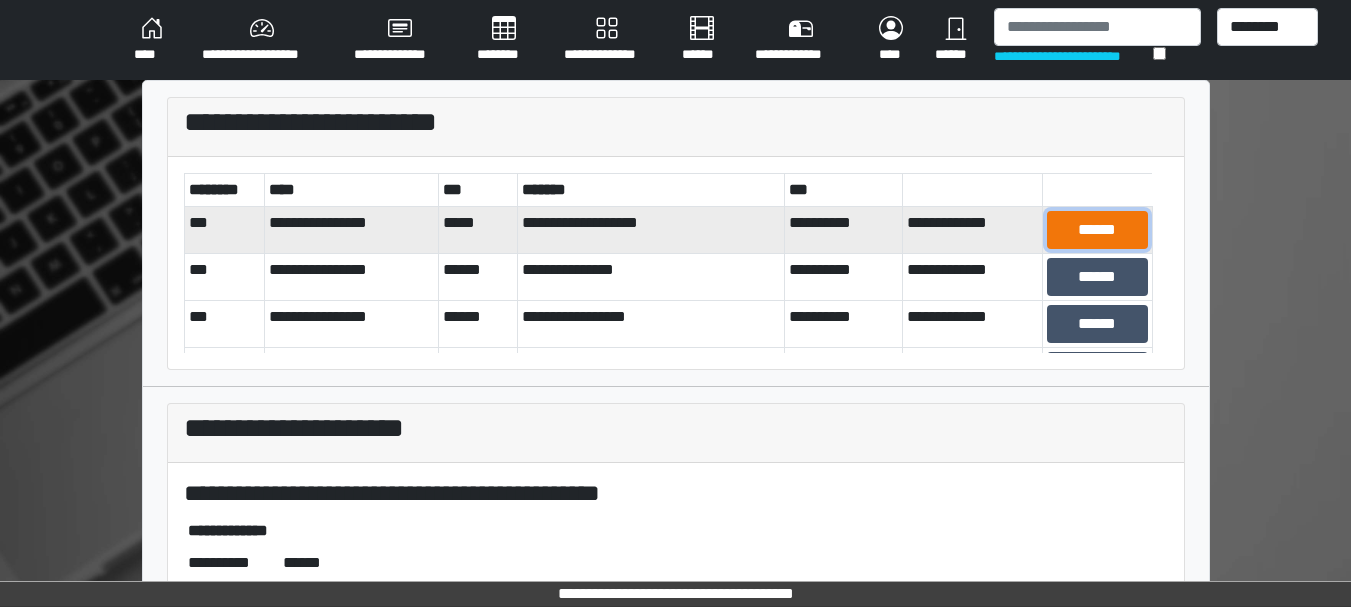 click on "******" at bounding box center (1097, 230) 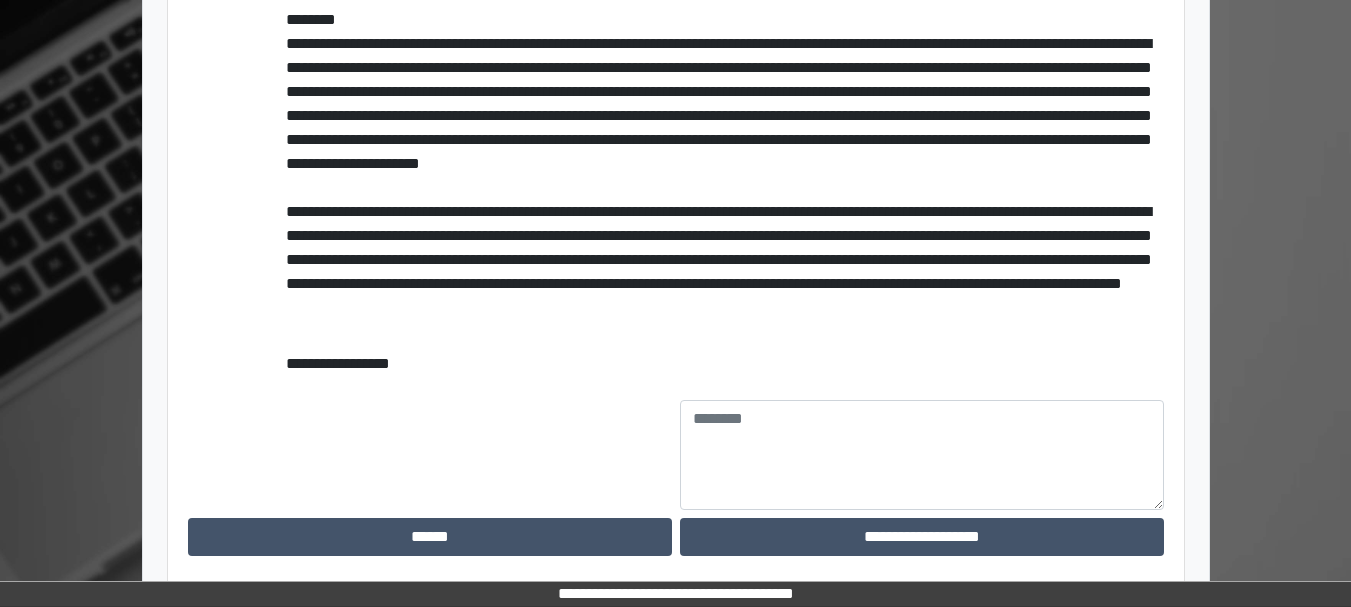scroll, scrollTop: 865, scrollLeft: 0, axis: vertical 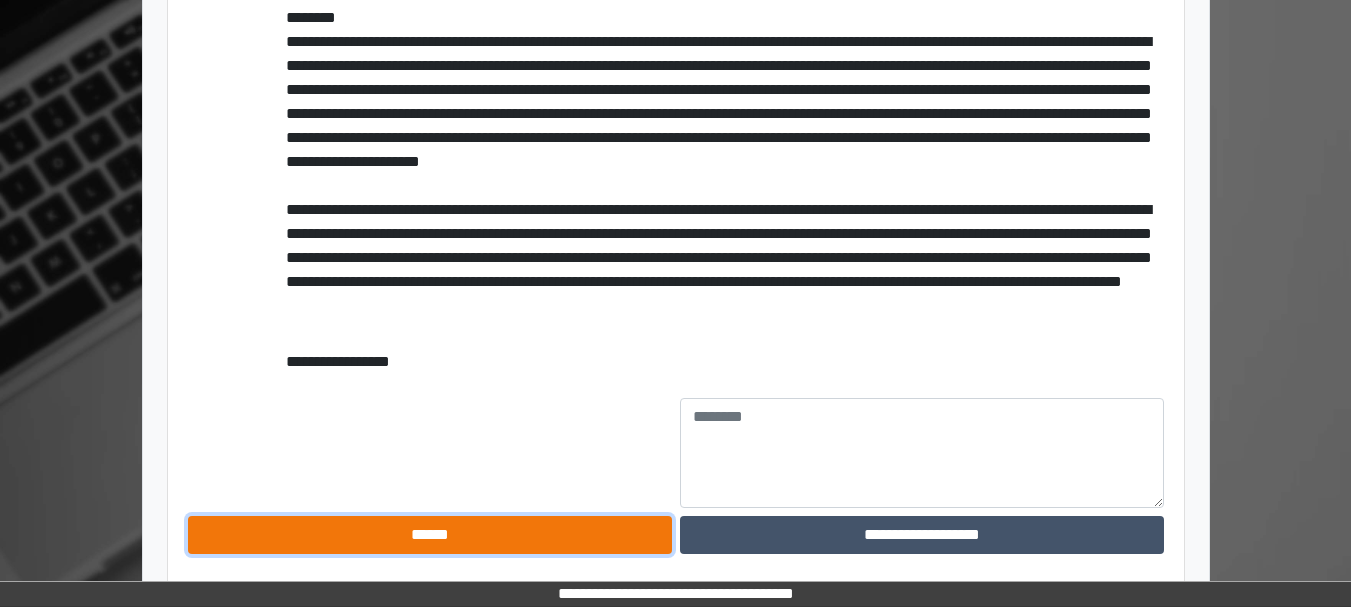 click on "******" at bounding box center (430, 535) 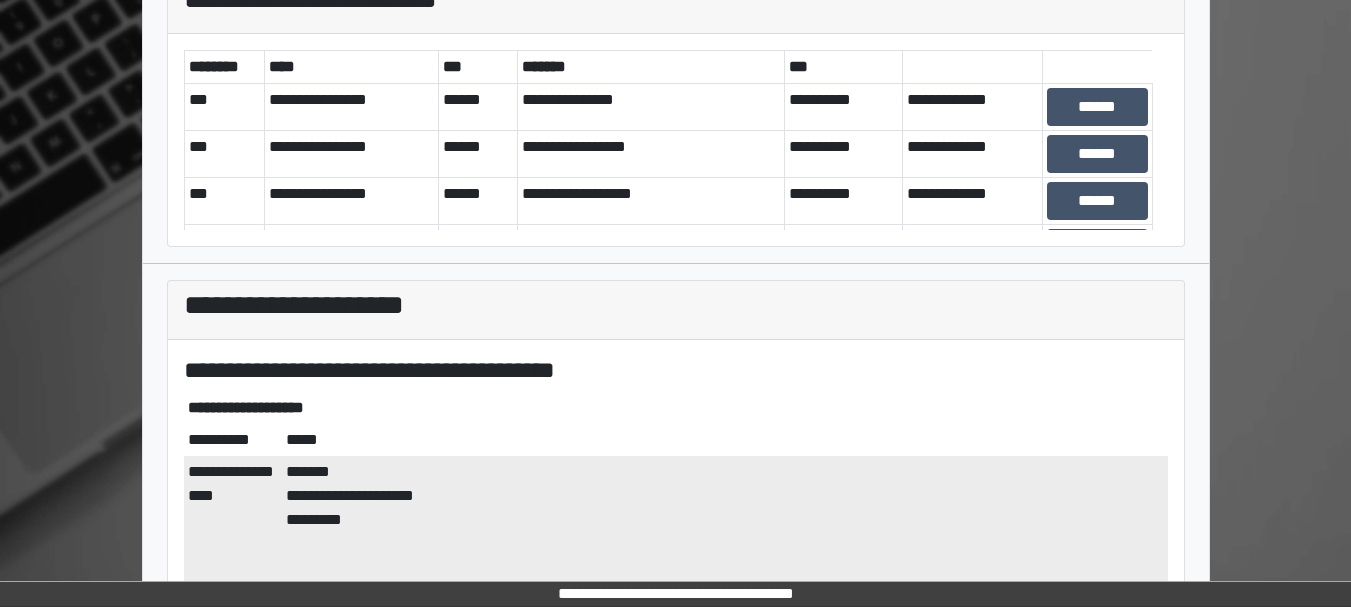scroll, scrollTop: 122, scrollLeft: 0, axis: vertical 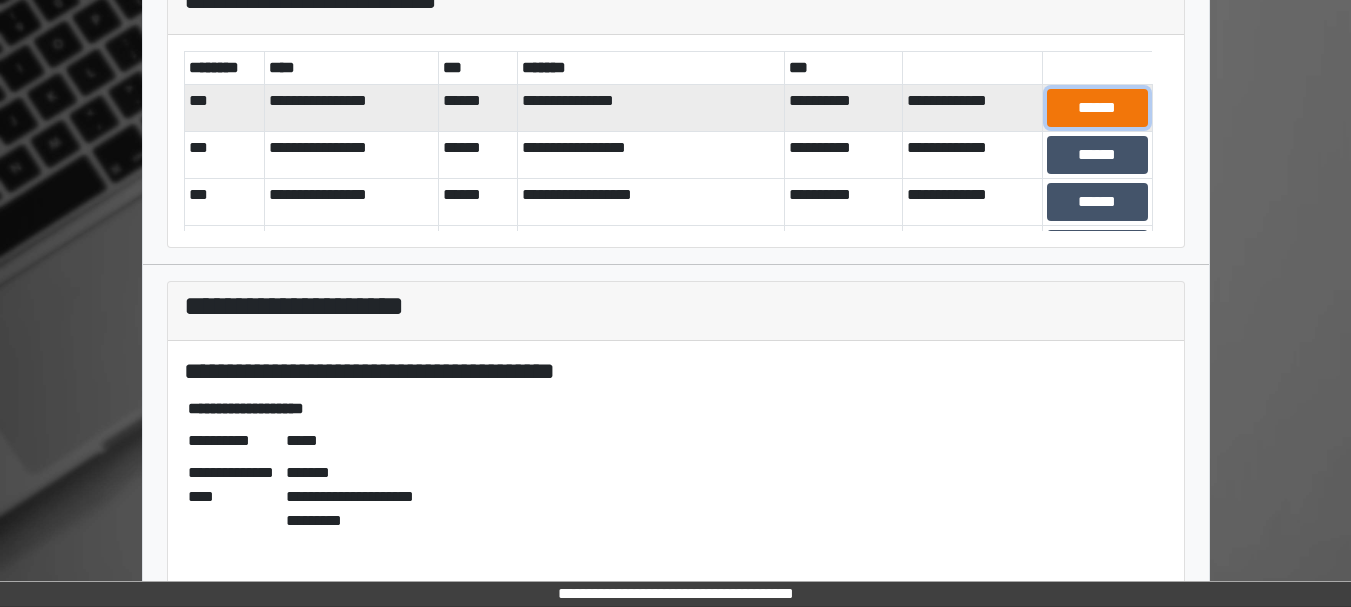 click on "******" at bounding box center (1097, 108) 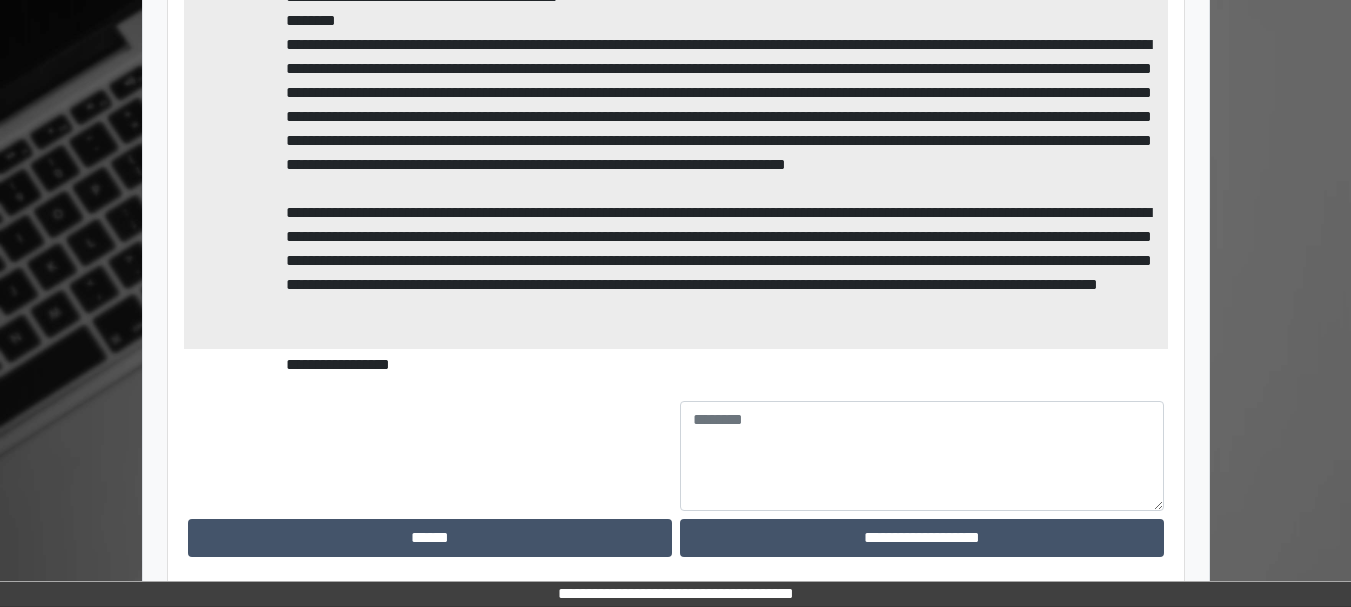 scroll, scrollTop: 815, scrollLeft: 0, axis: vertical 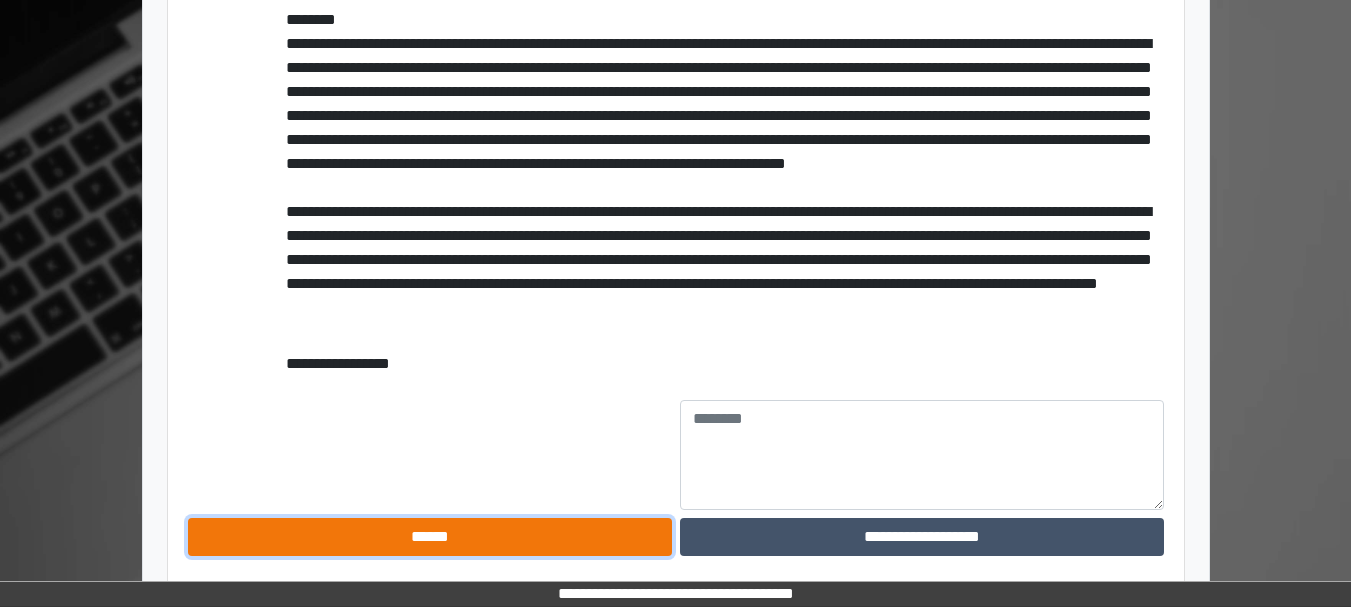 click on "******" at bounding box center [430, 537] 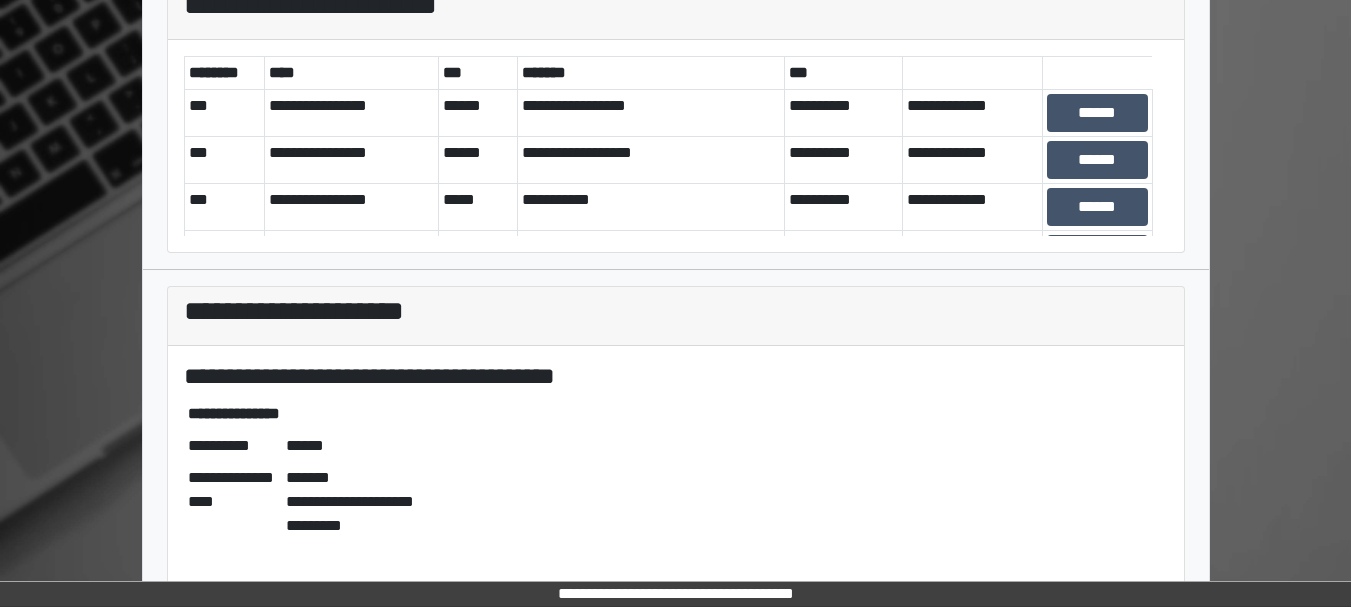 scroll, scrollTop: 116, scrollLeft: 0, axis: vertical 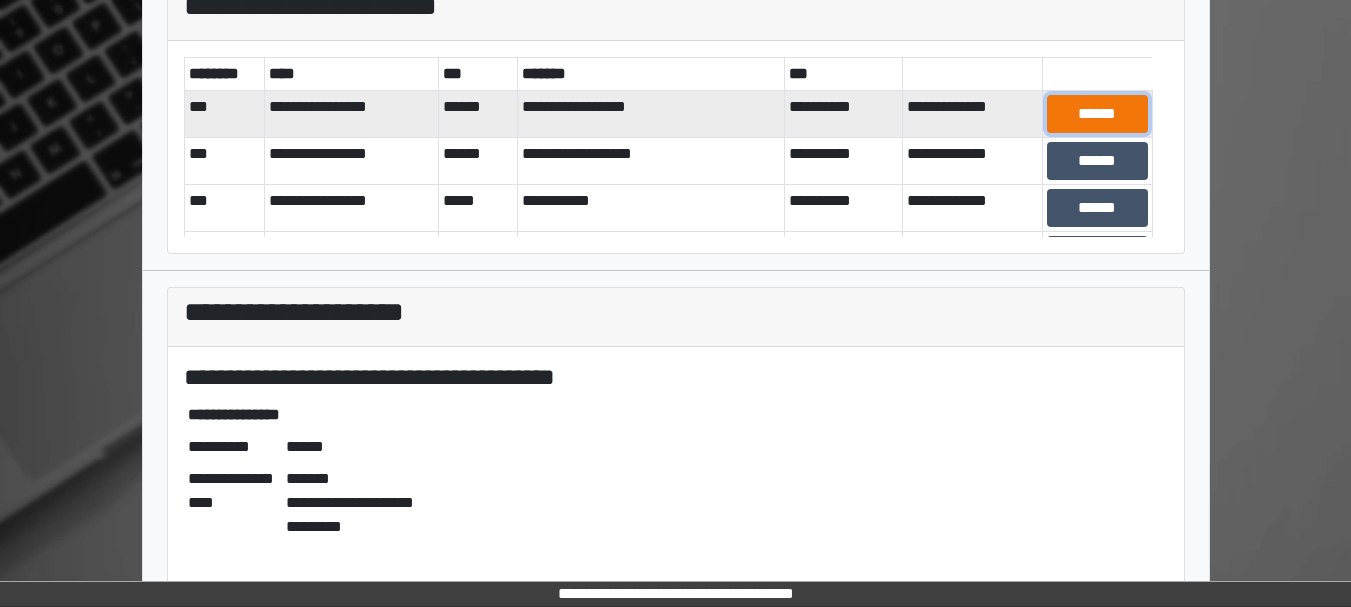 click on "******" at bounding box center [1097, 114] 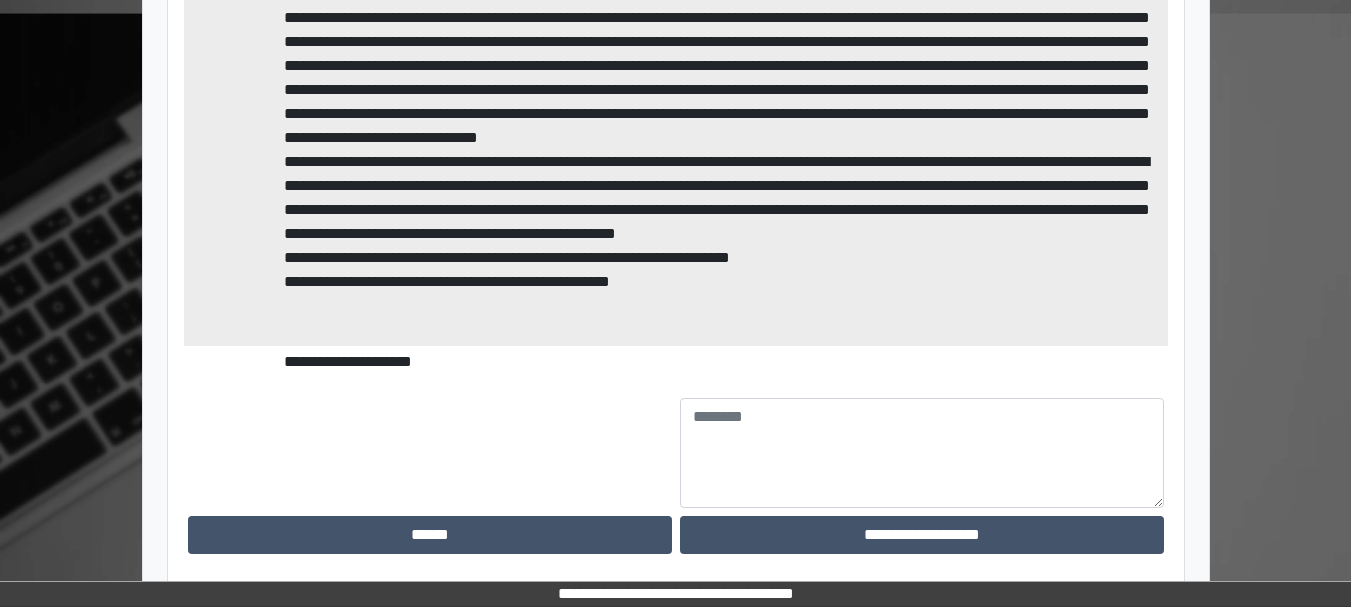 scroll, scrollTop: 722, scrollLeft: 0, axis: vertical 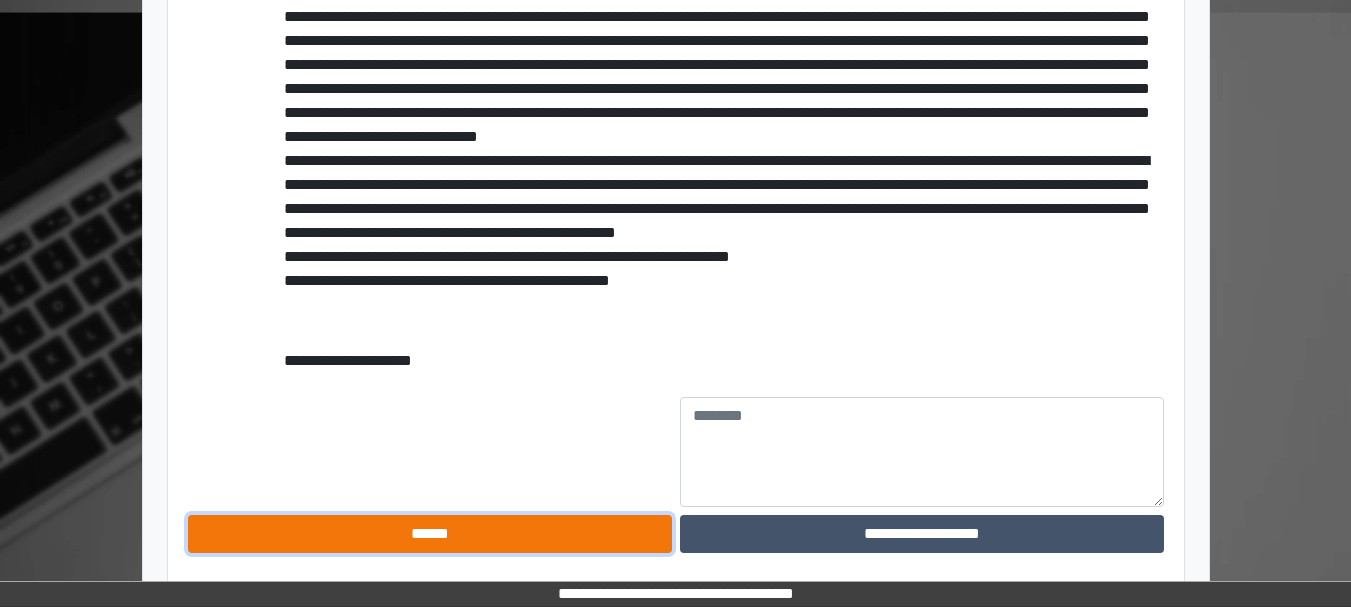 click on "******" at bounding box center [430, 534] 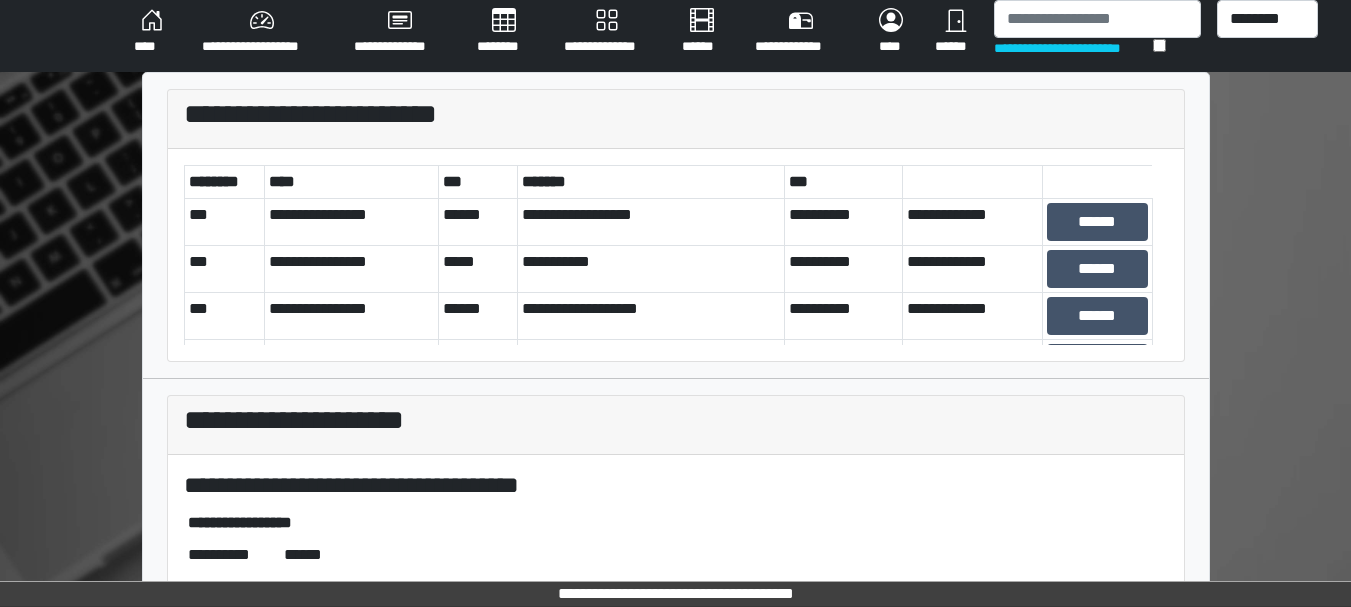 scroll, scrollTop: 7, scrollLeft: 0, axis: vertical 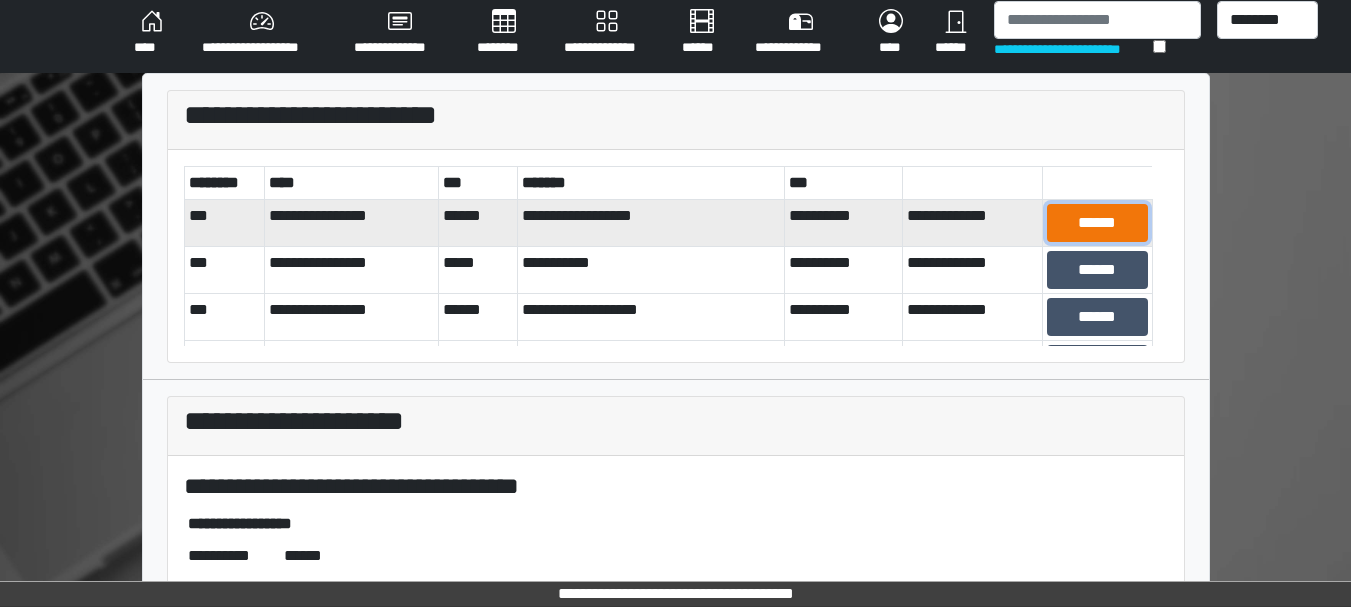 click on "******" at bounding box center (1097, 223) 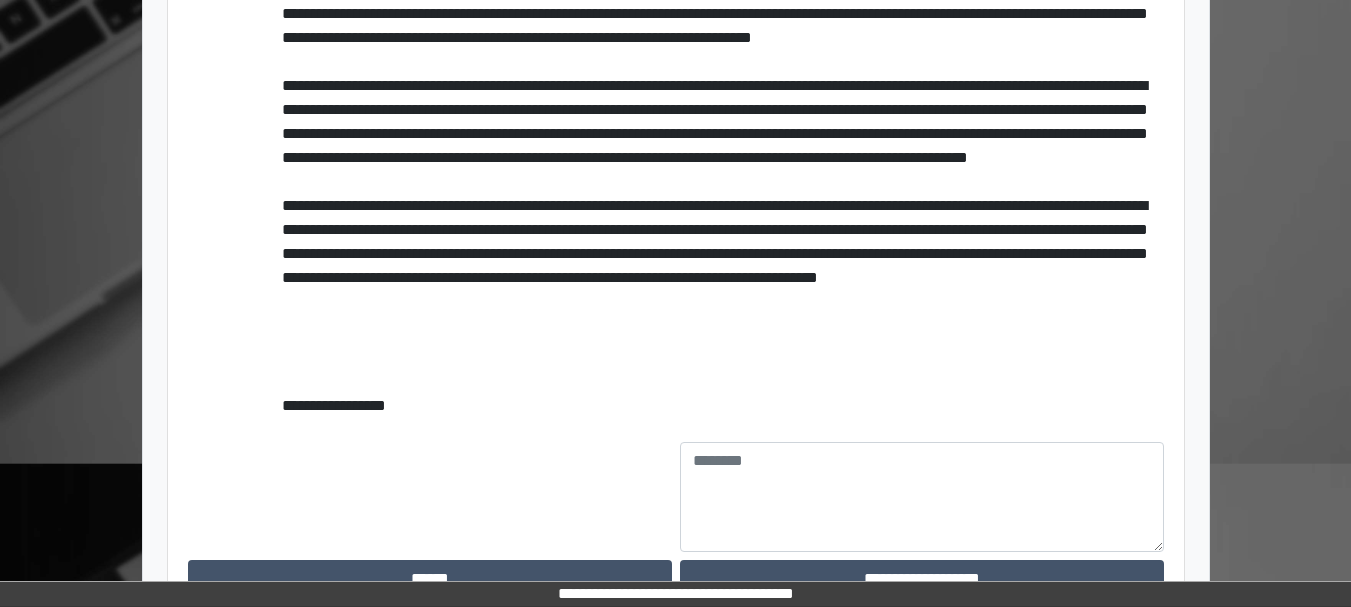 scroll, scrollTop: 1178, scrollLeft: 0, axis: vertical 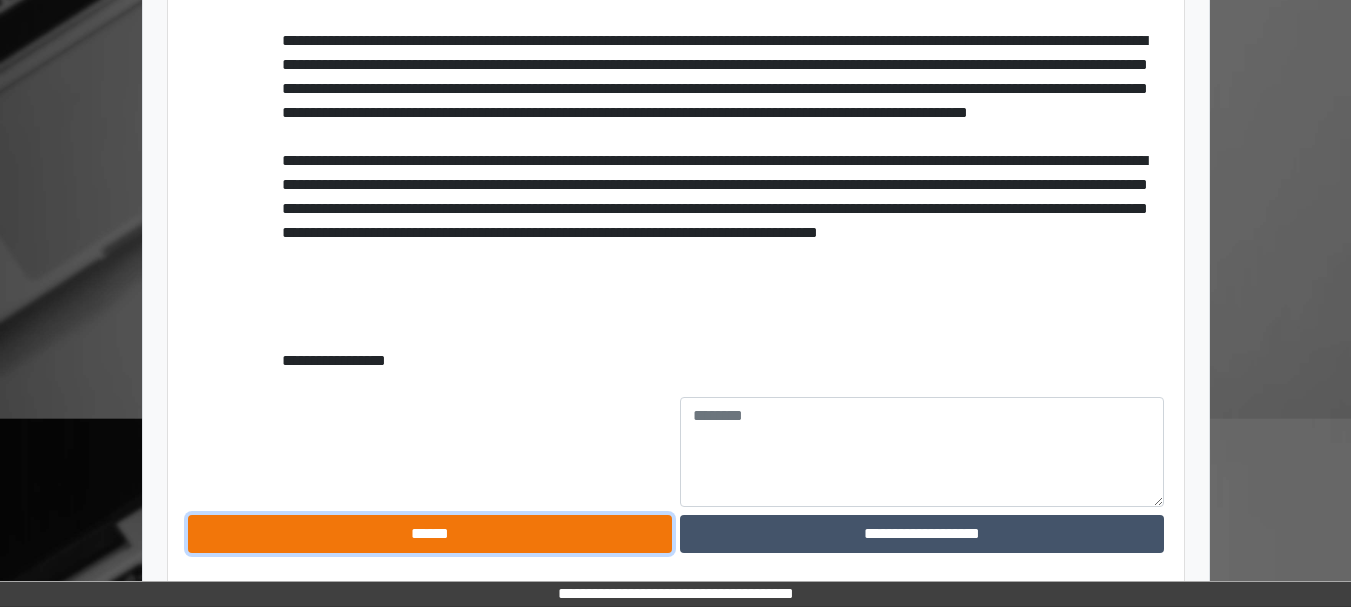 click on "******" at bounding box center [430, 534] 